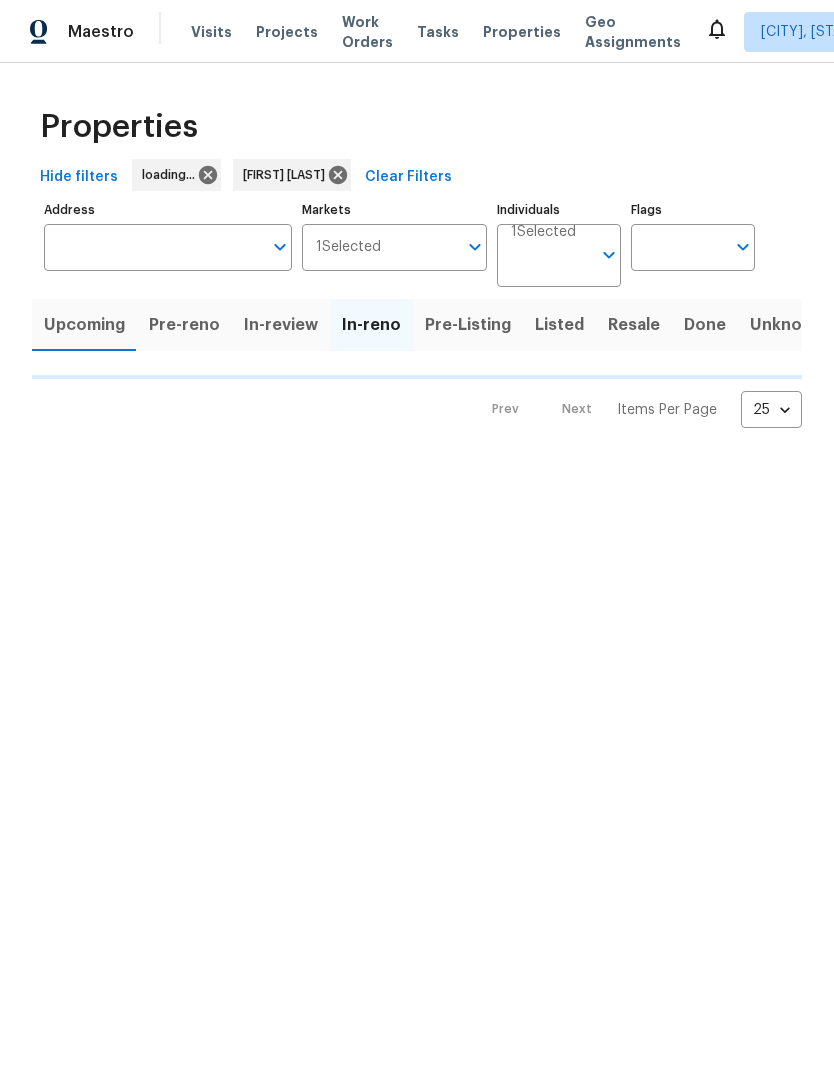 scroll, scrollTop: 0, scrollLeft: 0, axis: both 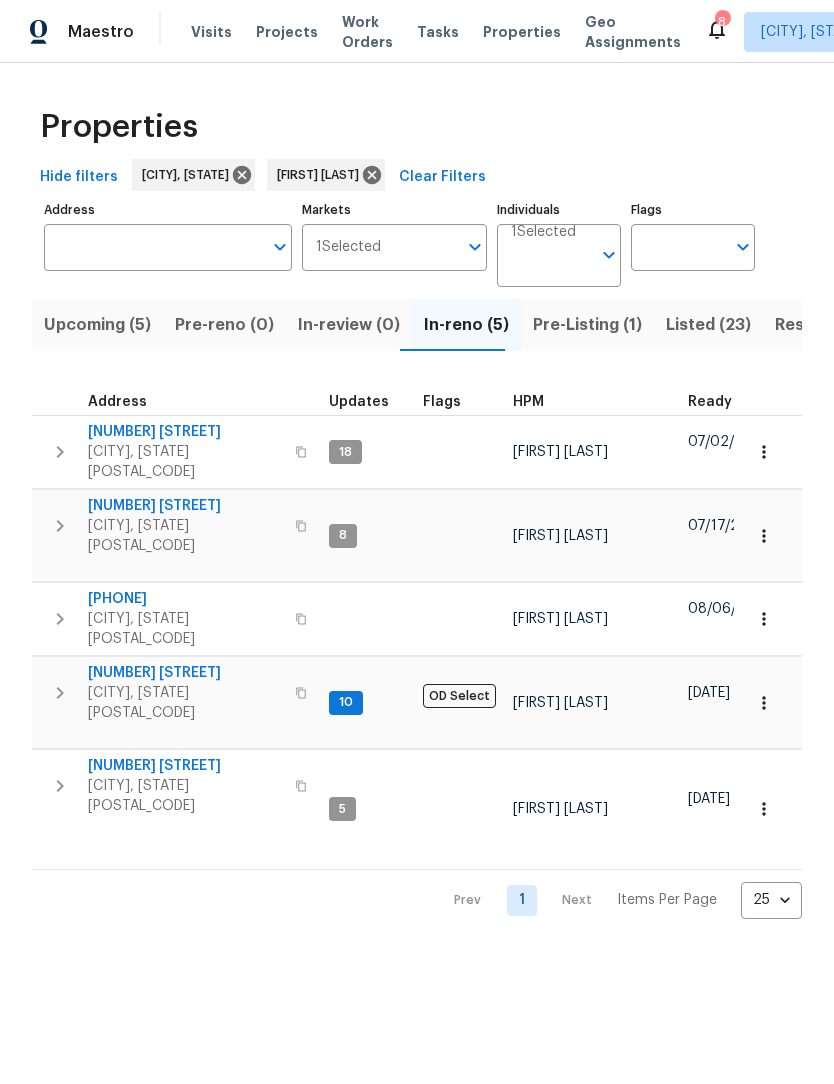 click on "[NUMBER] [STREET]" at bounding box center [185, 432] 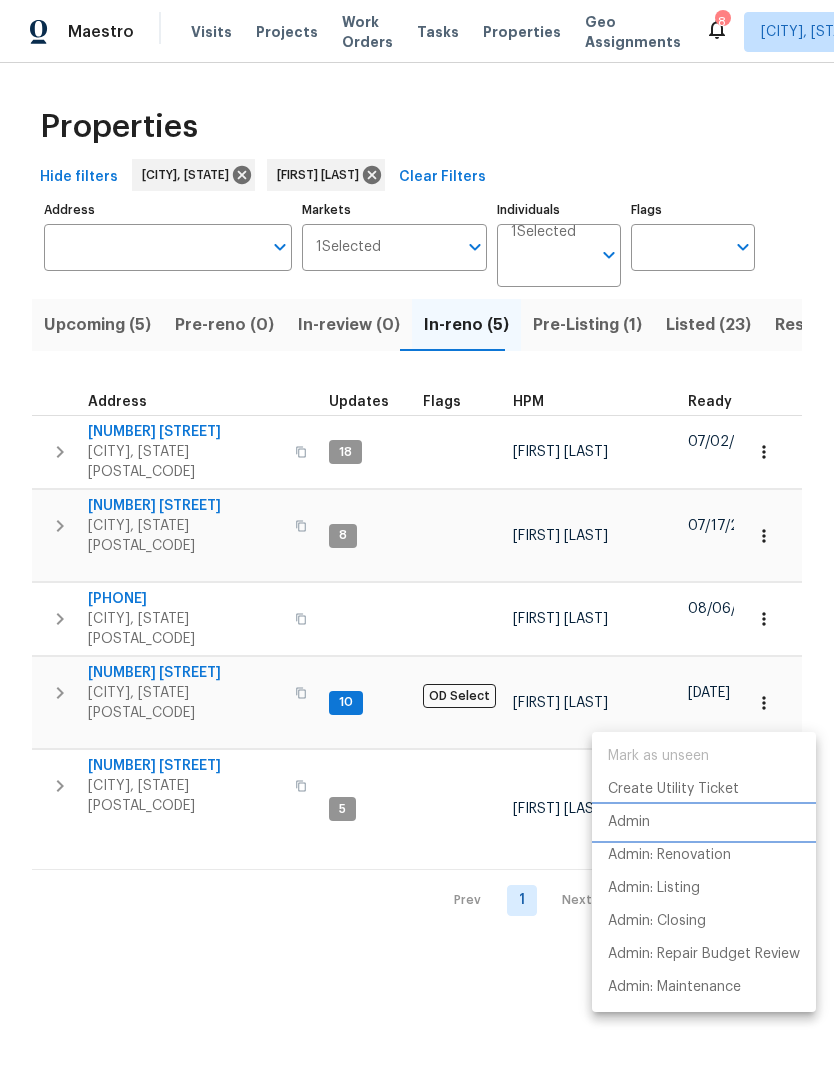 click on "Admin" at bounding box center (629, 822) 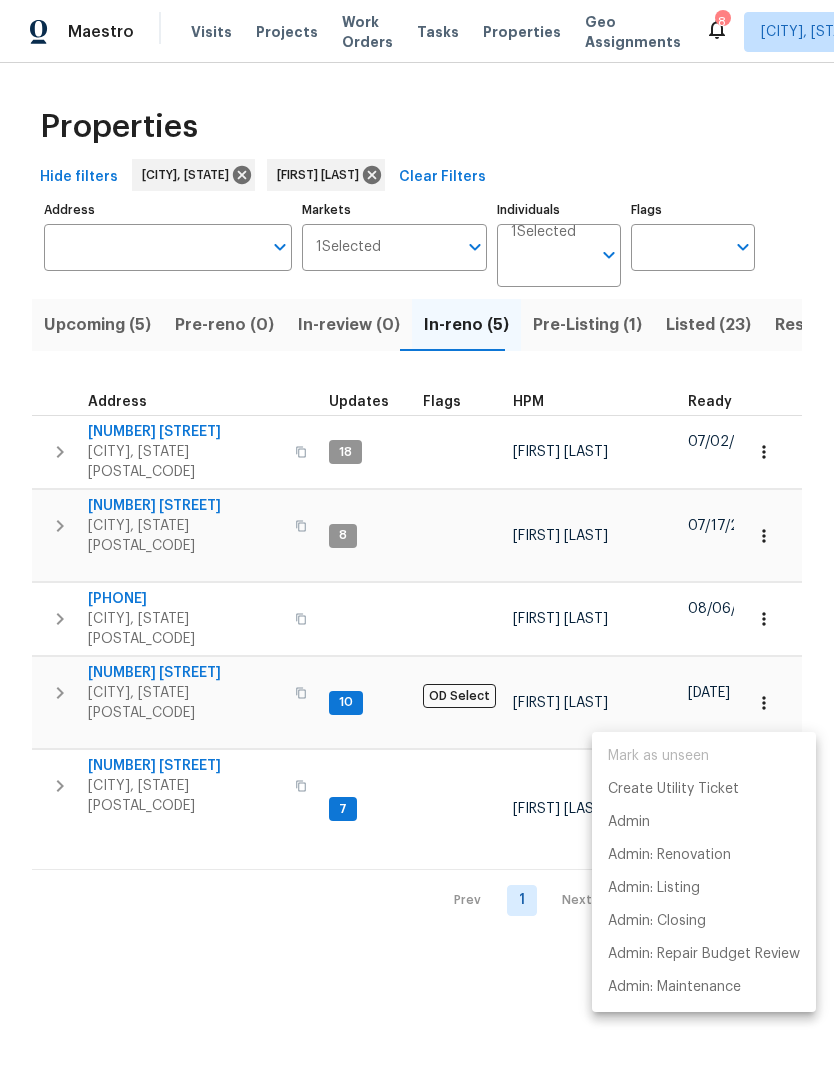 click at bounding box center [417, 542] 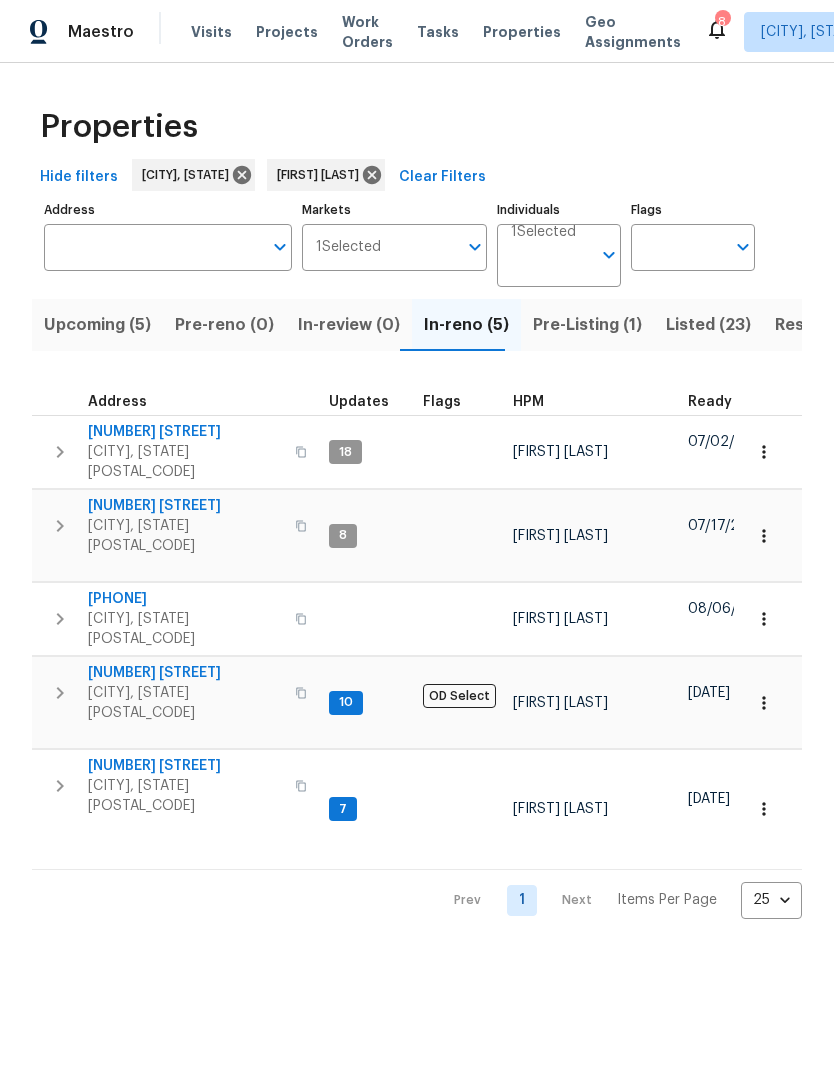 click on "[CITY], [STATE] [POSTAL_CODE]" at bounding box center [185, 796] 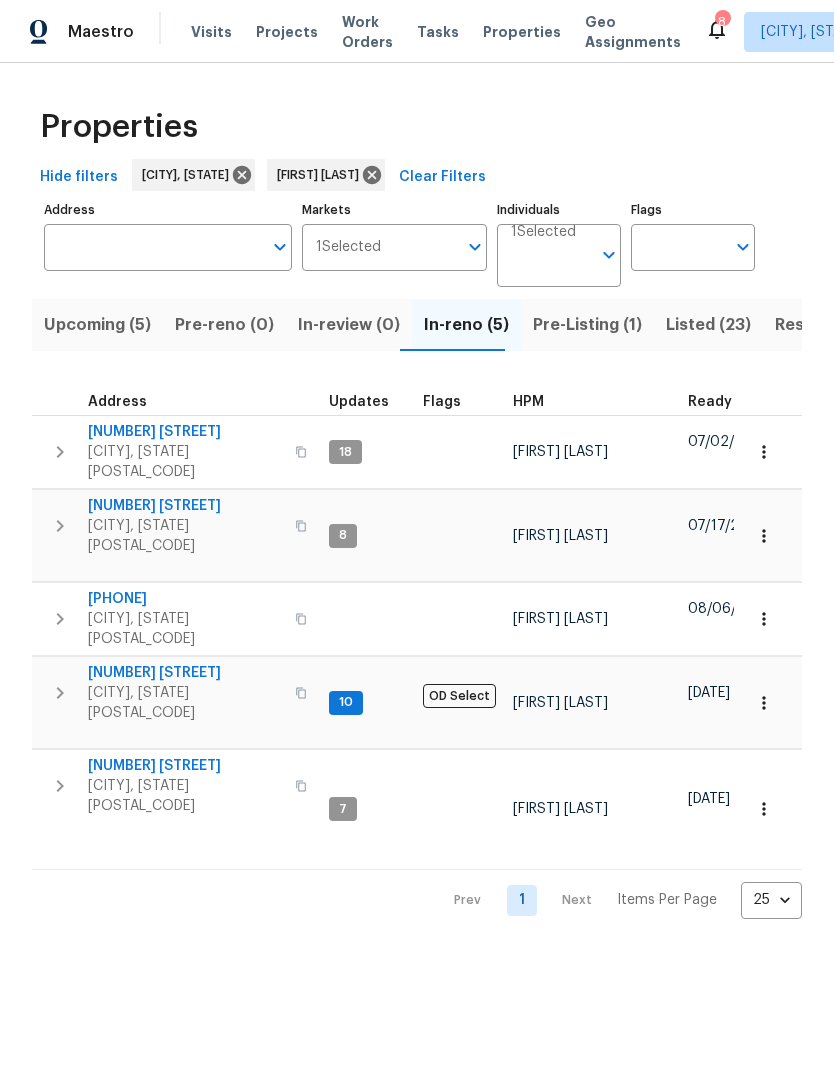 click on "Upcoming (5)" at bounding box center (97, 325) 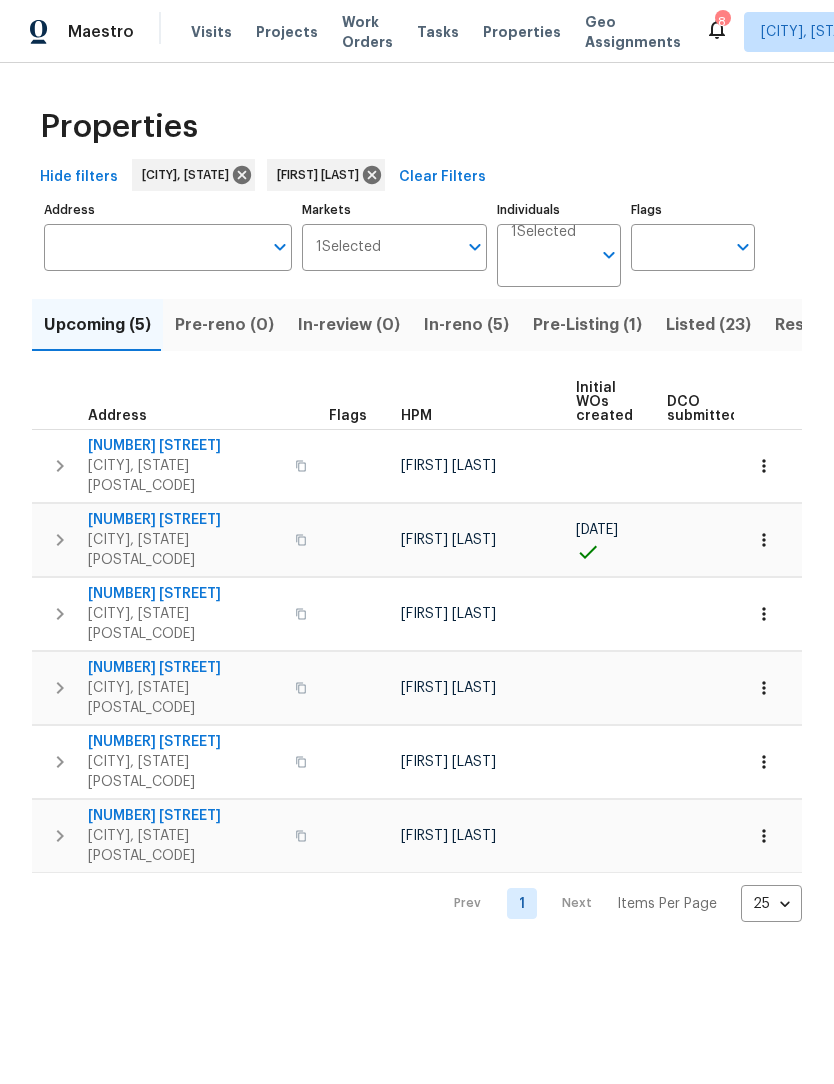 scroll, scrollTop: 0, scrollLeft: 0, axis: both 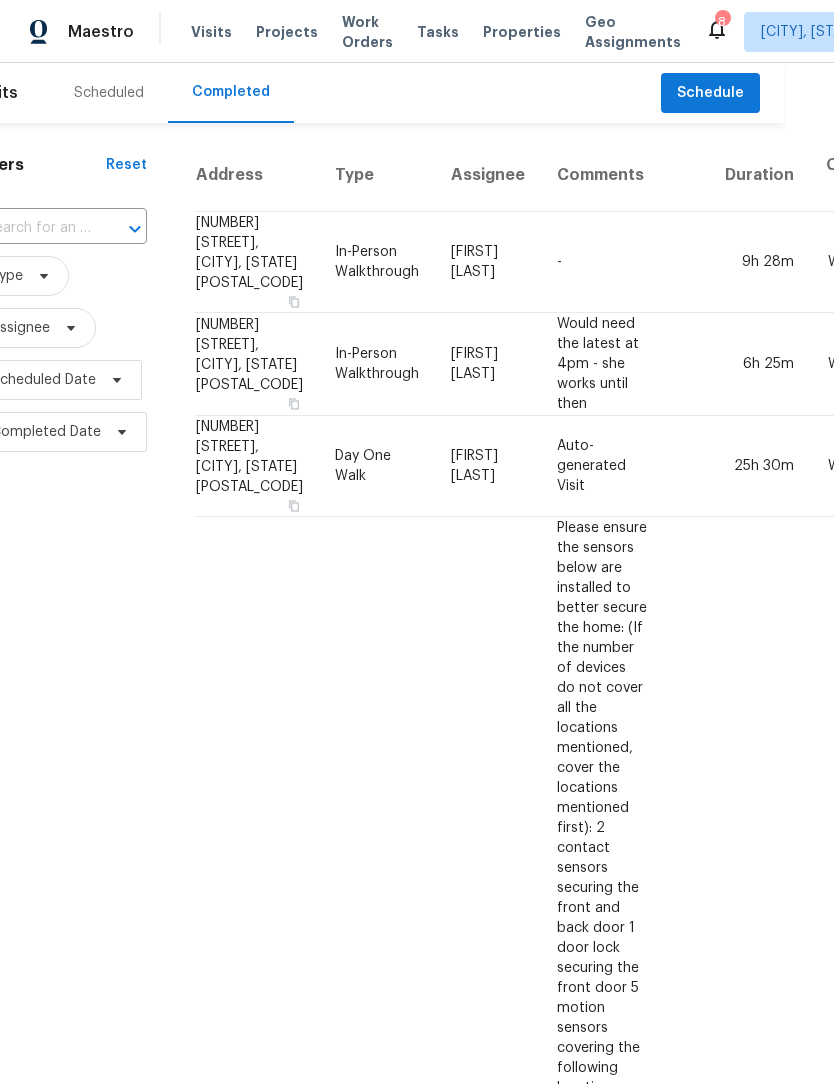 click on "Scheduled" at bounding box center [109, 93] 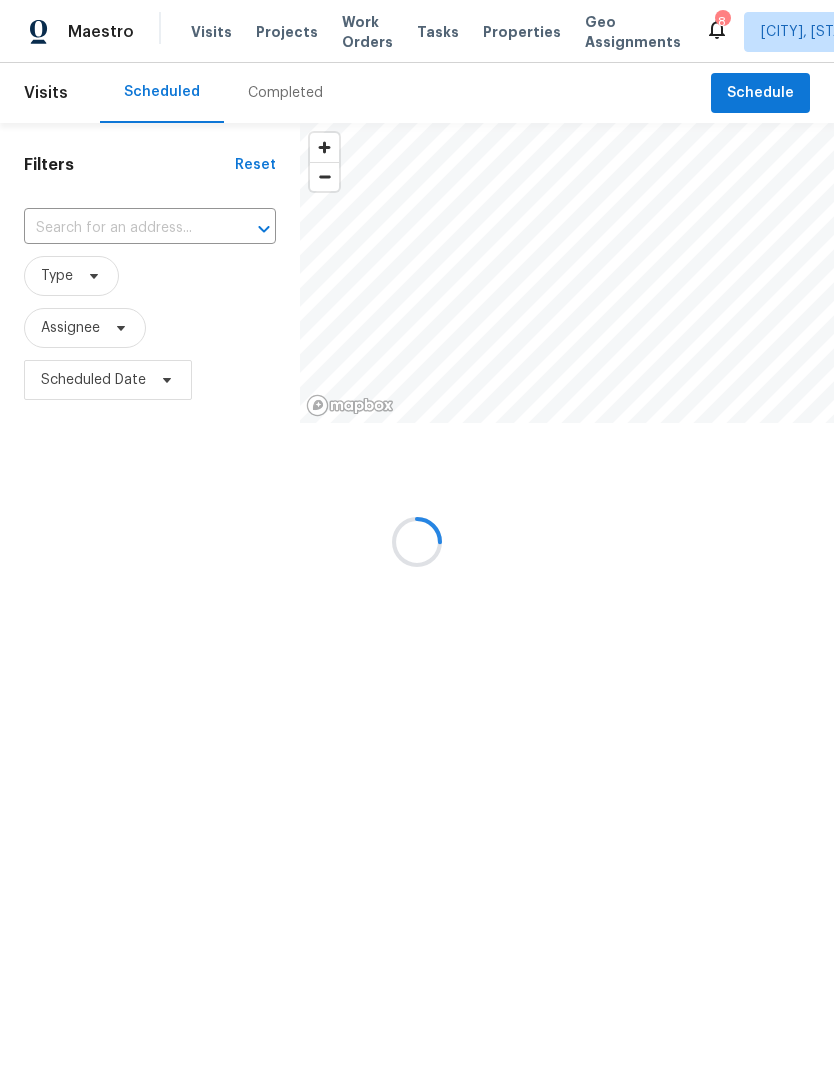 scroll, scrollTop: 0, scrollLeft: 0, axis: both 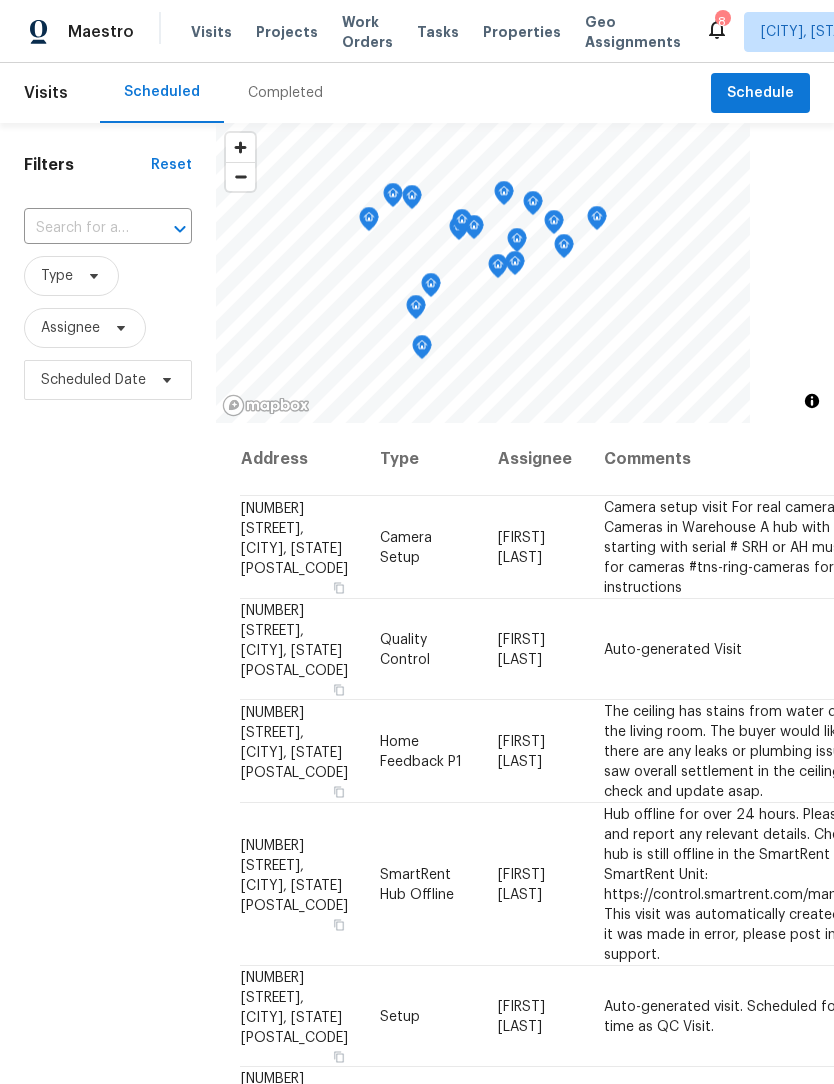 click on "Visits" at bounding box center [46, 93] 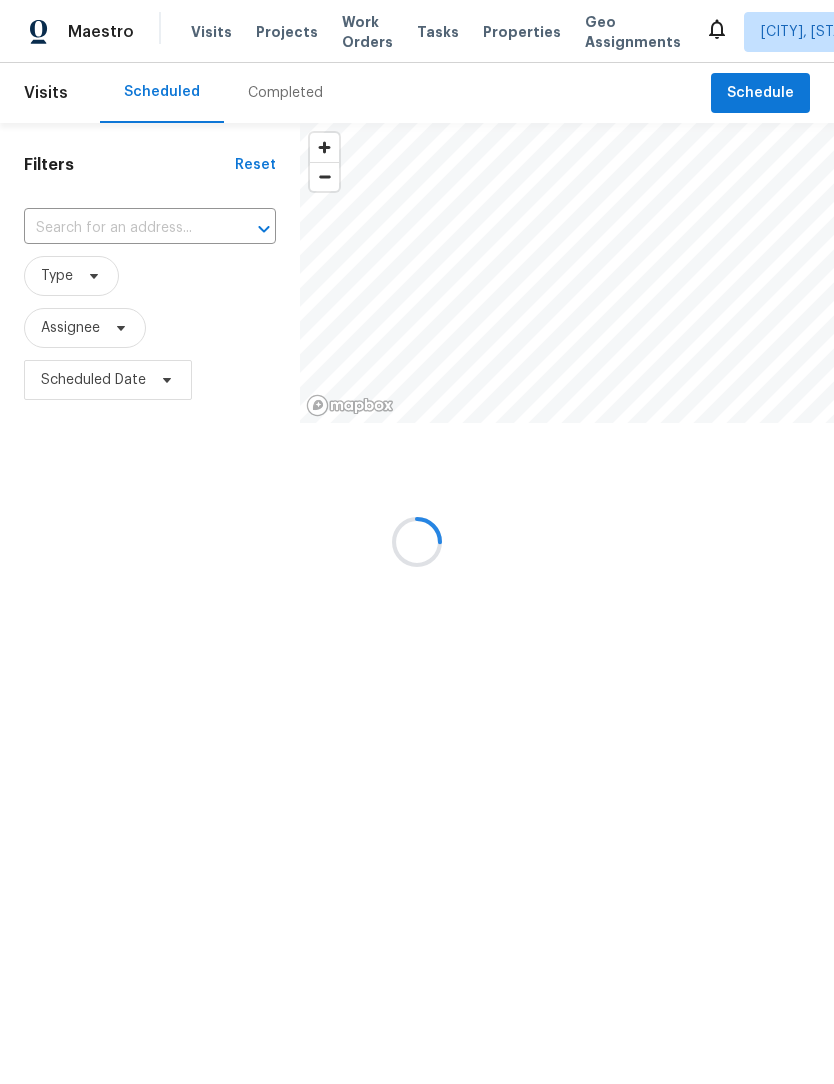 scroll, scrollTop: 0, scrollLeft: 0, axis: both 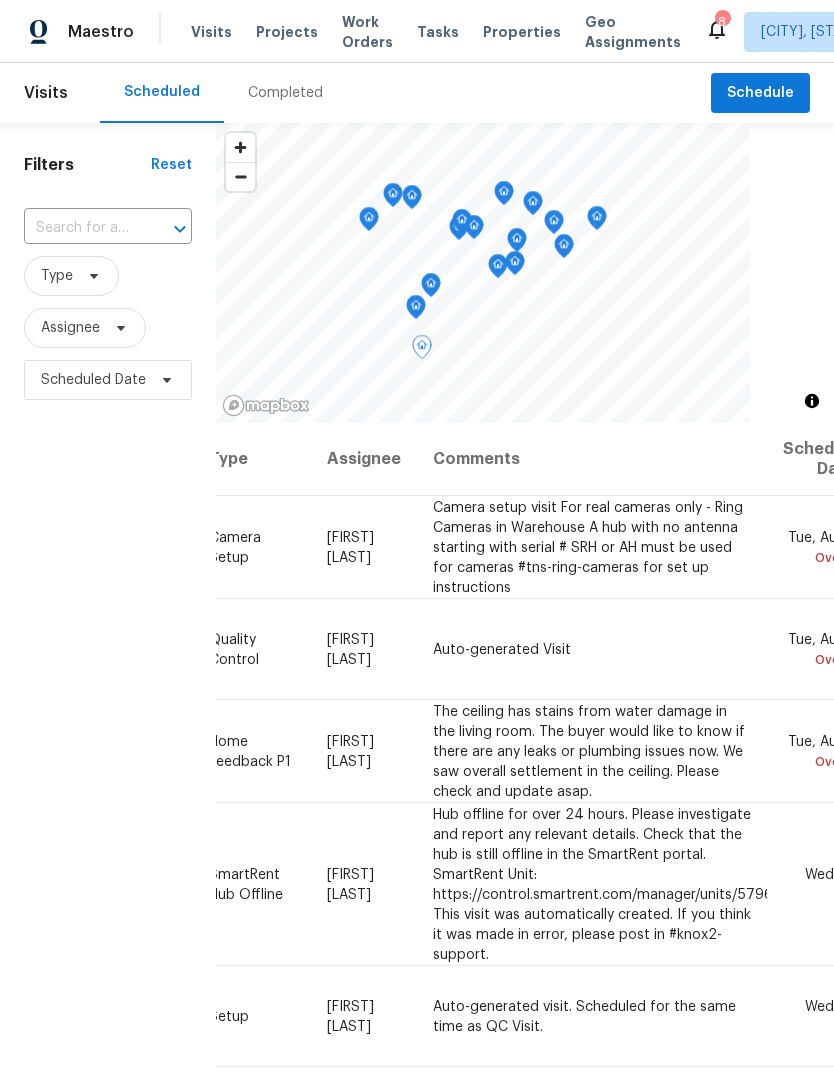 click 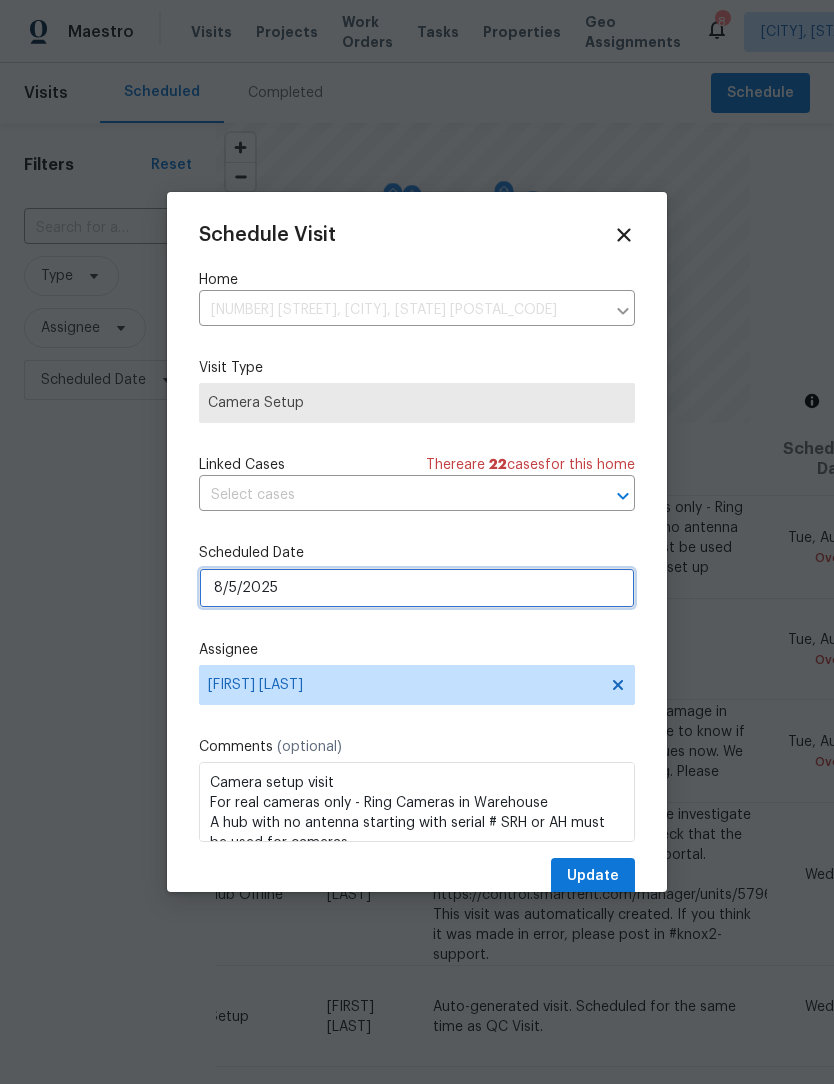 click on "8/5/2025" at bounding box center (417, 588) 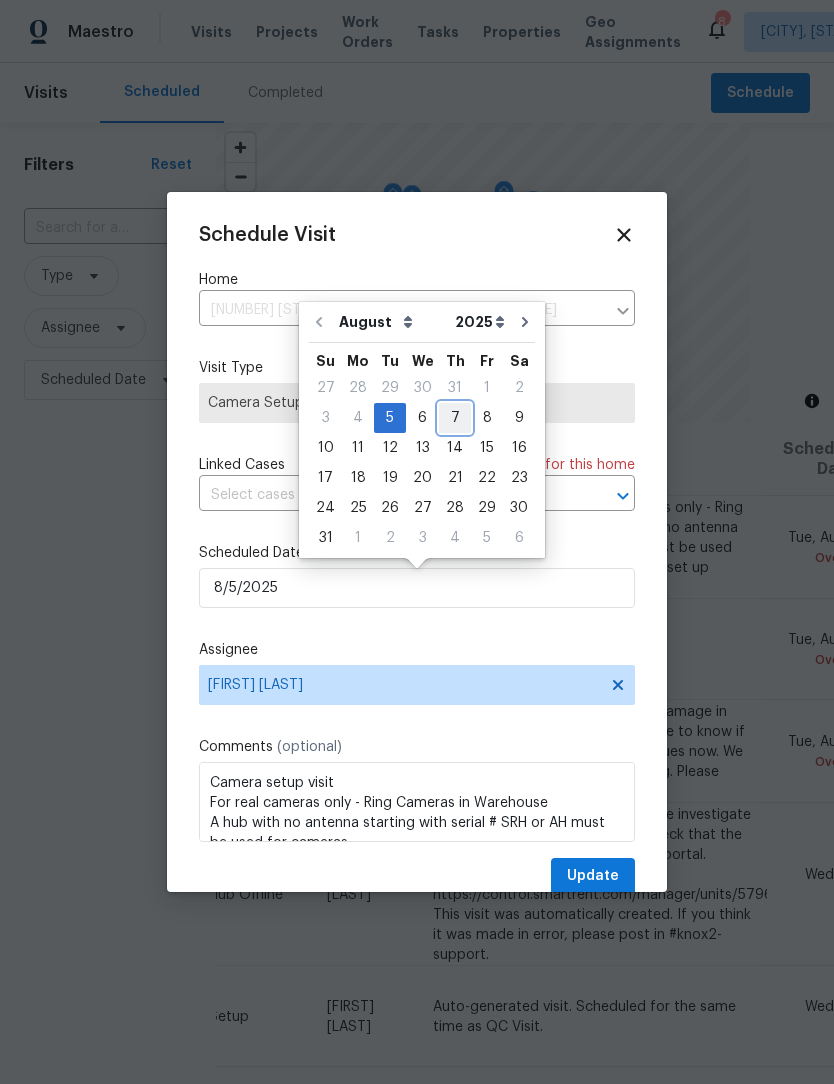 click on "7" at bounding box center (455, 418) 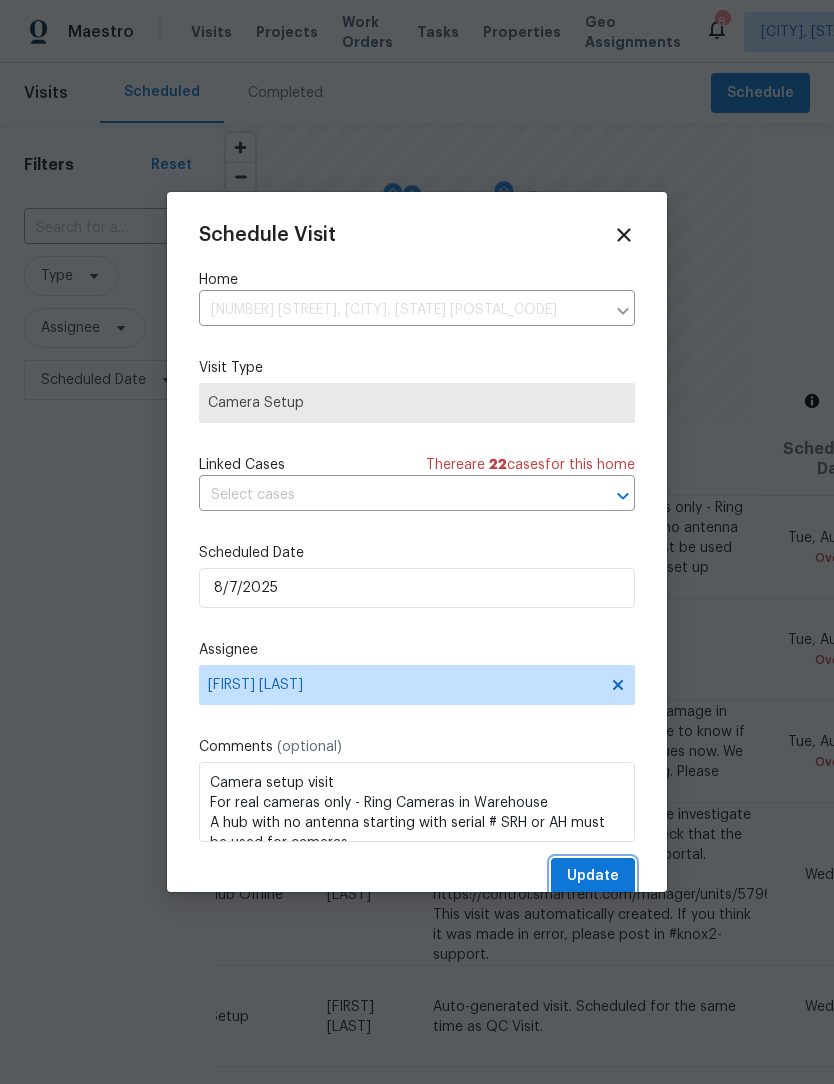 click on "Update" at bounding box center [593, 876] 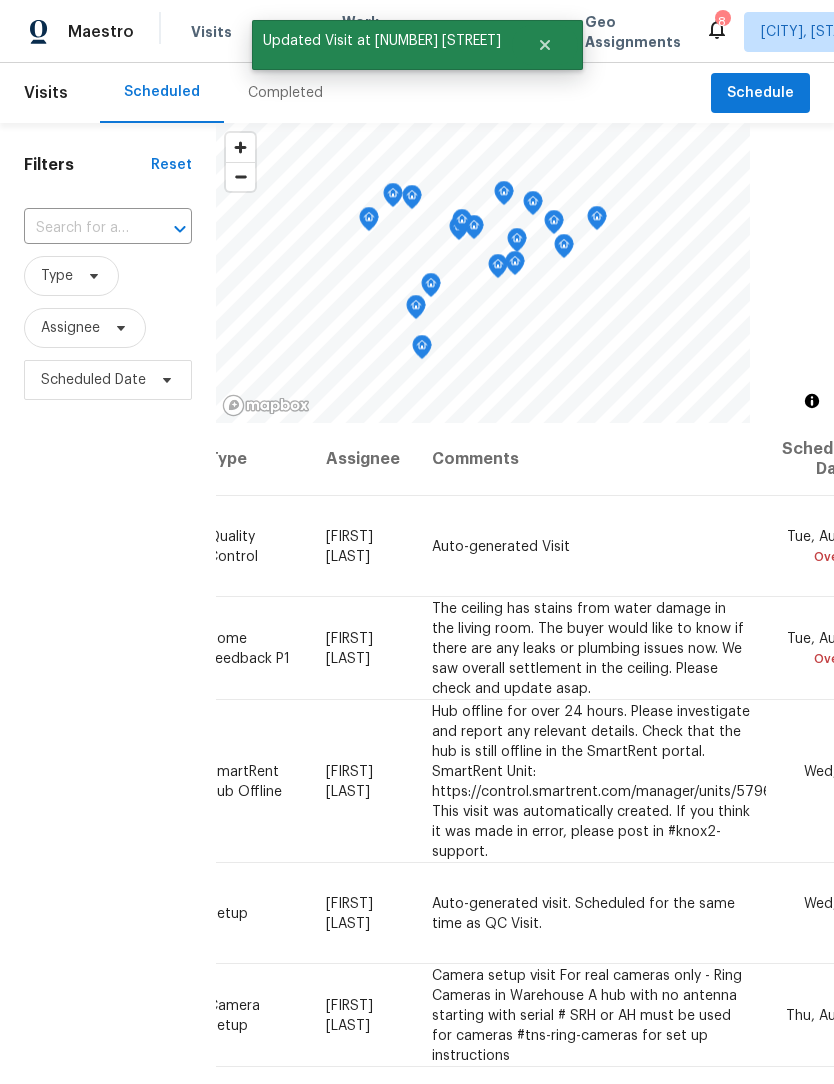 scroll, scrollTop: 0, scrollLeft: 171, axis: horizontal 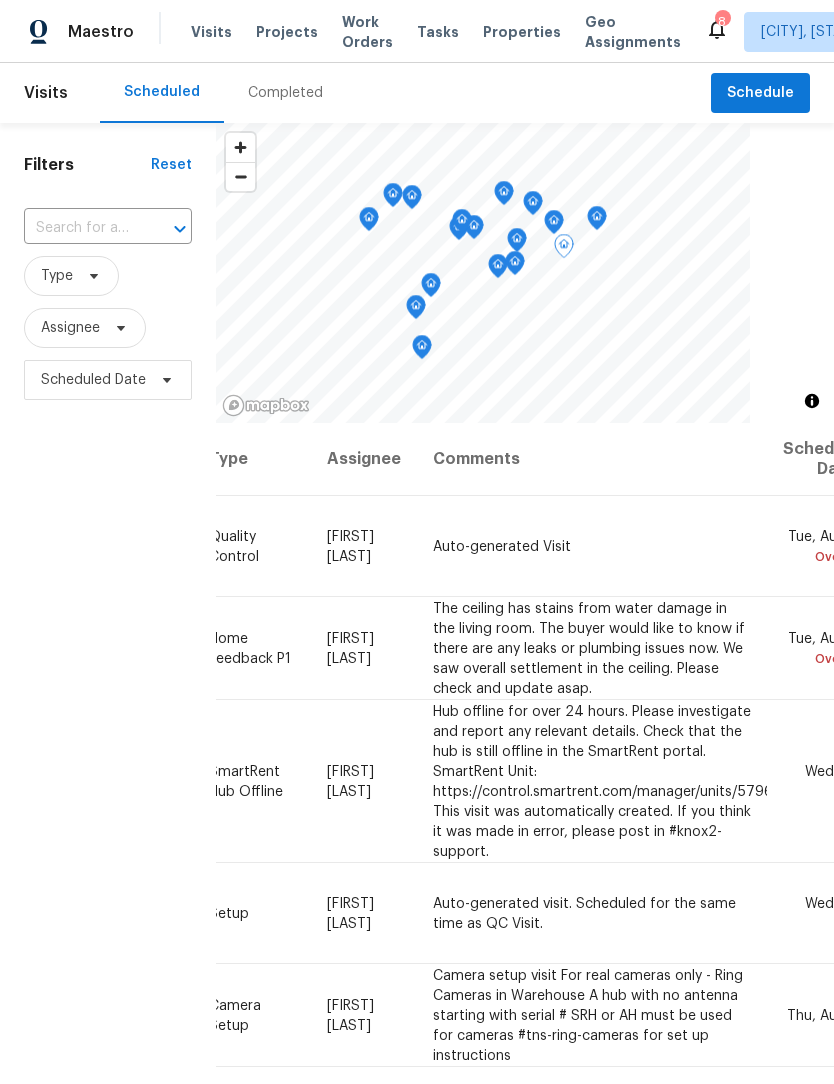 click 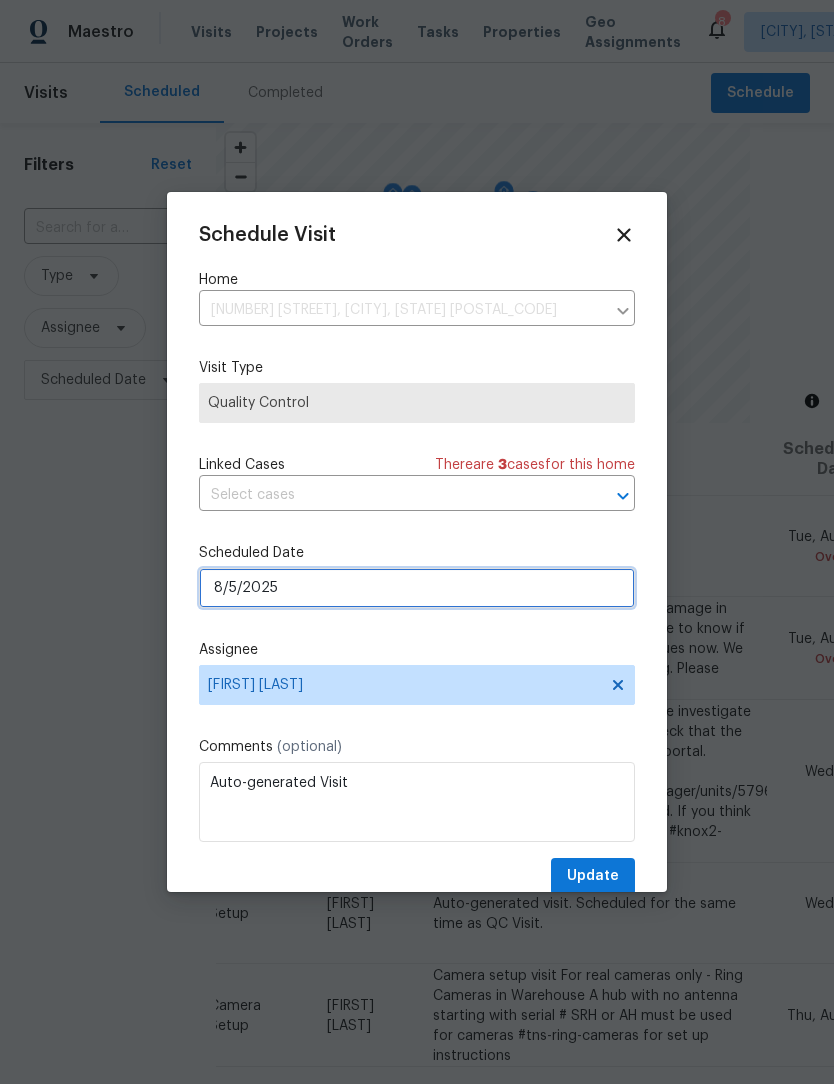 click on "8/5/2025" at bounding box center [417, 588] 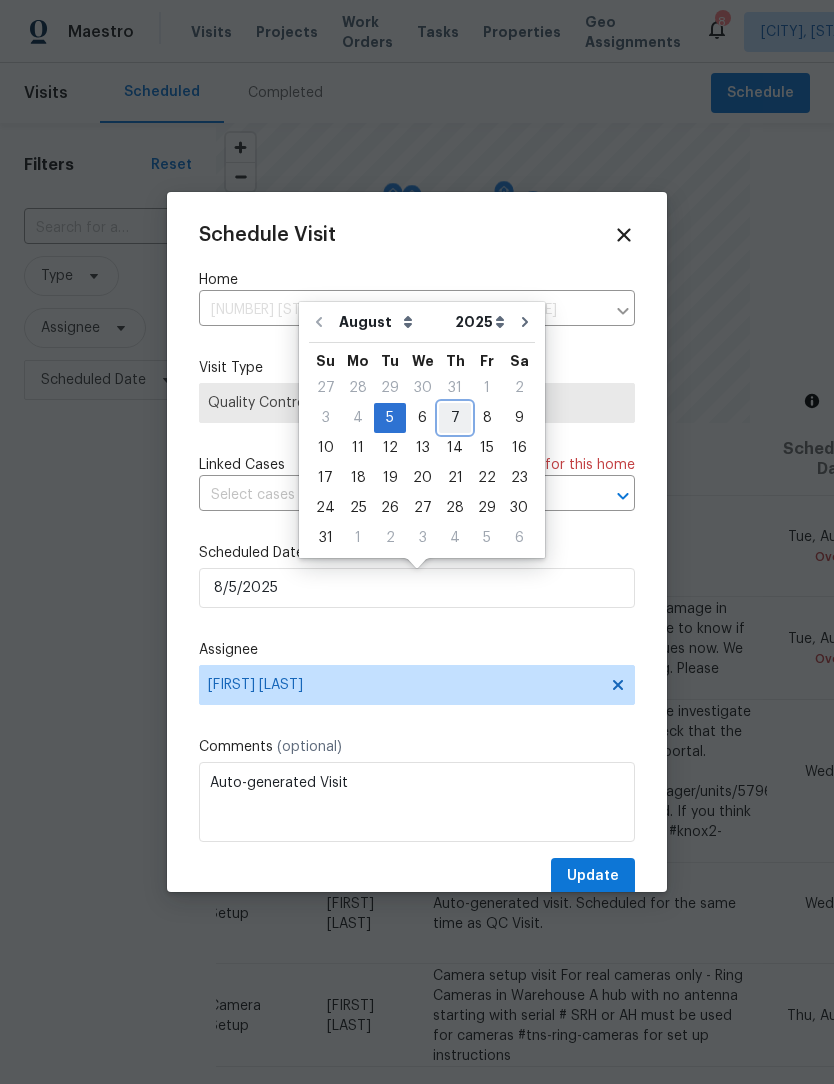 click on "7" at bounding box center [455, 418] 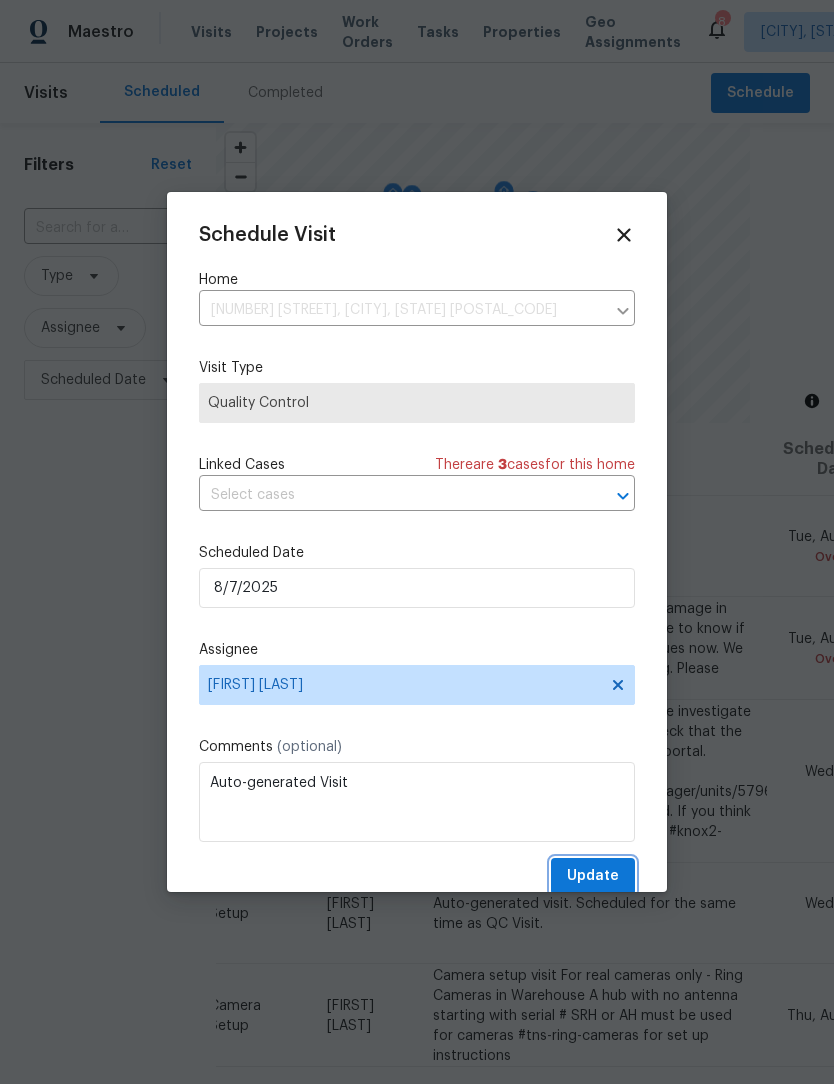 click on "Update" at bounding box center (593, 876) 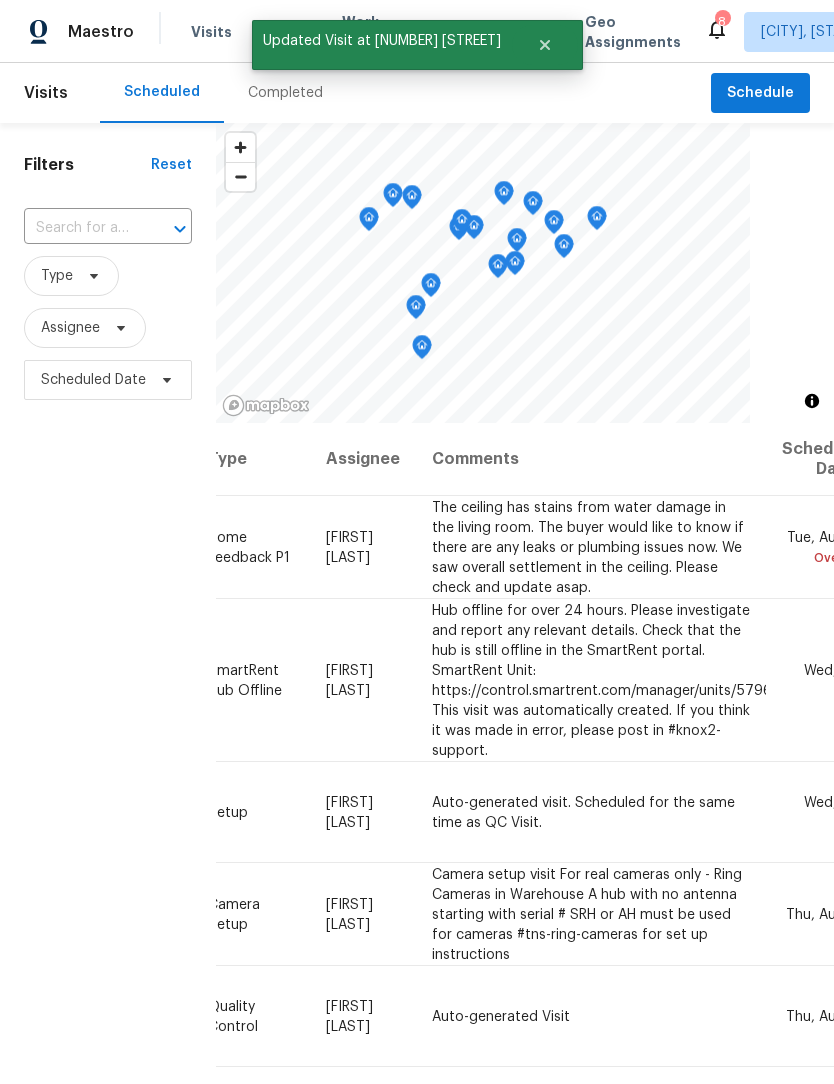 scroll, scrollTop: 0, scrollLeft: 171, axis: horizontal 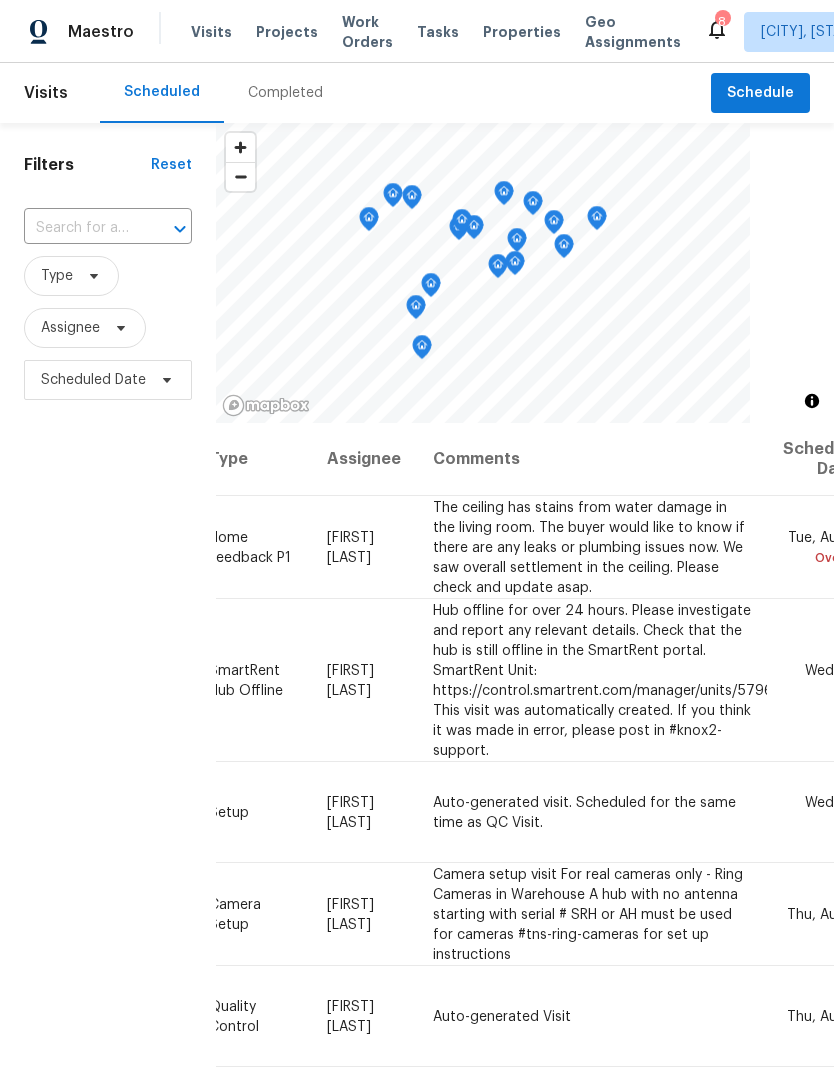 click 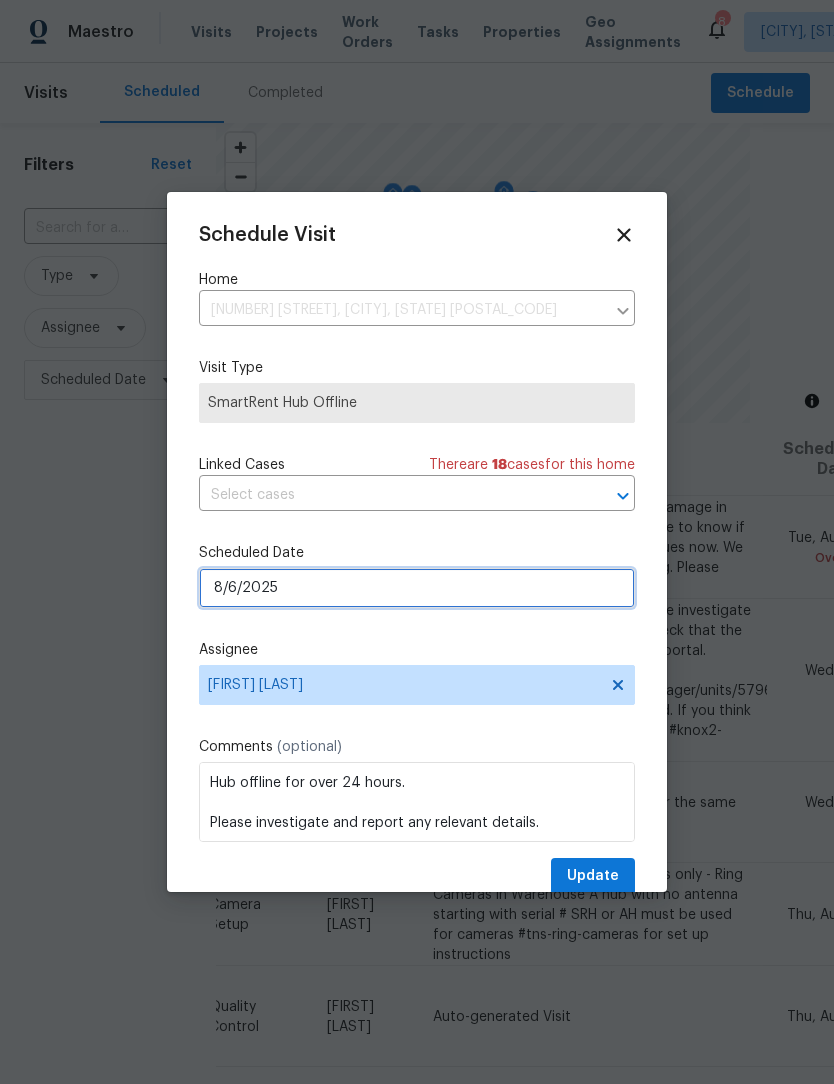 click on "8/6/2025" at bounding box center [417, 588] 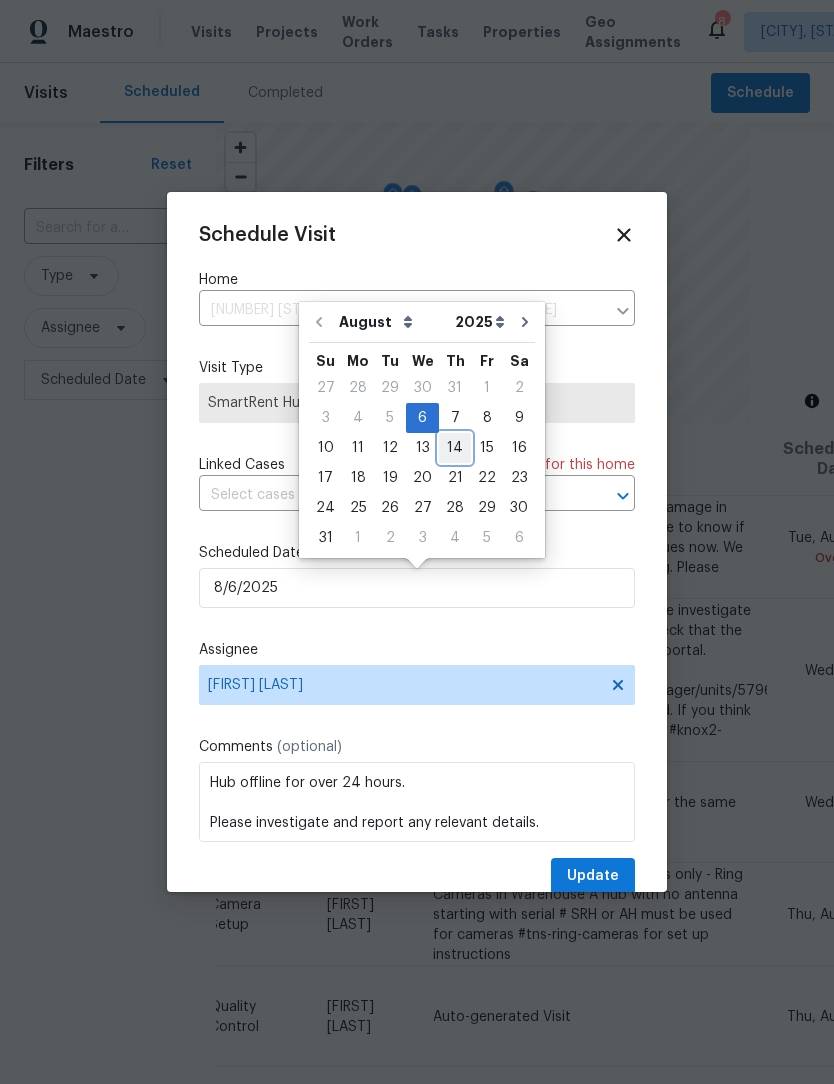 click on "14" at bounding box center (455, 448) 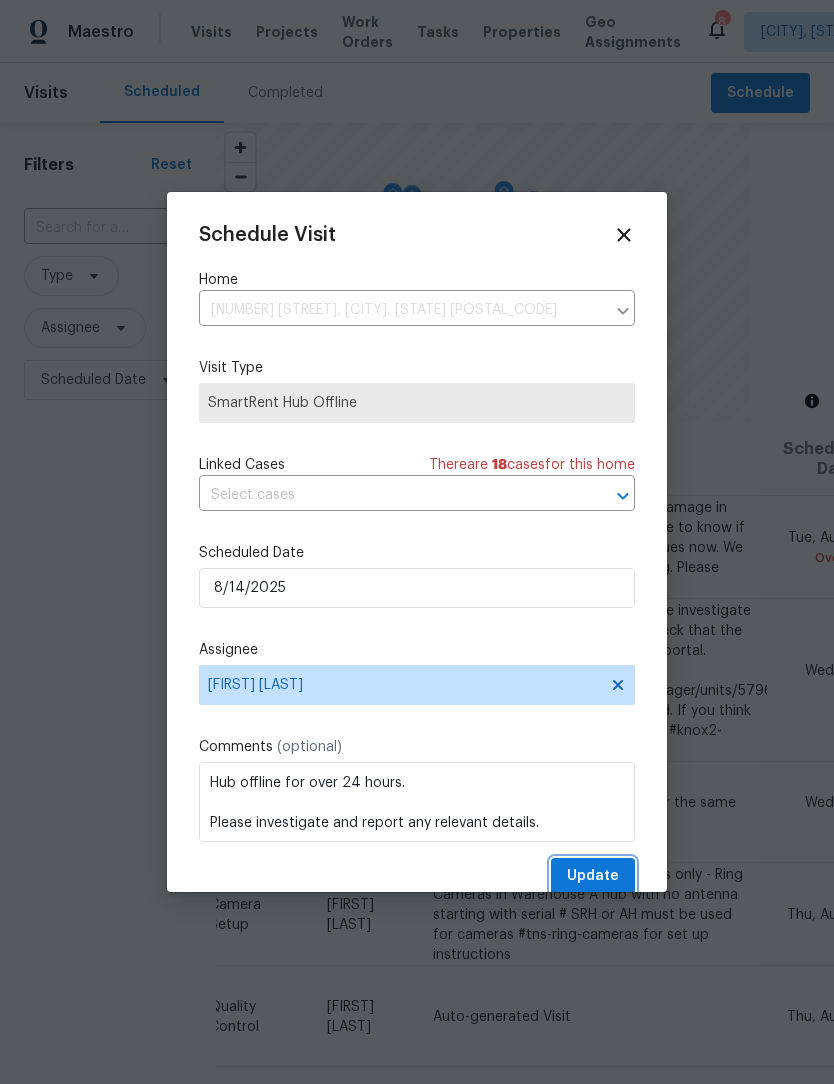 click on "Update" at bounding box center [593, 876] 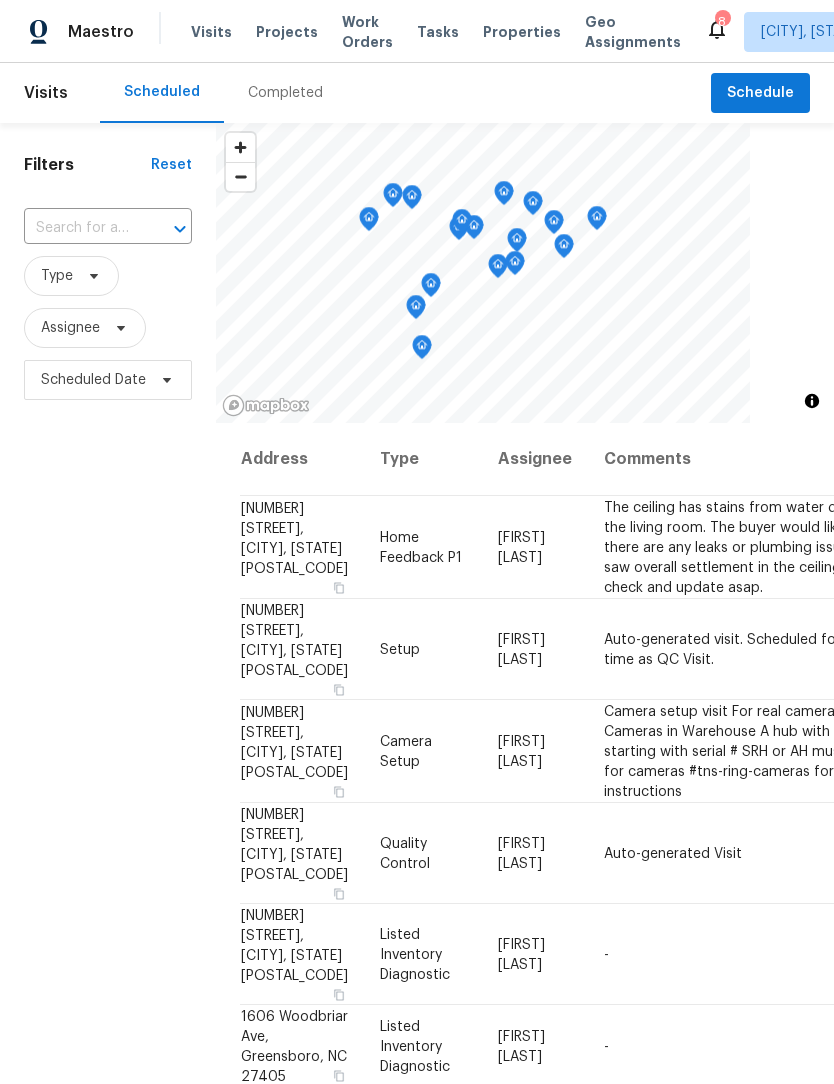 scroll, scrollTop: 0, scrollLeft: 0, axis: both 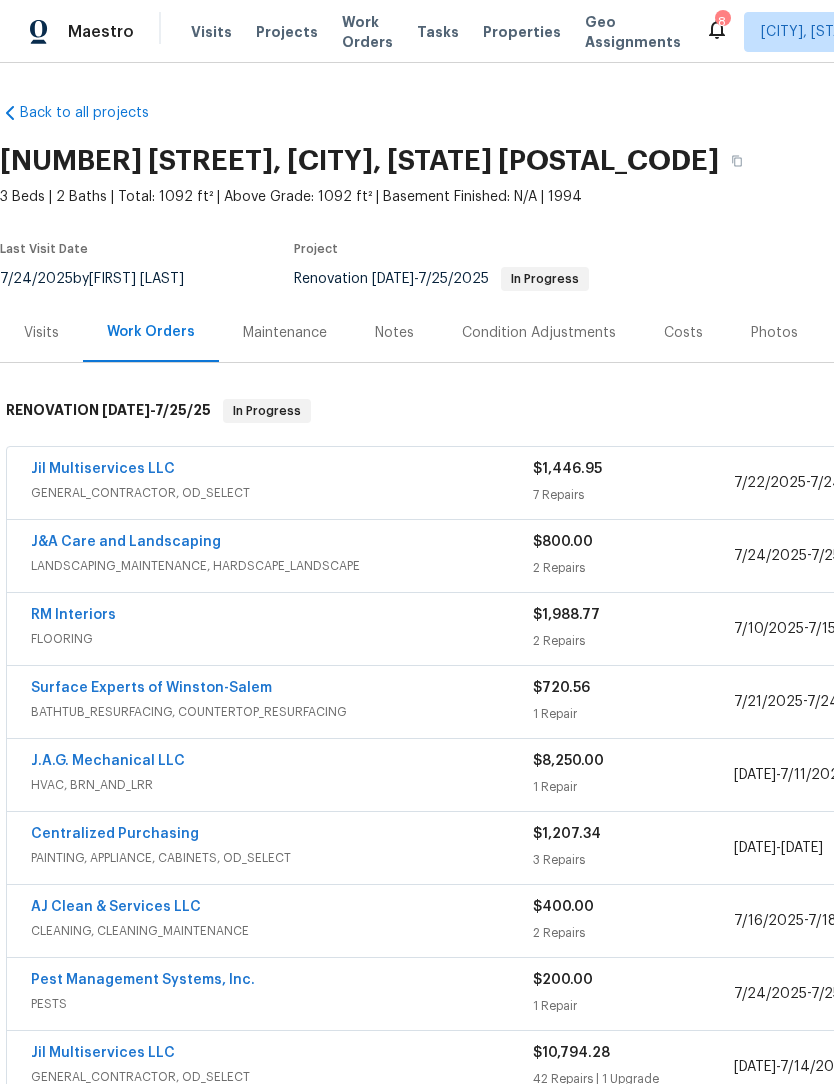 click on "Jil Multiservices LLC" at bounding box center (103, 469) 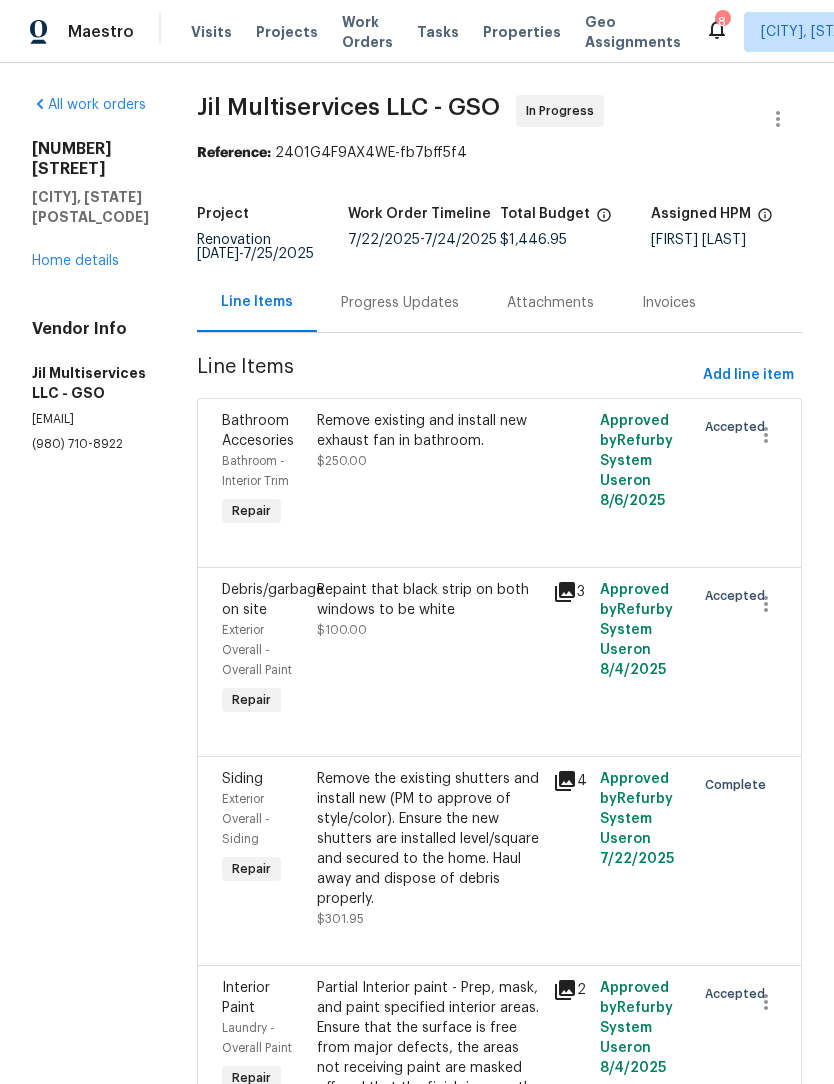 scroll, scrollTop: 0, scrollLeft: 0, axis: both 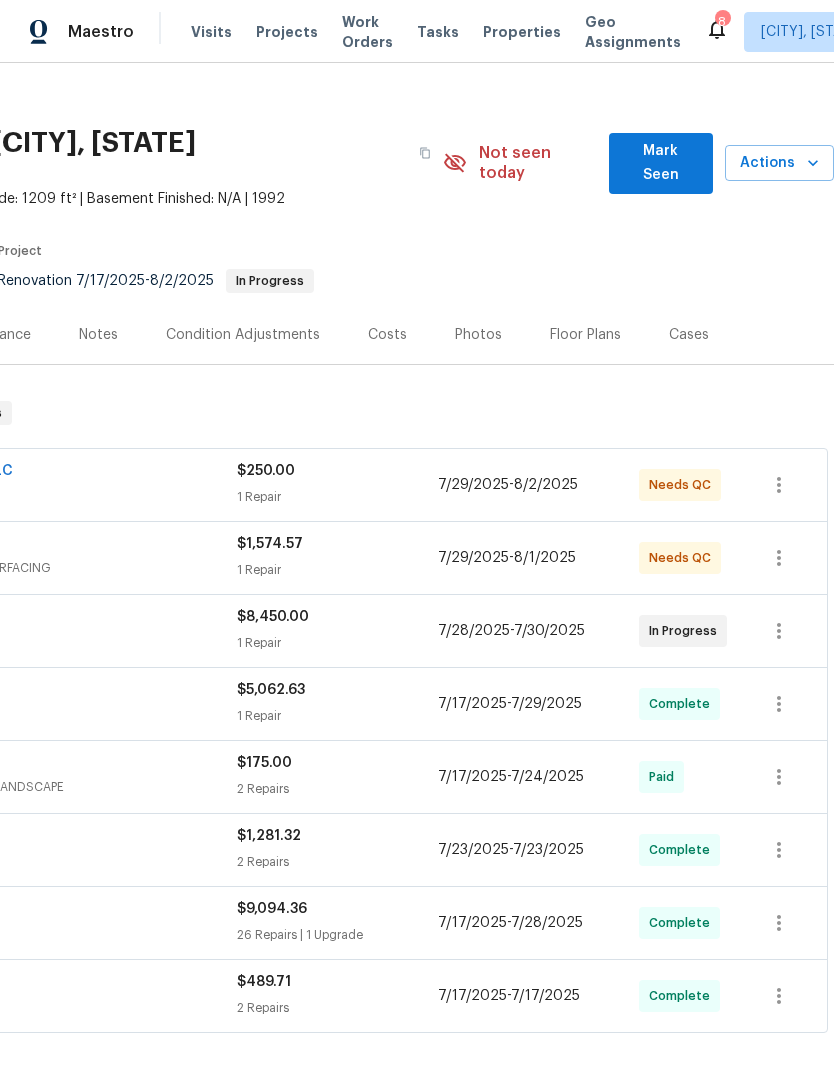click on "Mark Seen" at bounding box center (661, 163) 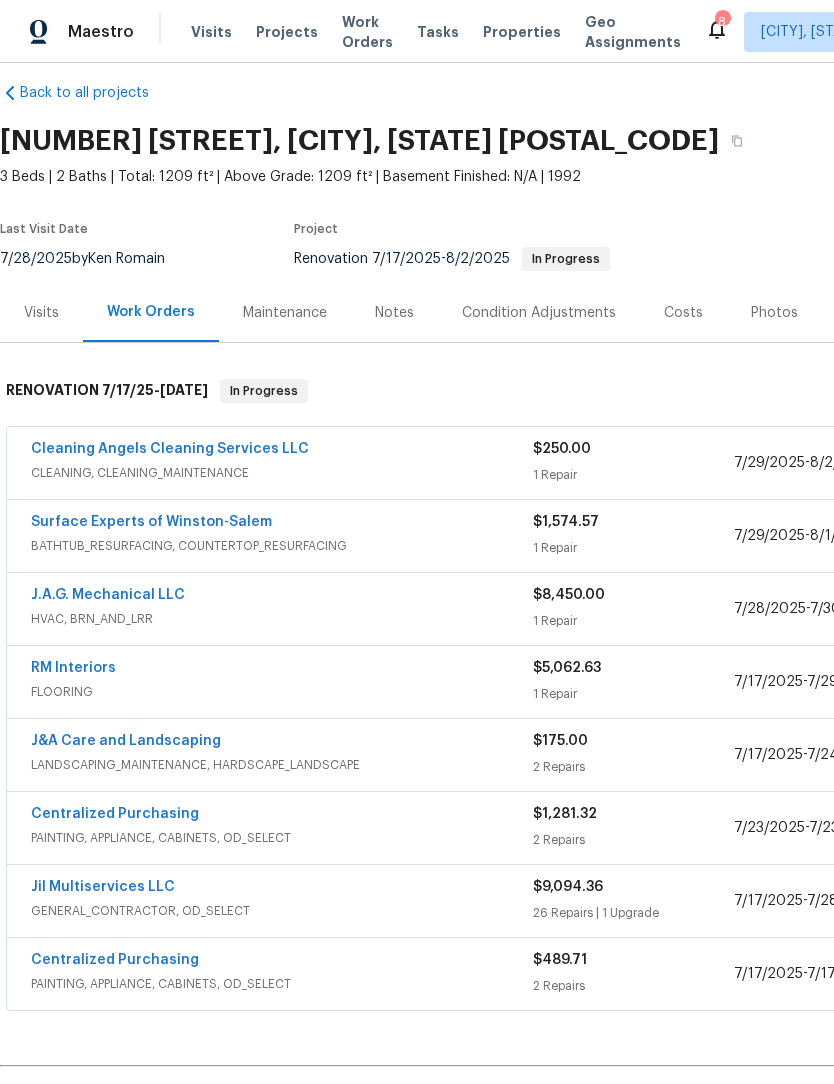 scroll, scrollTop: 0, scrollLeft: 0, axis: both 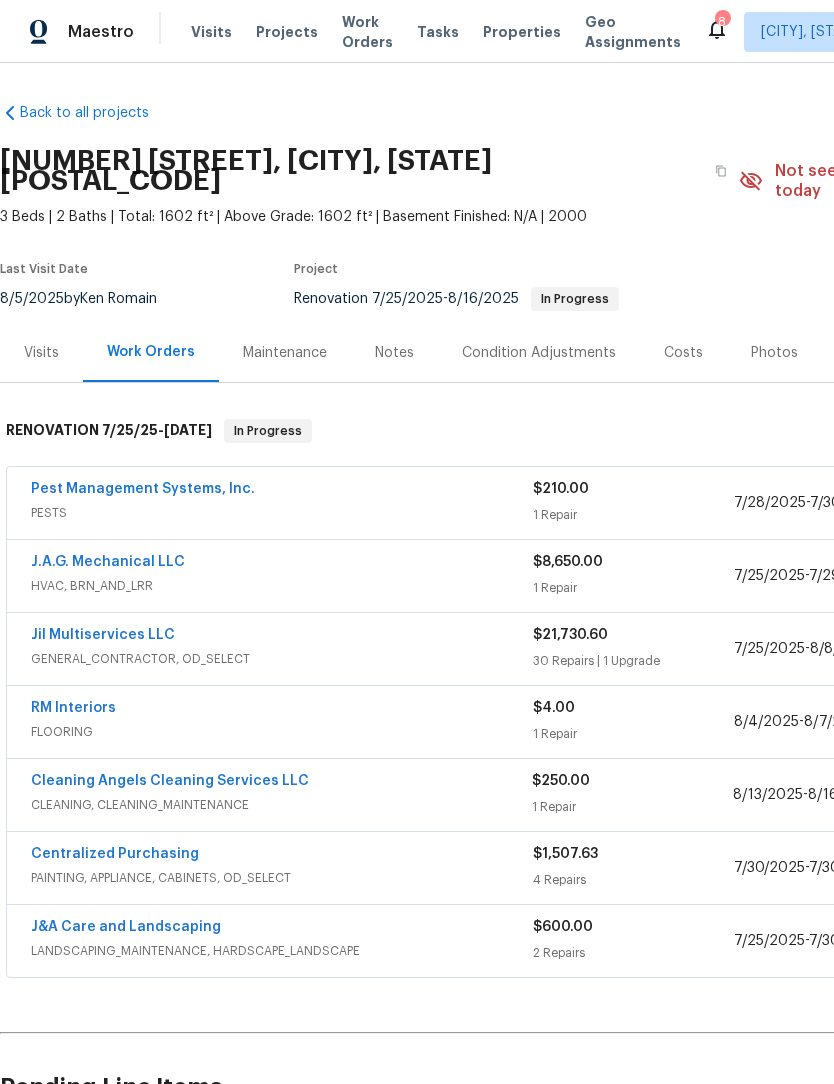 click on "J&A Care and Landscaping" at bounding box center [126, 927] 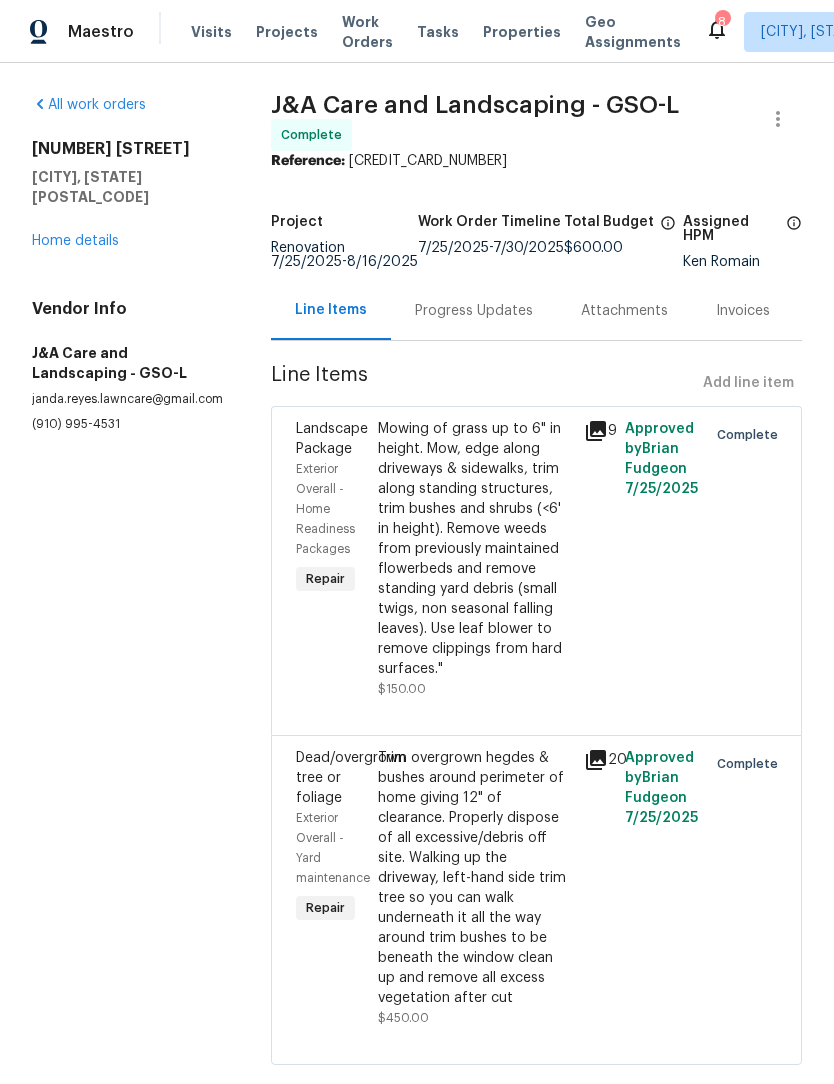 click on "Home details" at bounding box center [75, 241] 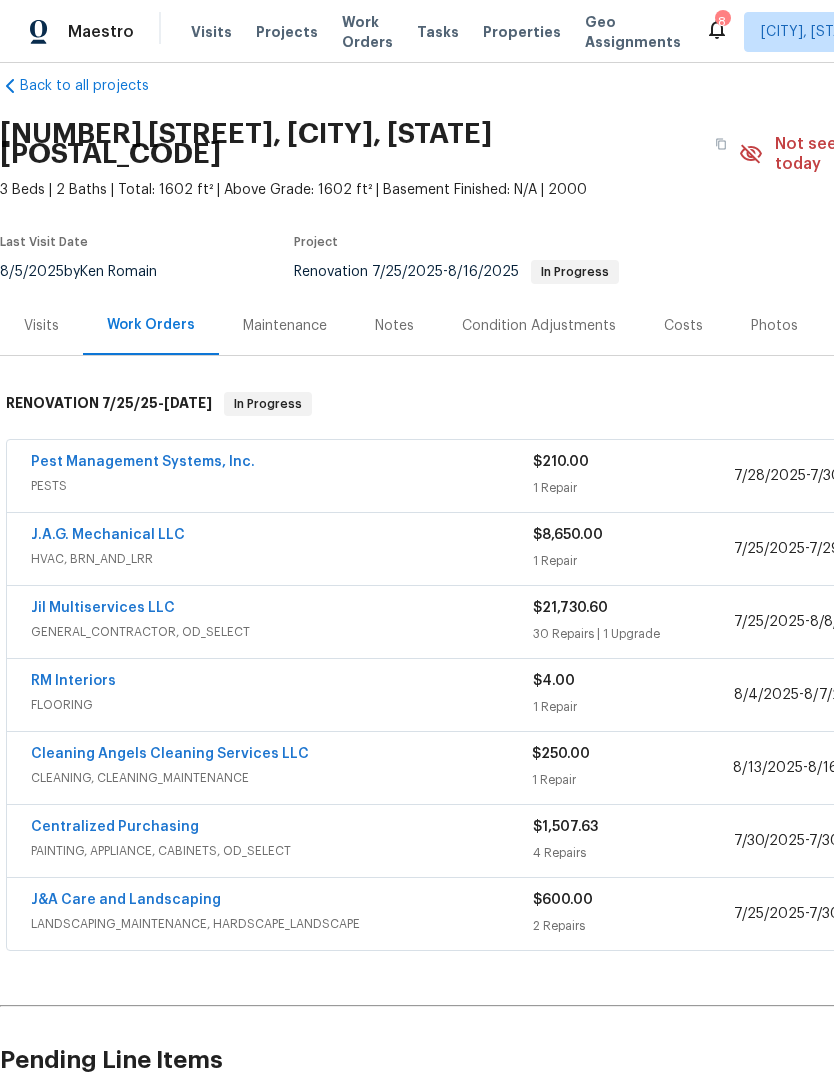 scroll, scrollTop: 27, scrollLeft: 0, axis: vertical 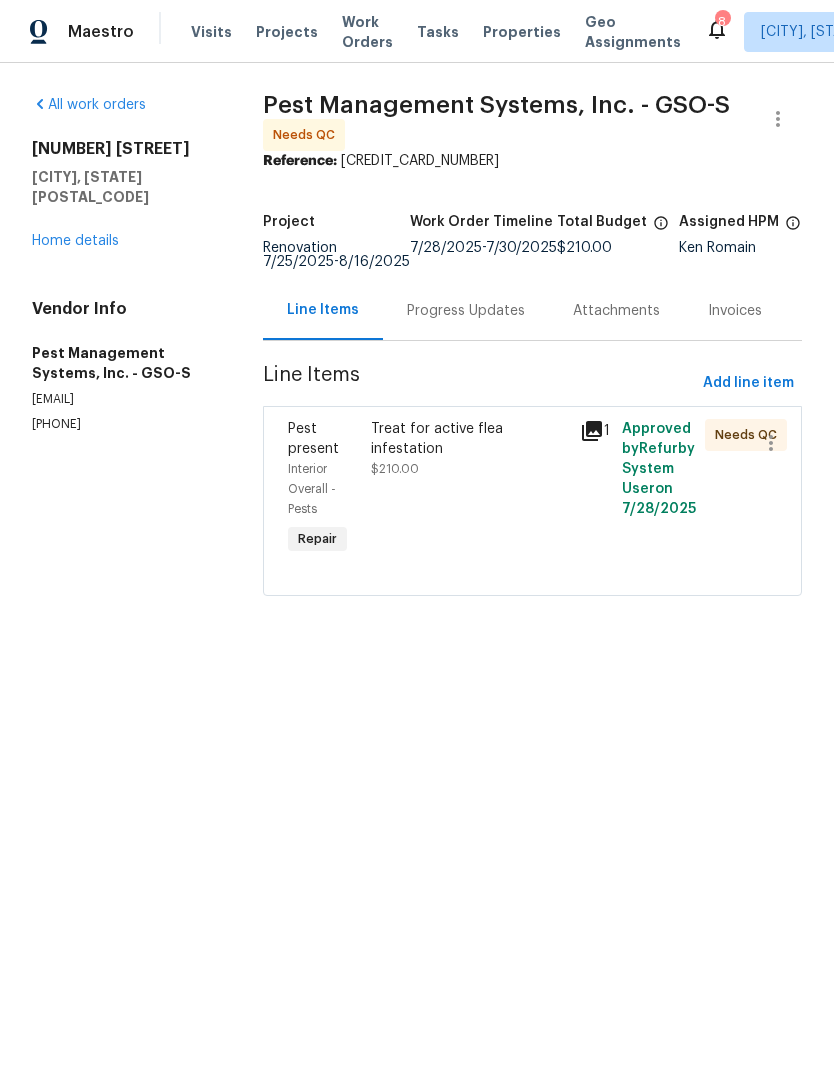click on "Treat for active flea infestation" at bounding box center (469, 439) 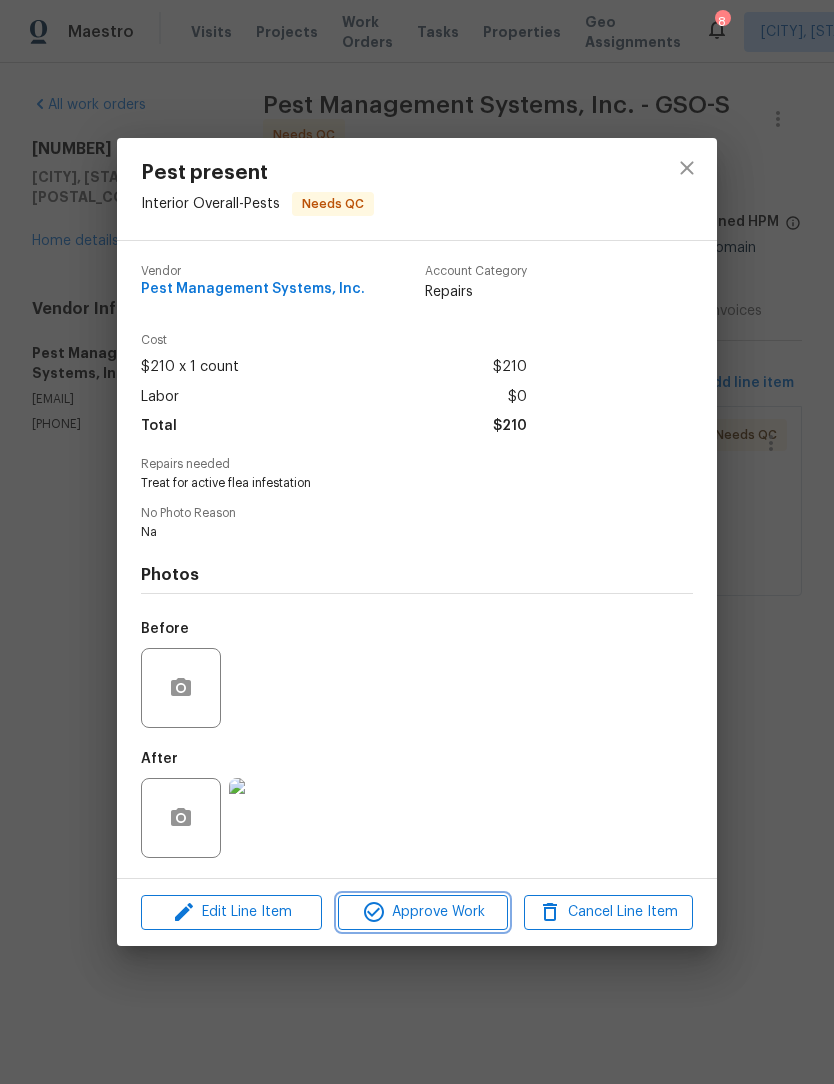 click on "Approve Work" at bounding box center (422, 912) 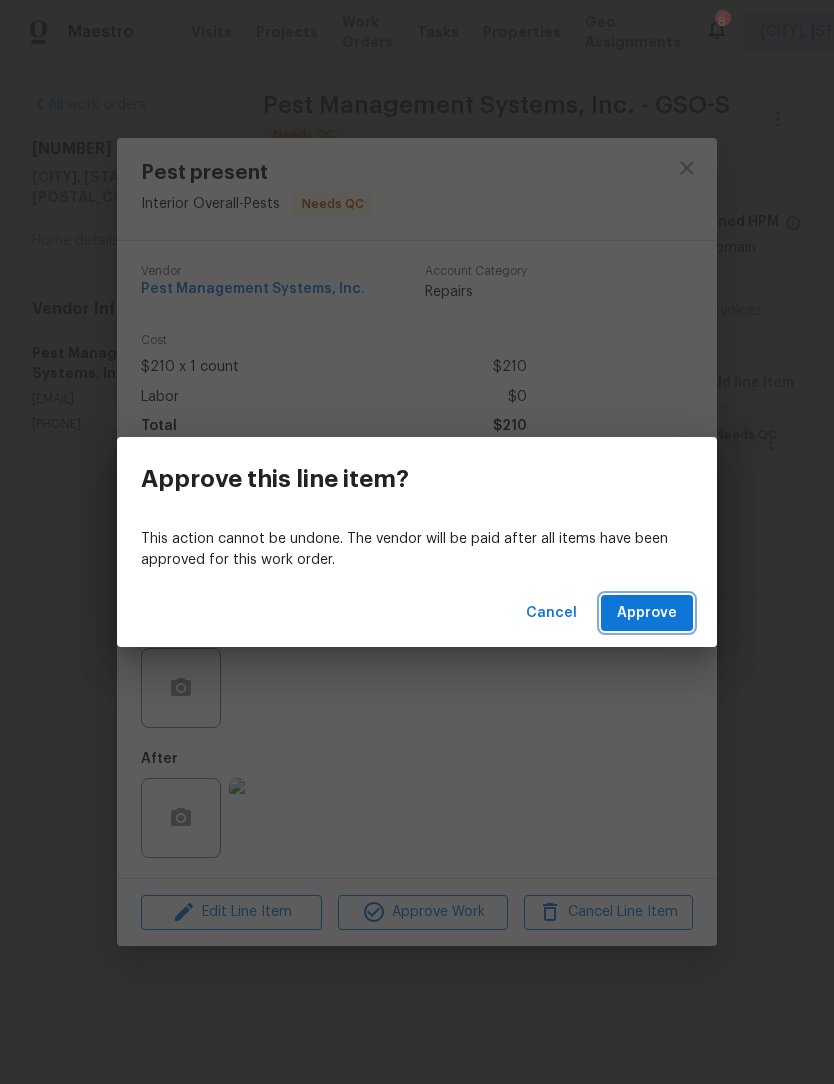 click on "Approve" at bounding box center [647, 613] 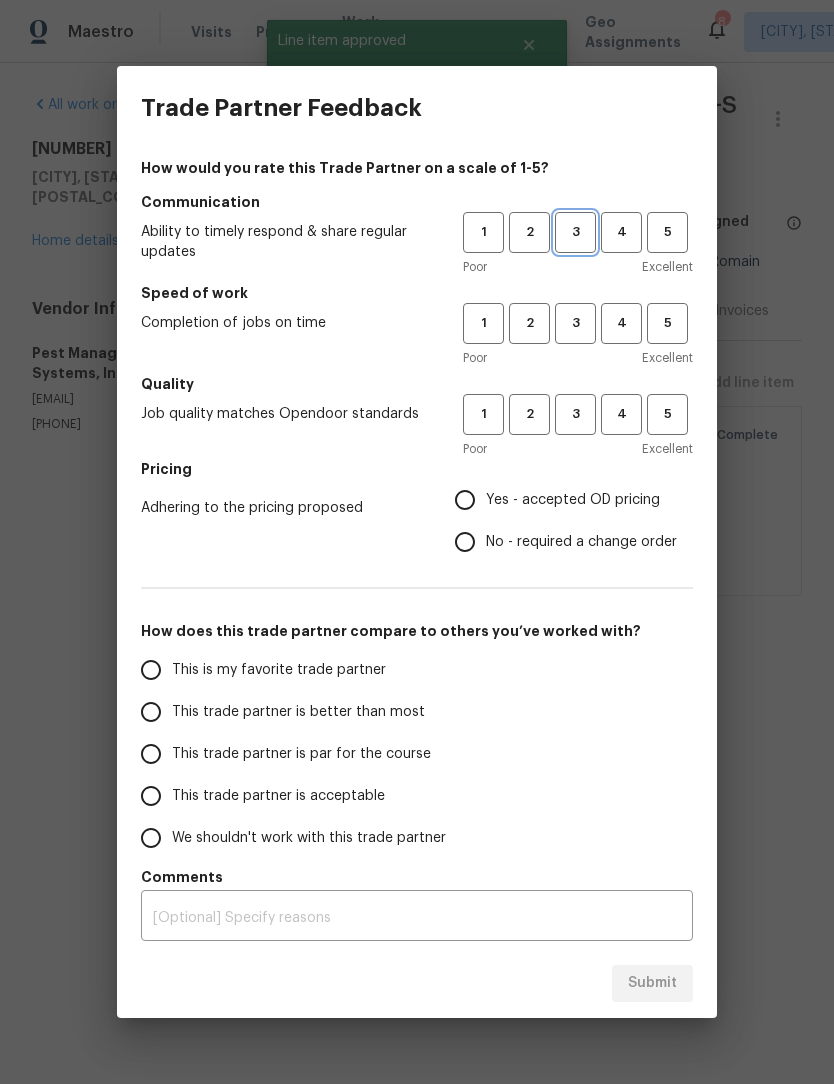 click on "3" at bounding box center [575, 232] 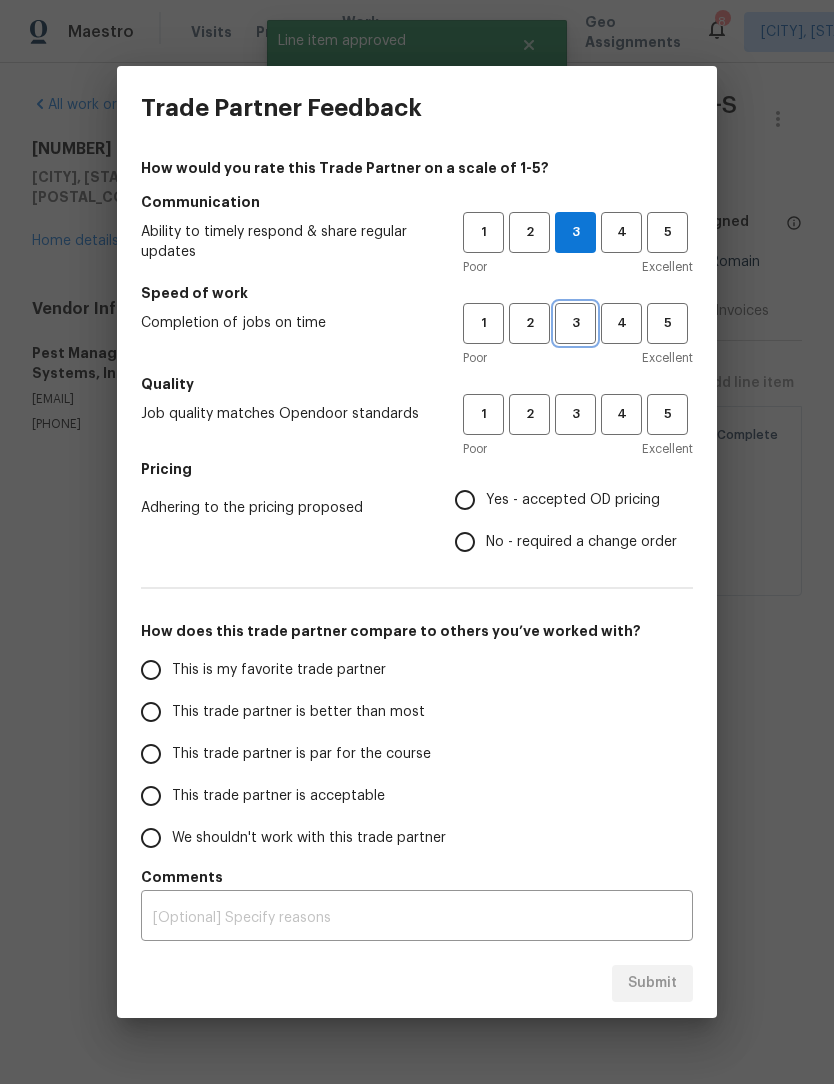 click on "3" at bounding box center [575, 323] 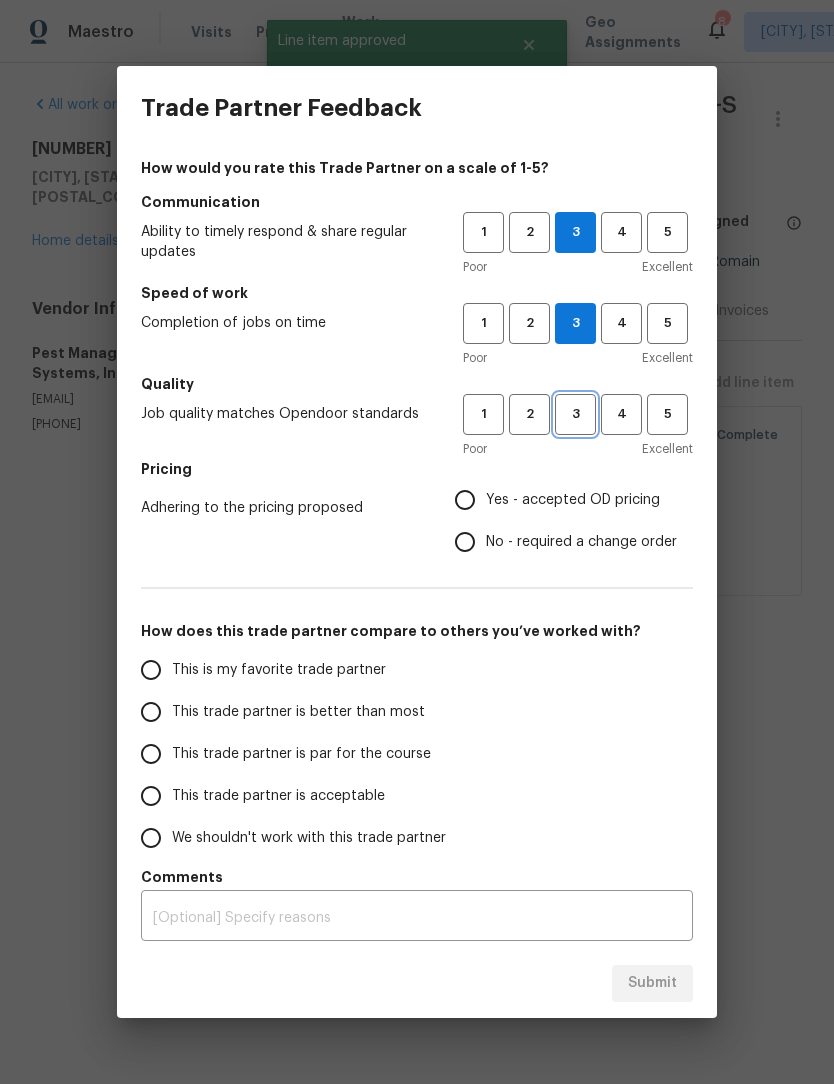 click on "3" at bounding box center [575, 414] 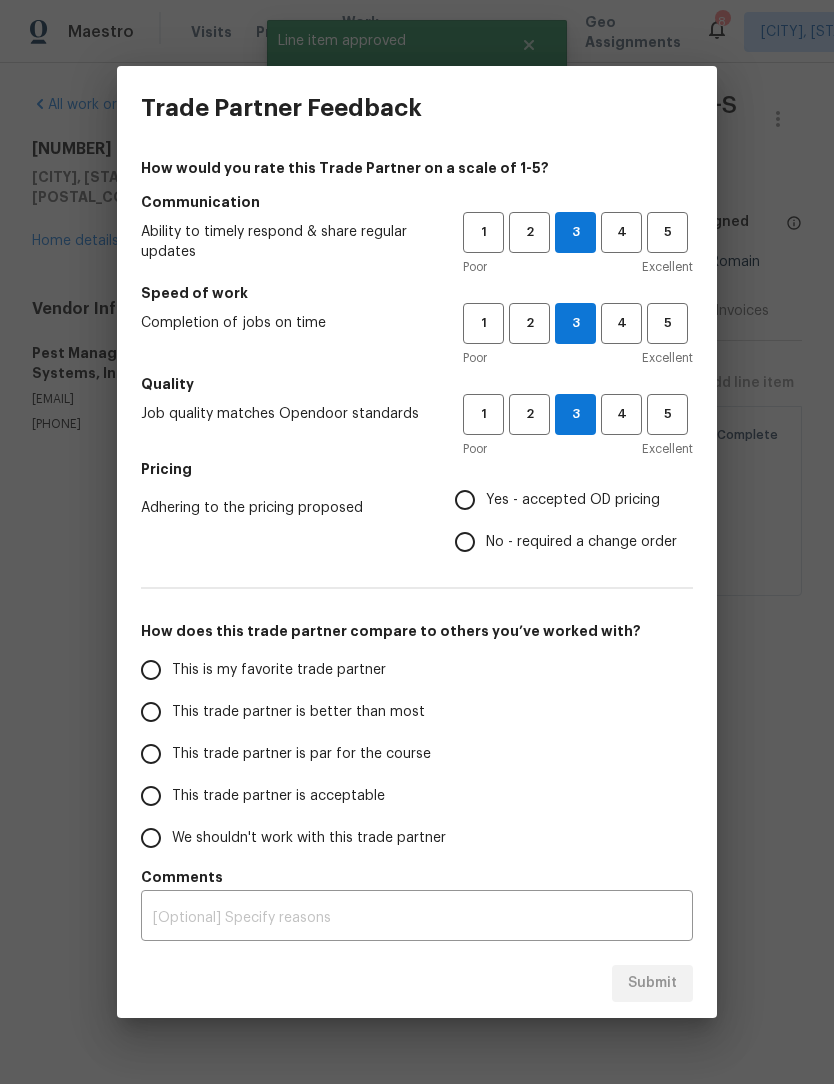 click on "Yes - accepted OD pricing" at bounding box center (465, 500) 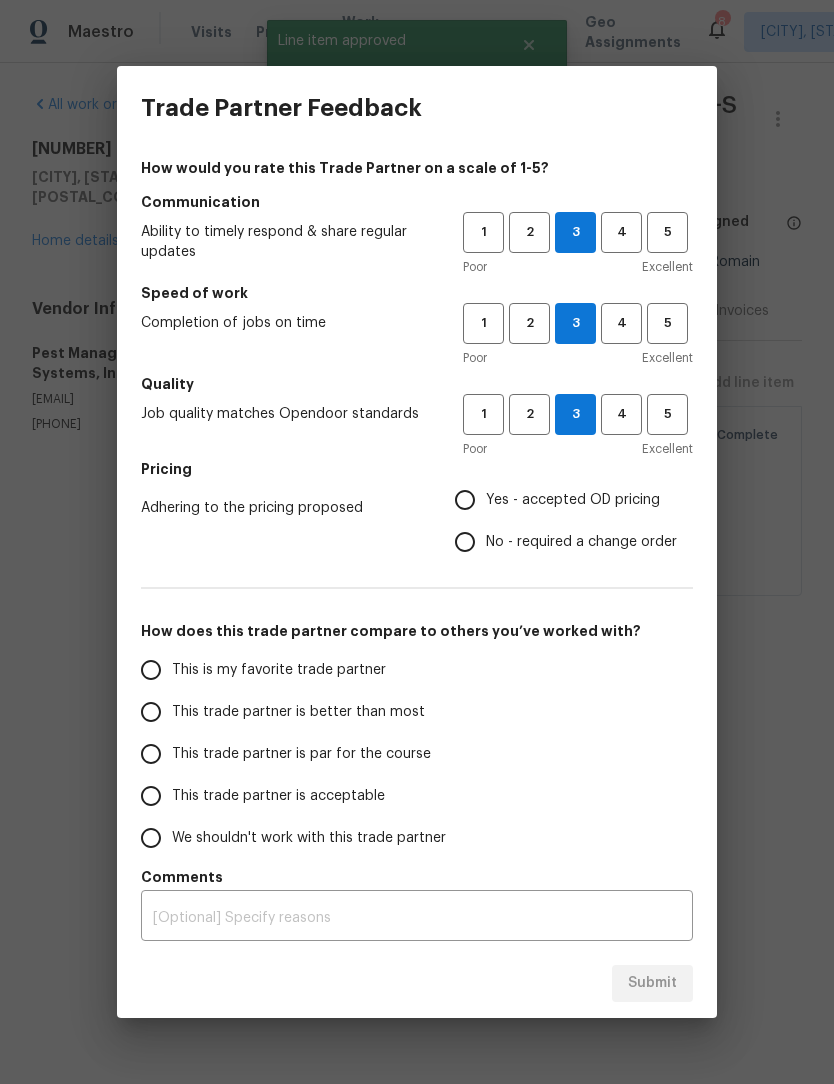 radio on "true" 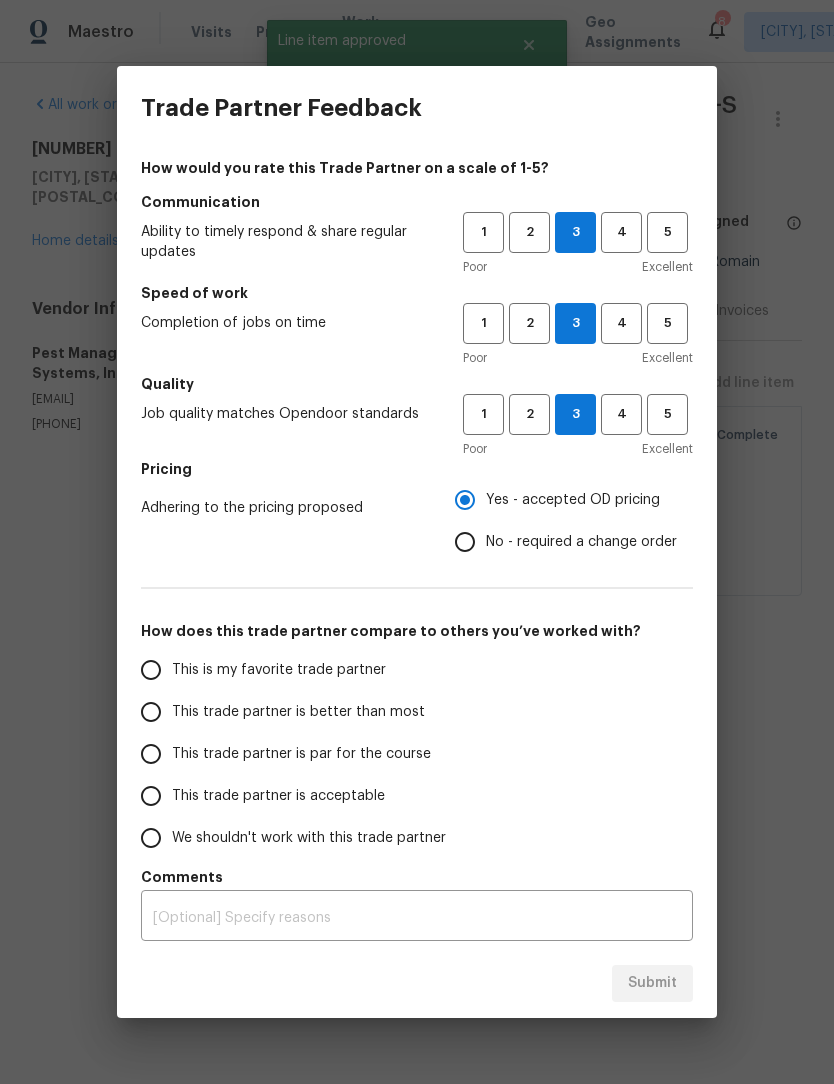 click on "This trade partner is par for the course" at bounding box center (151, 754) 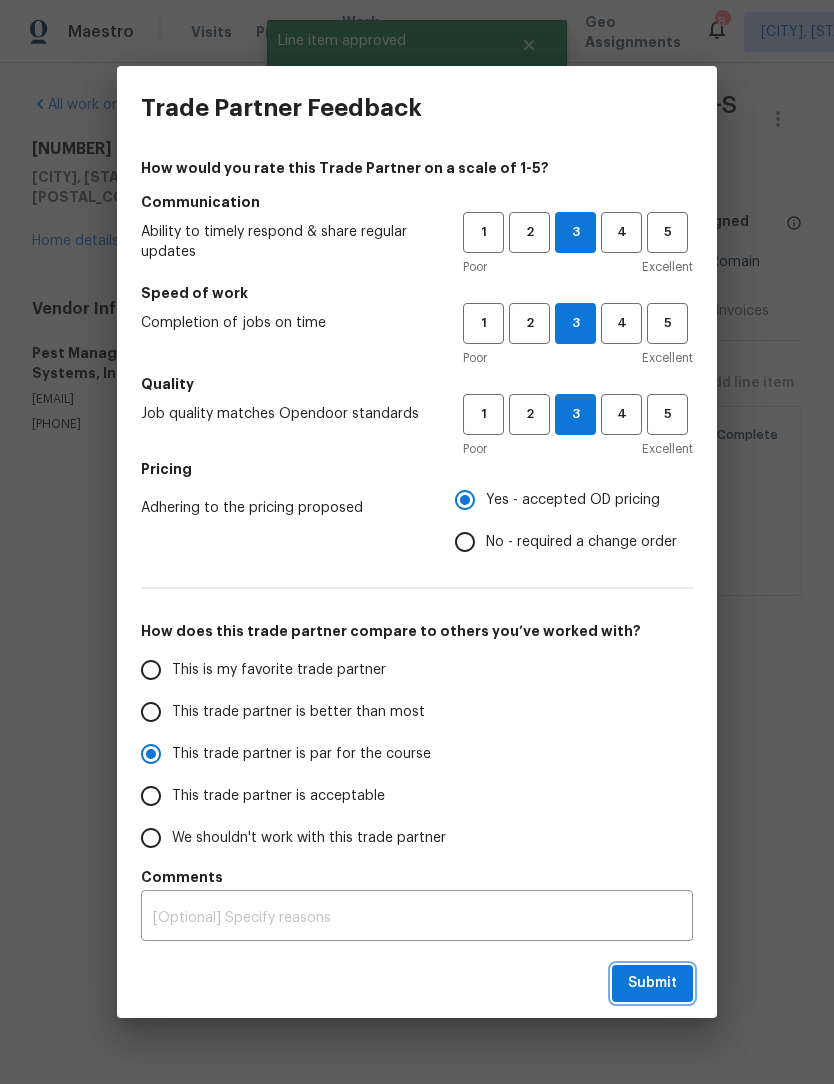 click on "Submit" at bounding box center (652, 983) 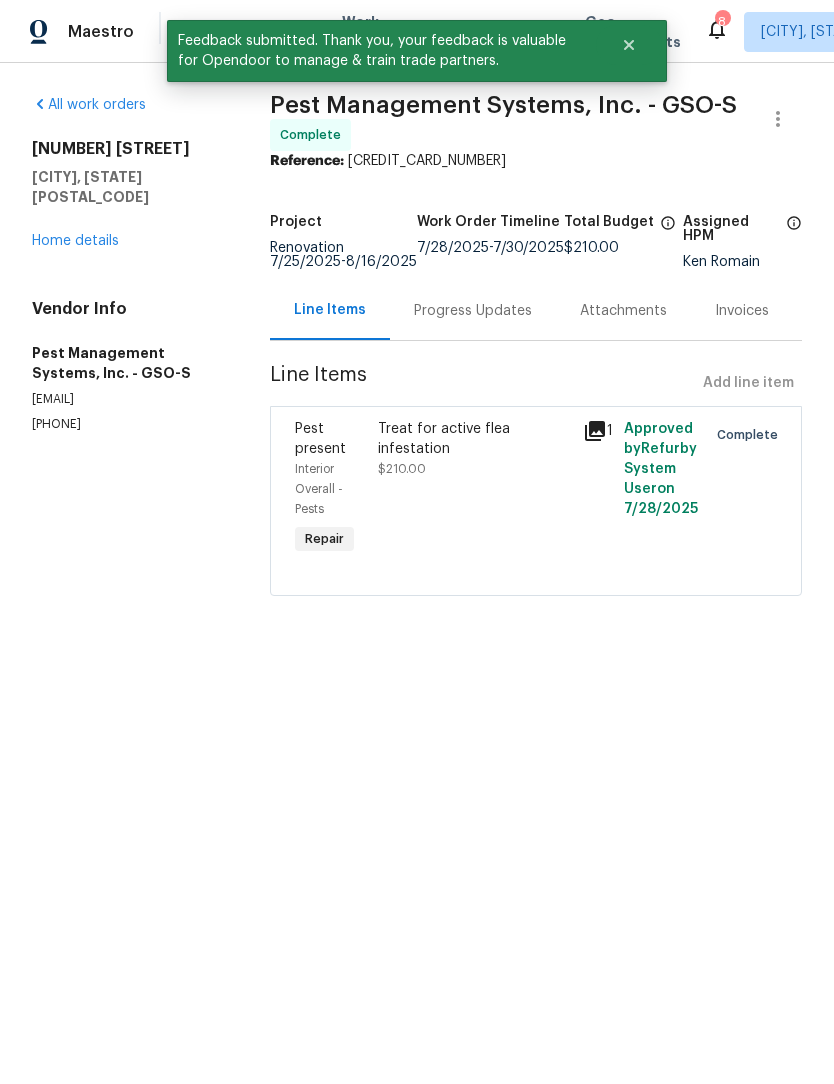 click on "Home details" at bounding box center [75, 241] 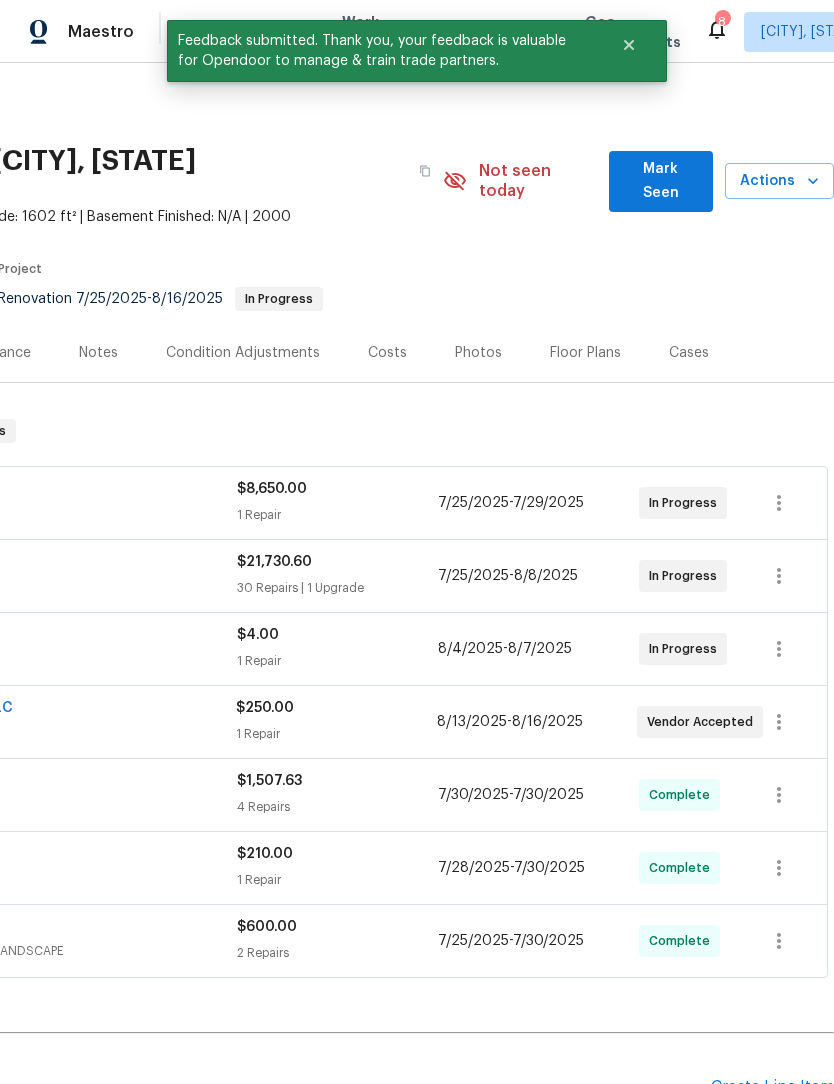 scroll, scrollTop: 0, scrollLeft: 296, axis: horizontal 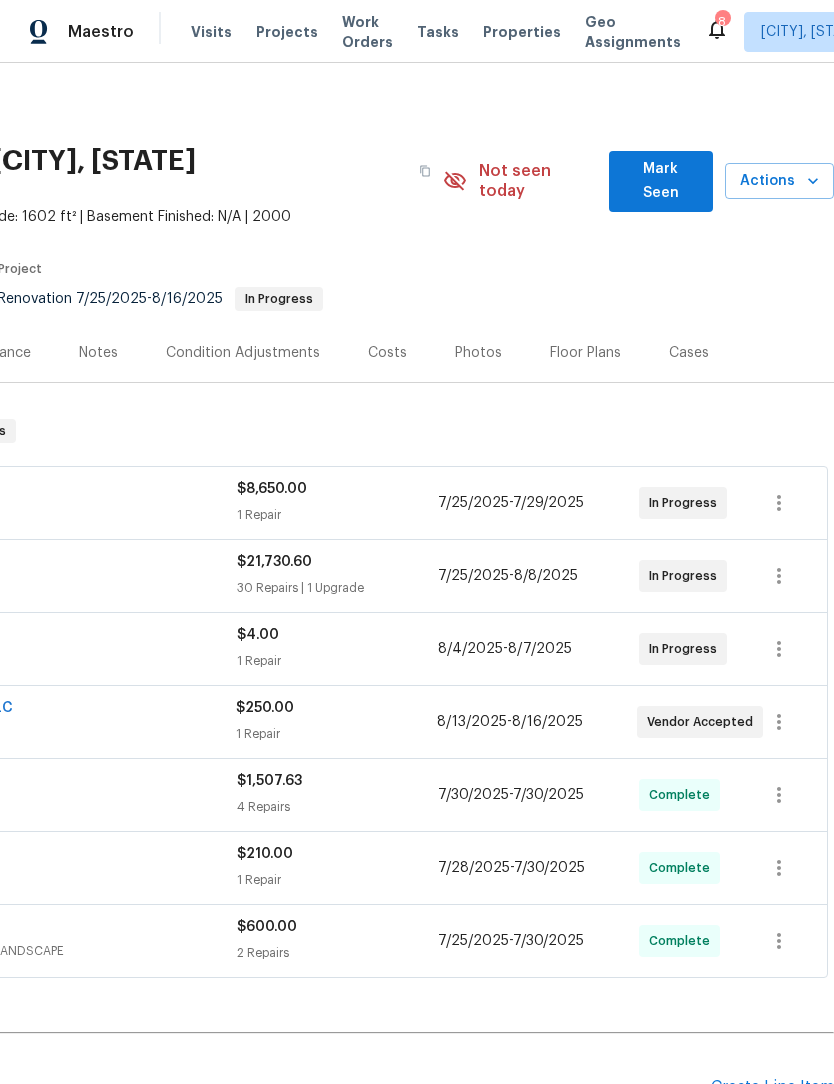 click on "Mark Seen" at bounding box center [661, 181] 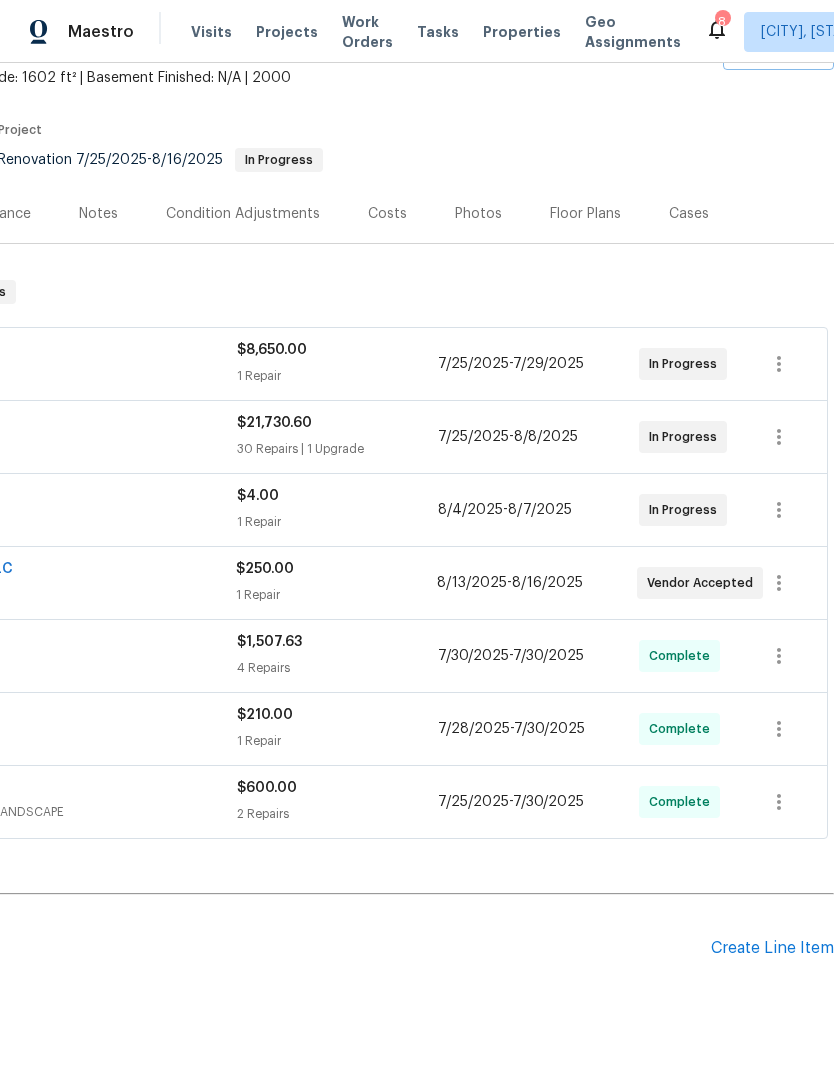 scroll, scrollTop: 119, scrollLeft: 296, axis: both 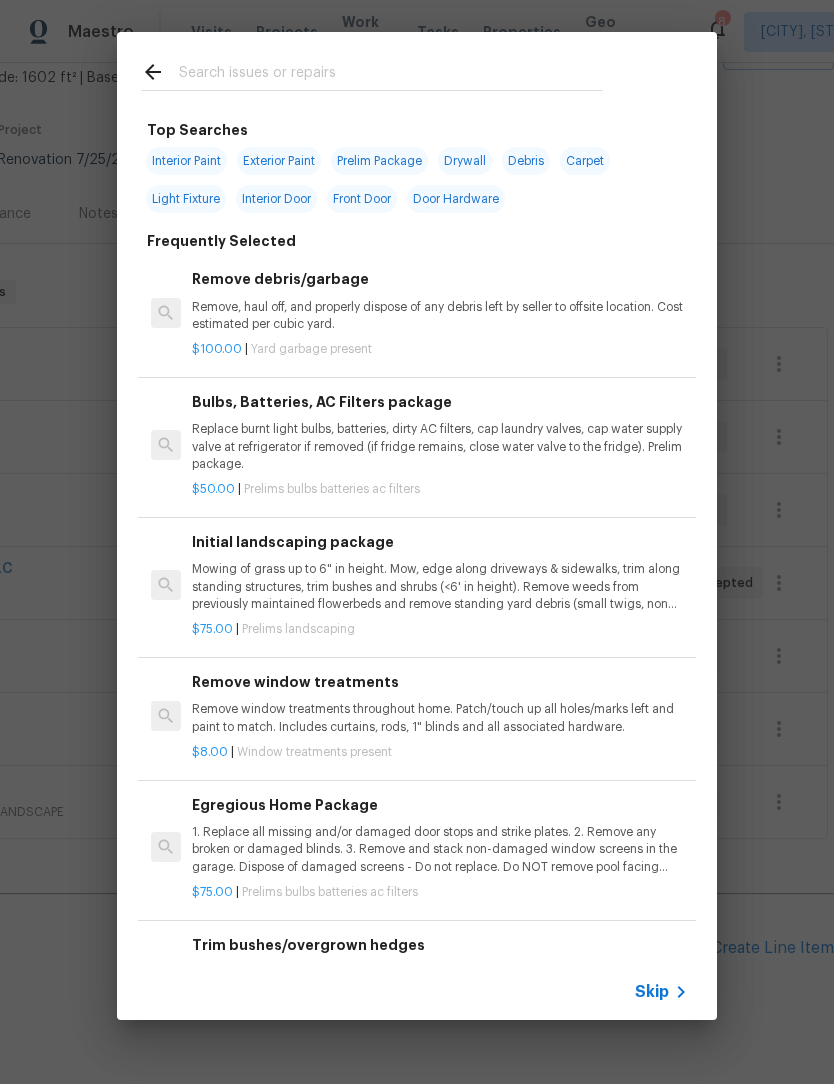click at bounding box center [391, 75] 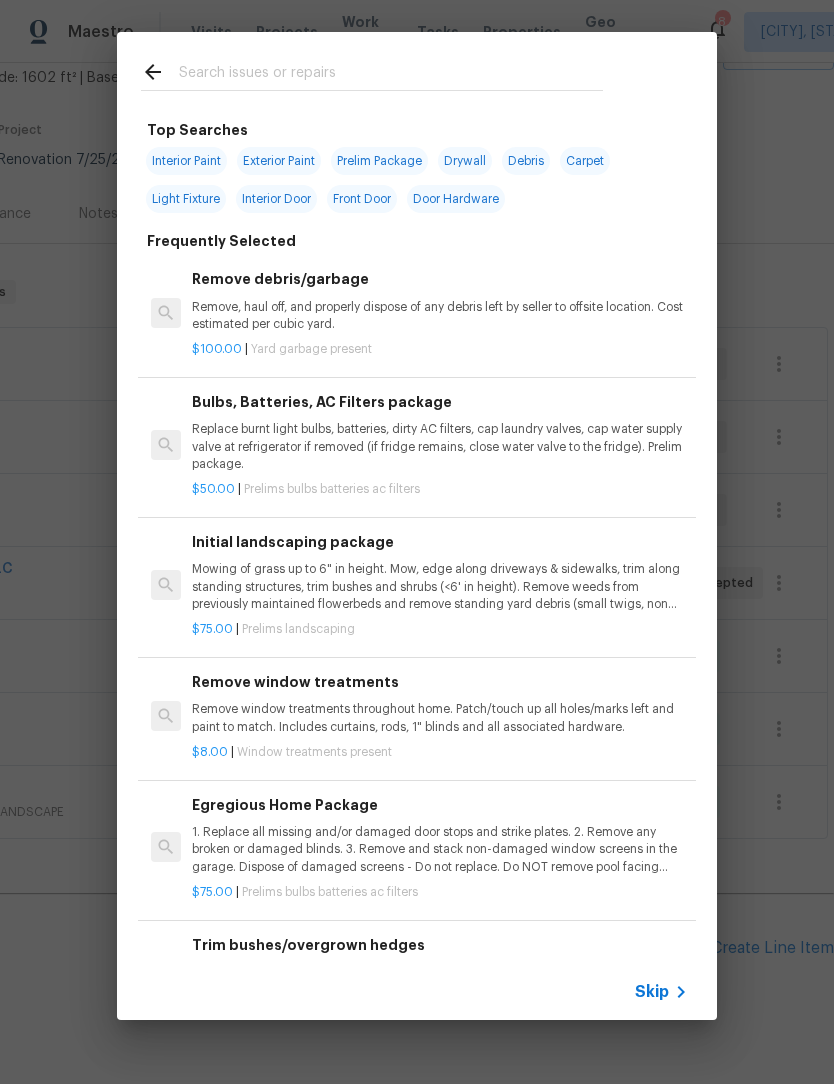 type on "C" 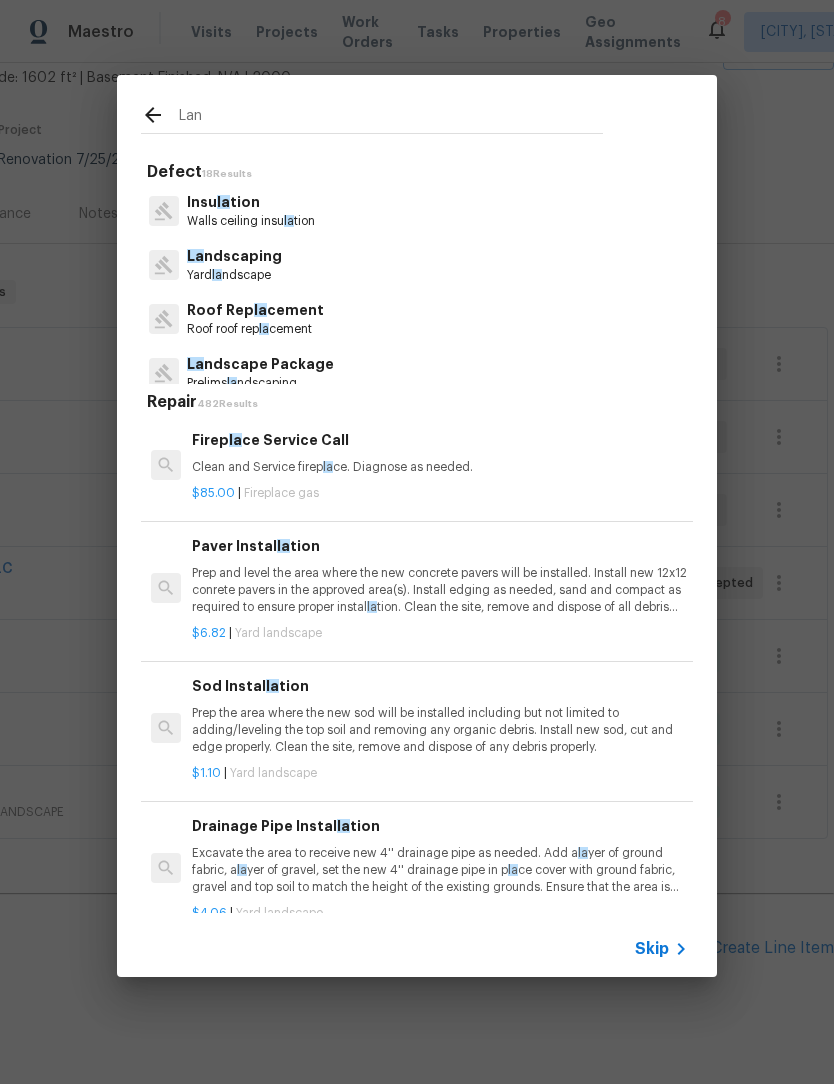 type on "Land" 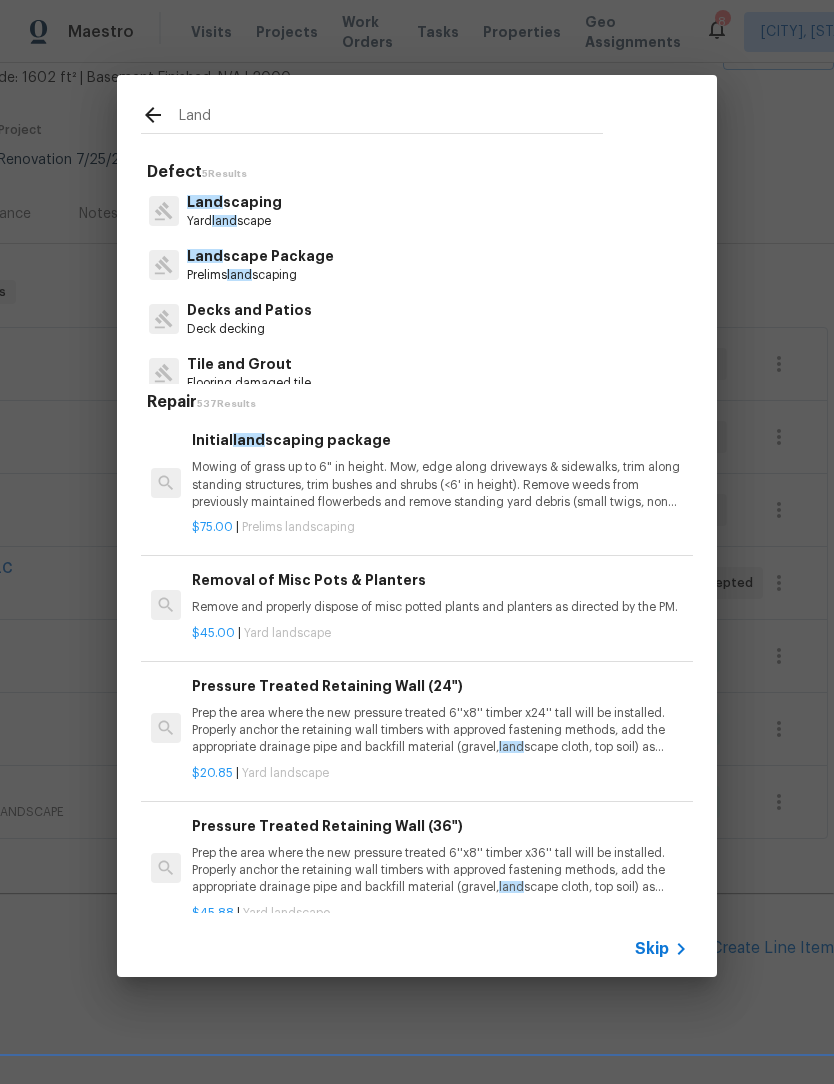 click on "Mowing of grass up to 6" in height. Mow, edge along driveways & sidewalks, trim along standing structures, trim bushes and shrubs (<6' in height). Remove weeds from previously maintained flowerbeds and remove standing yard debris (small twigs, non seasonal falling leaves).  Use leaf blower to remove clippings from hard surfaces."" at bounding box center [440, 484] 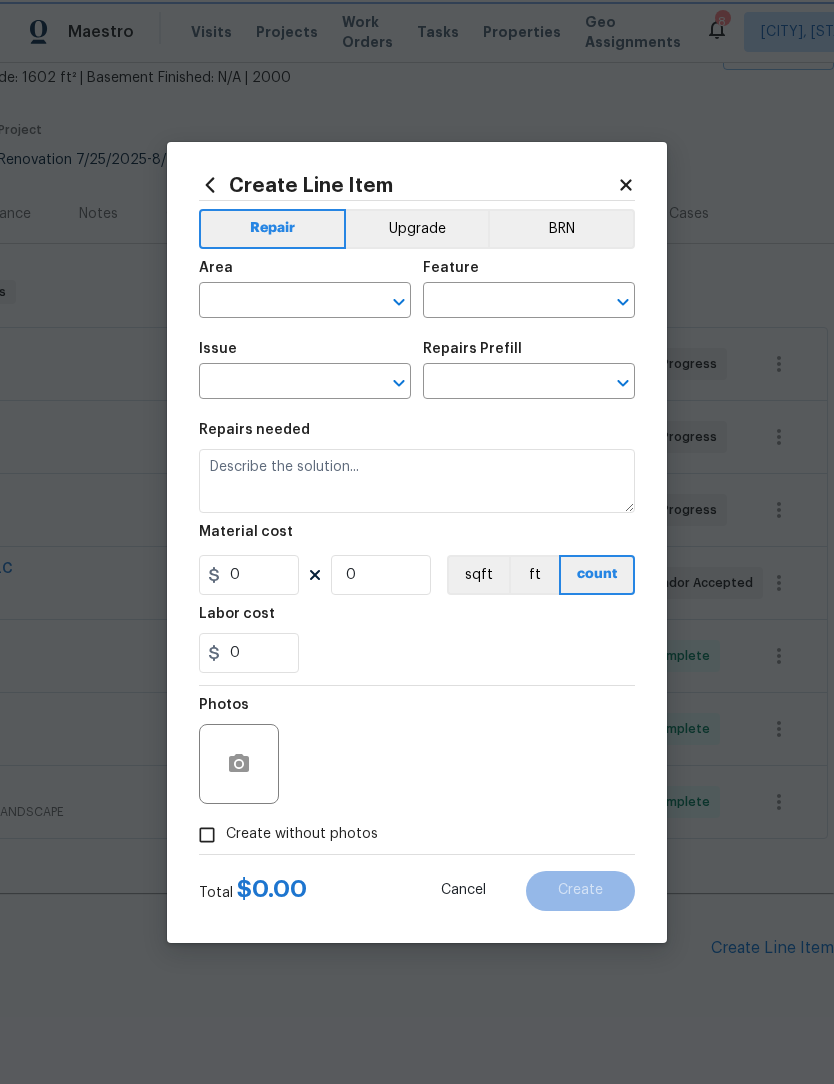 type on "Home Readiness Packages" 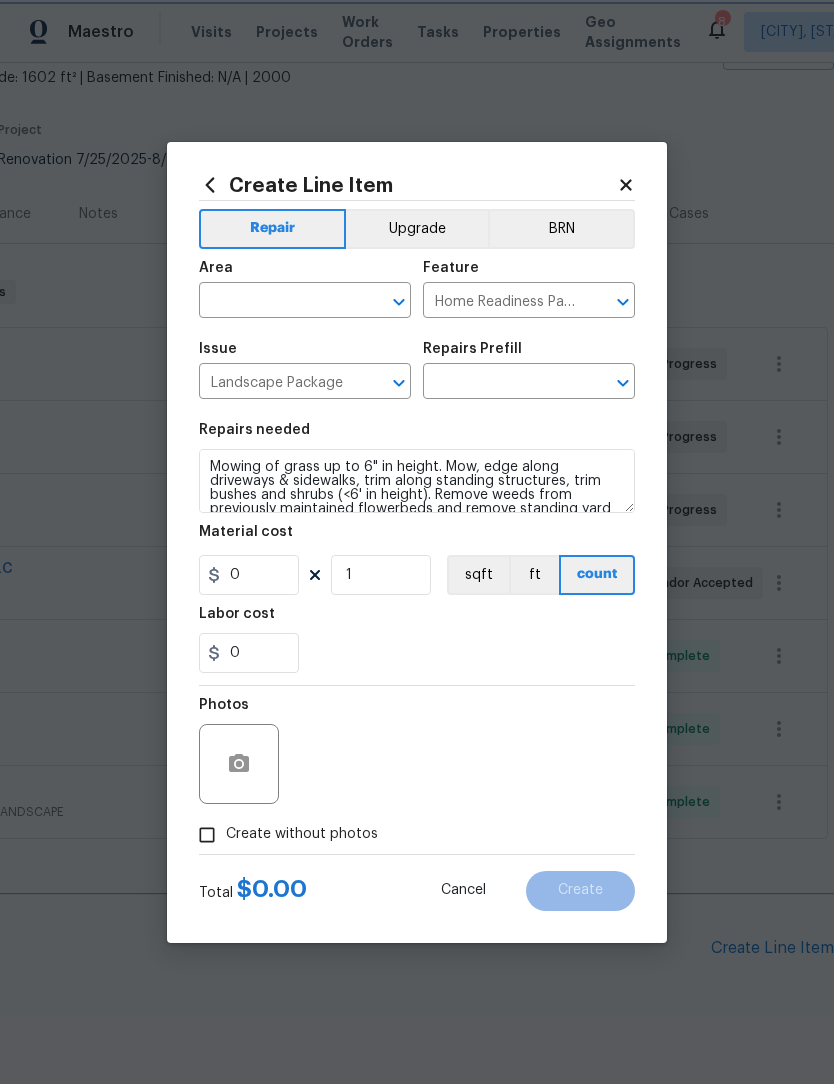 type on "Initial landscaping package $75.00" 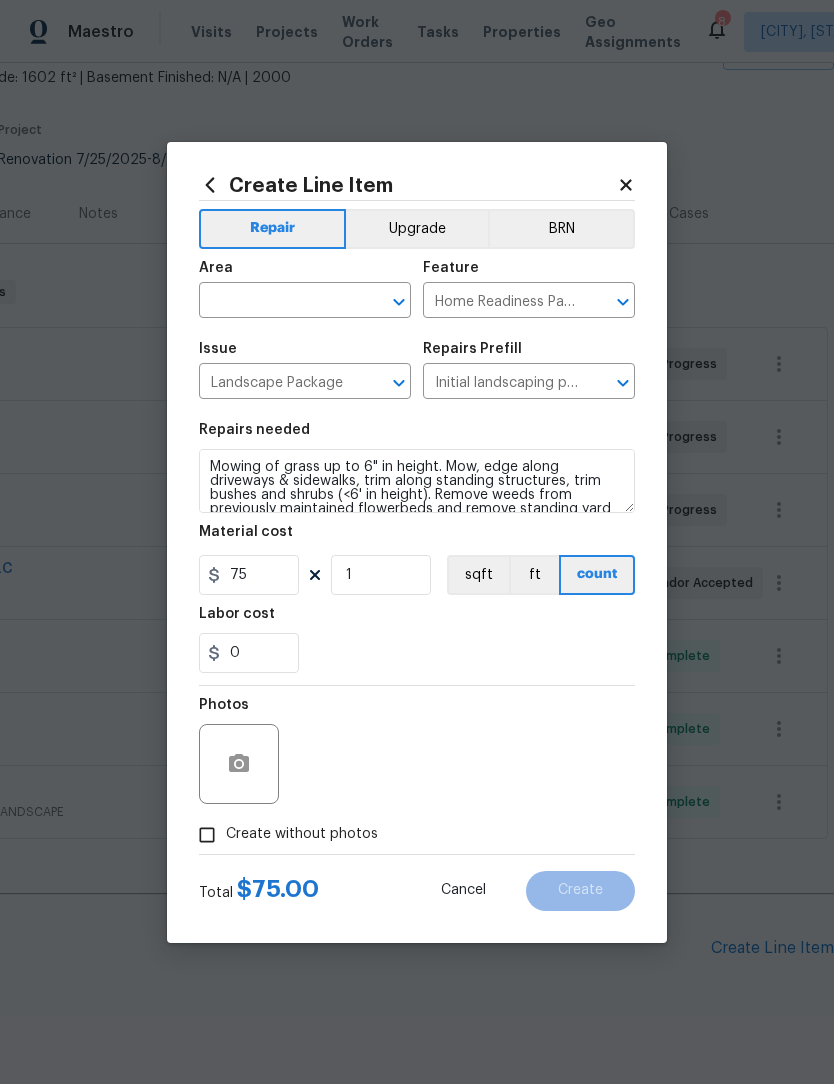 click at bounding box center (277, 302) 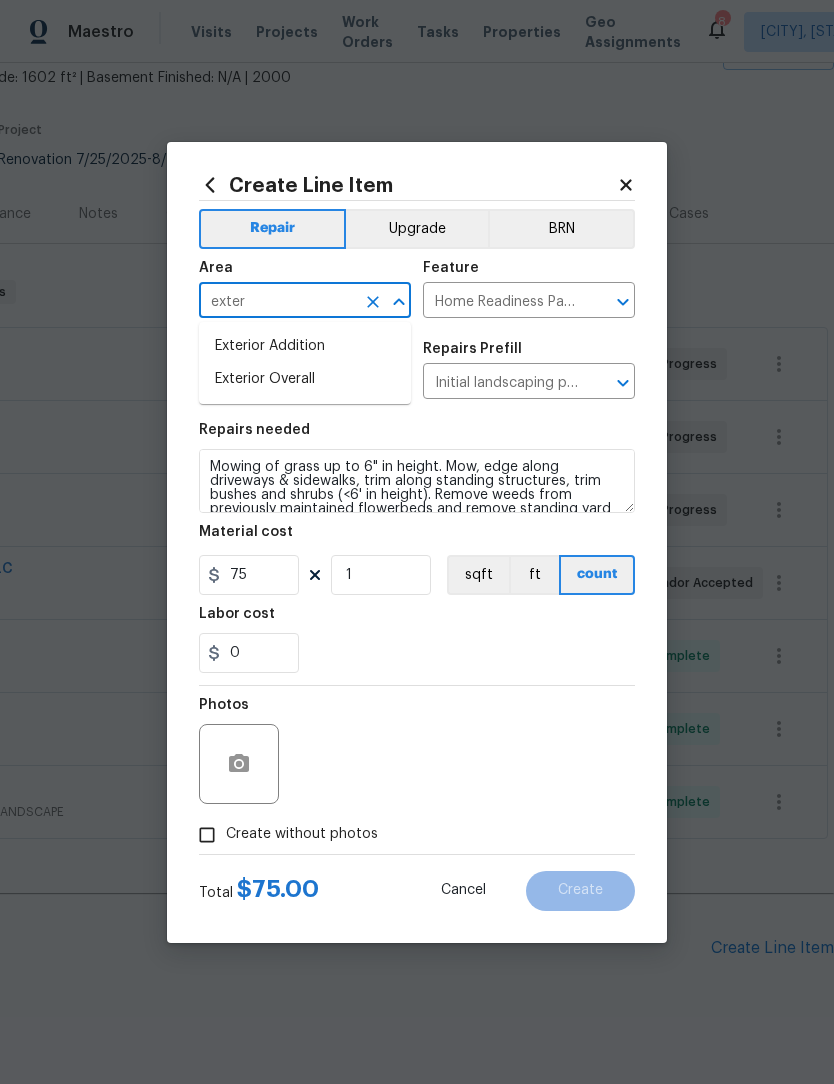 click on "Exterior Overall" at bounding box center (305, 379) 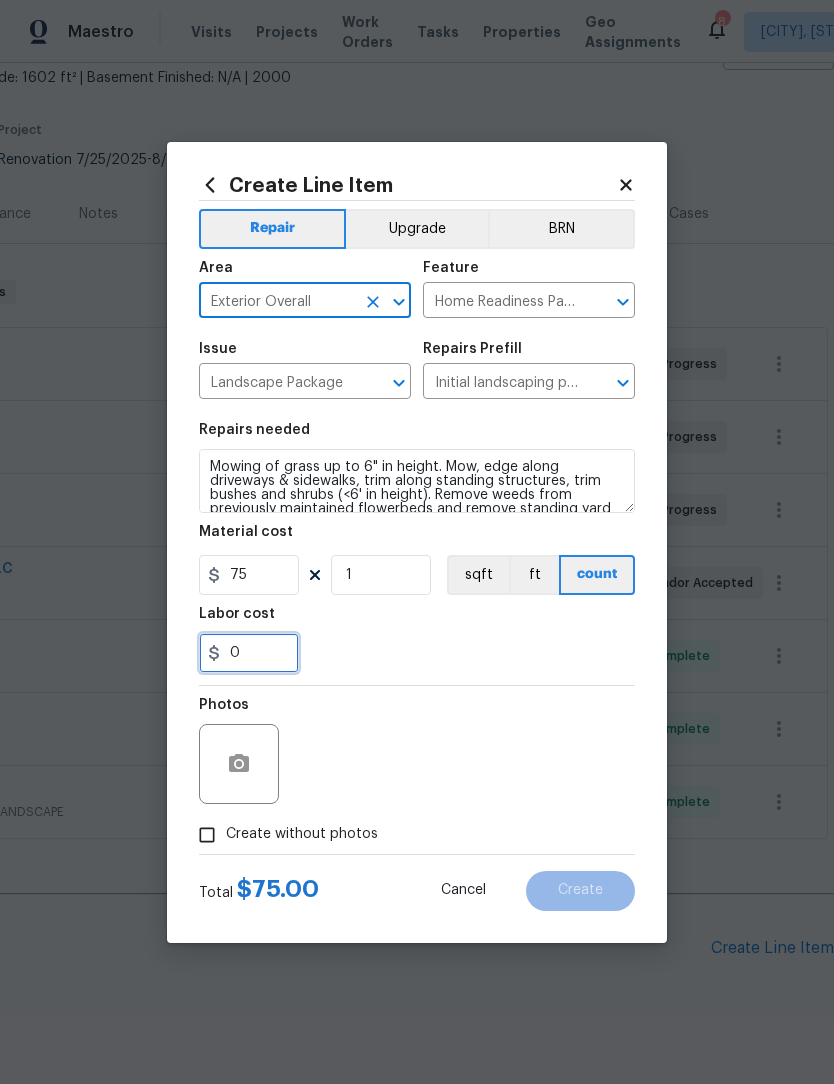 click on "0" at bounding box center [249, 653] 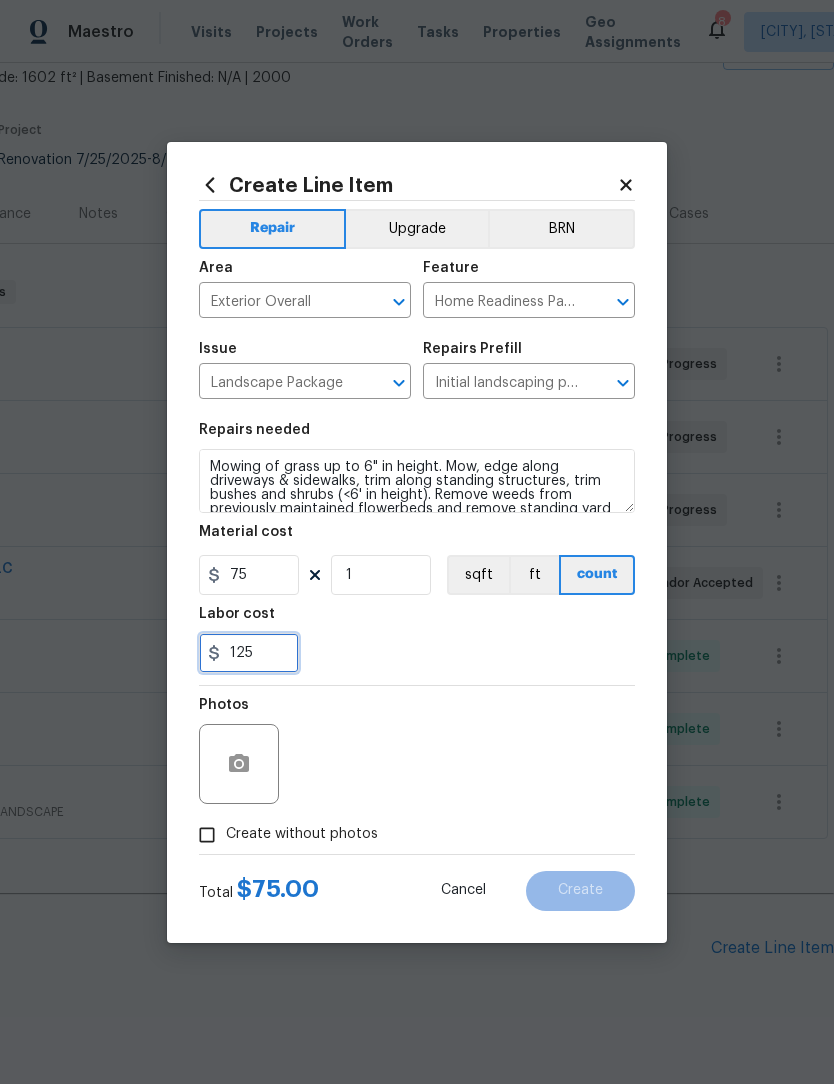 type on "125" 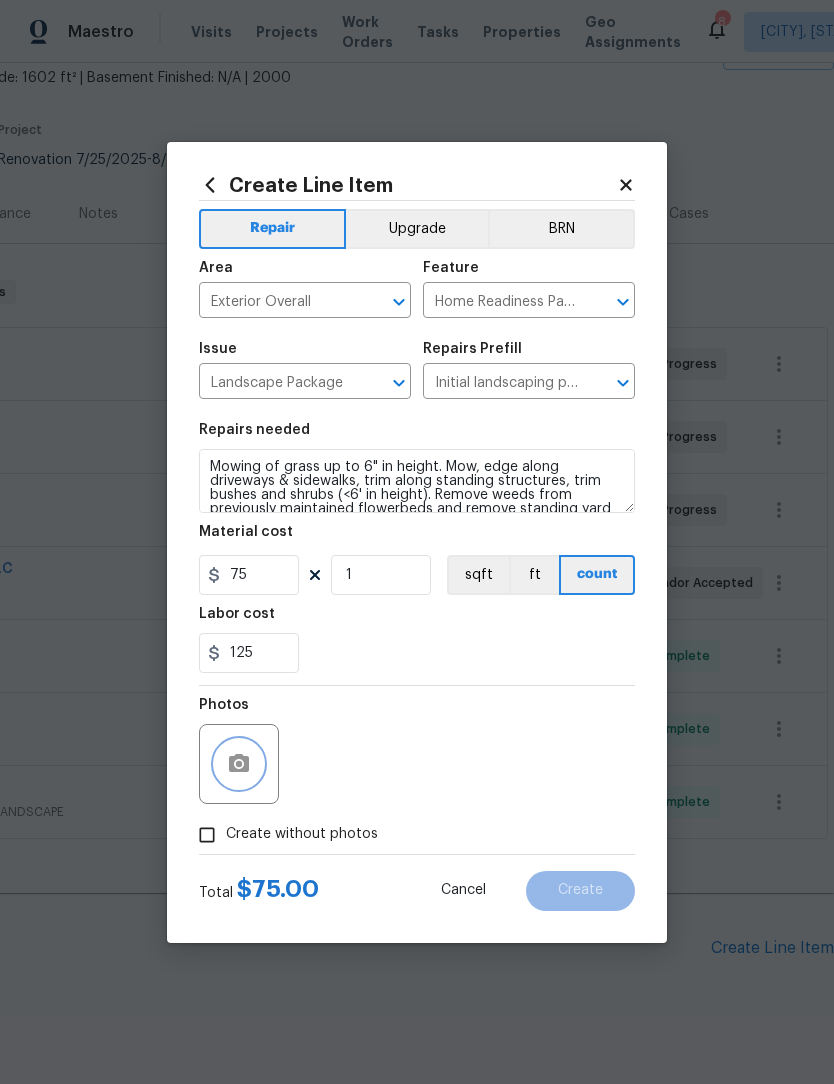 click 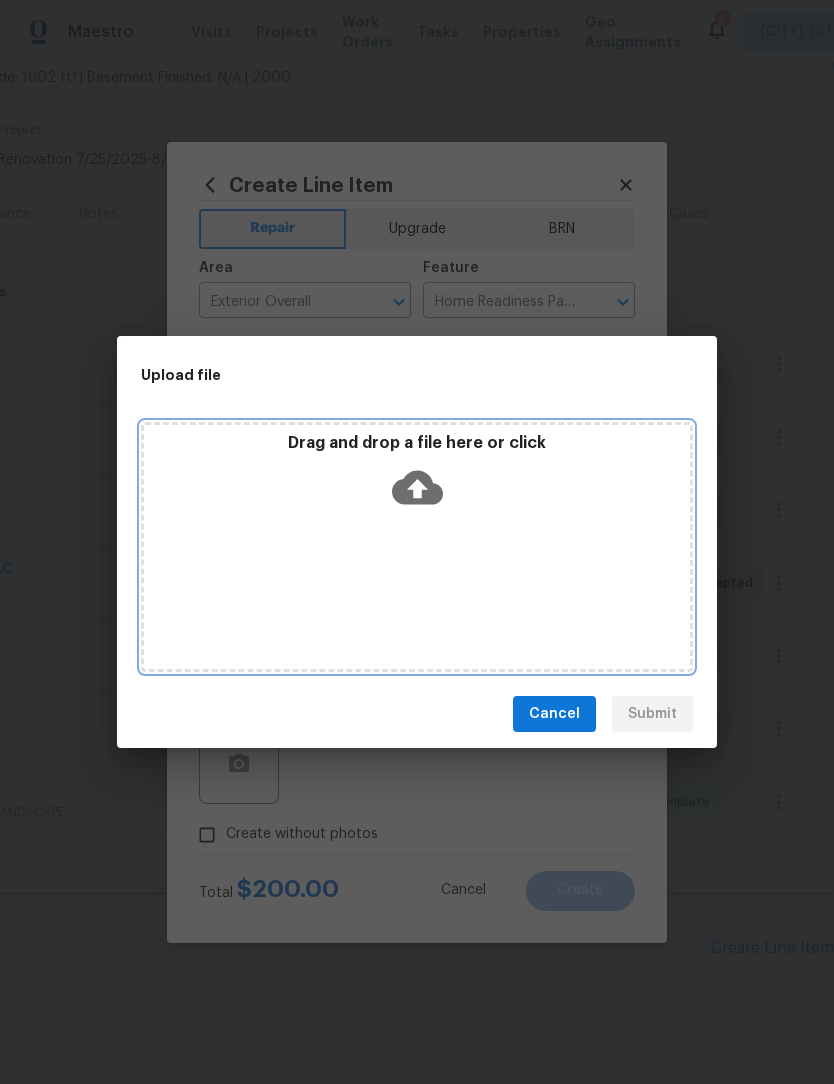 click on "Drag and drop a file here or click" at bounding box center [417, 547] 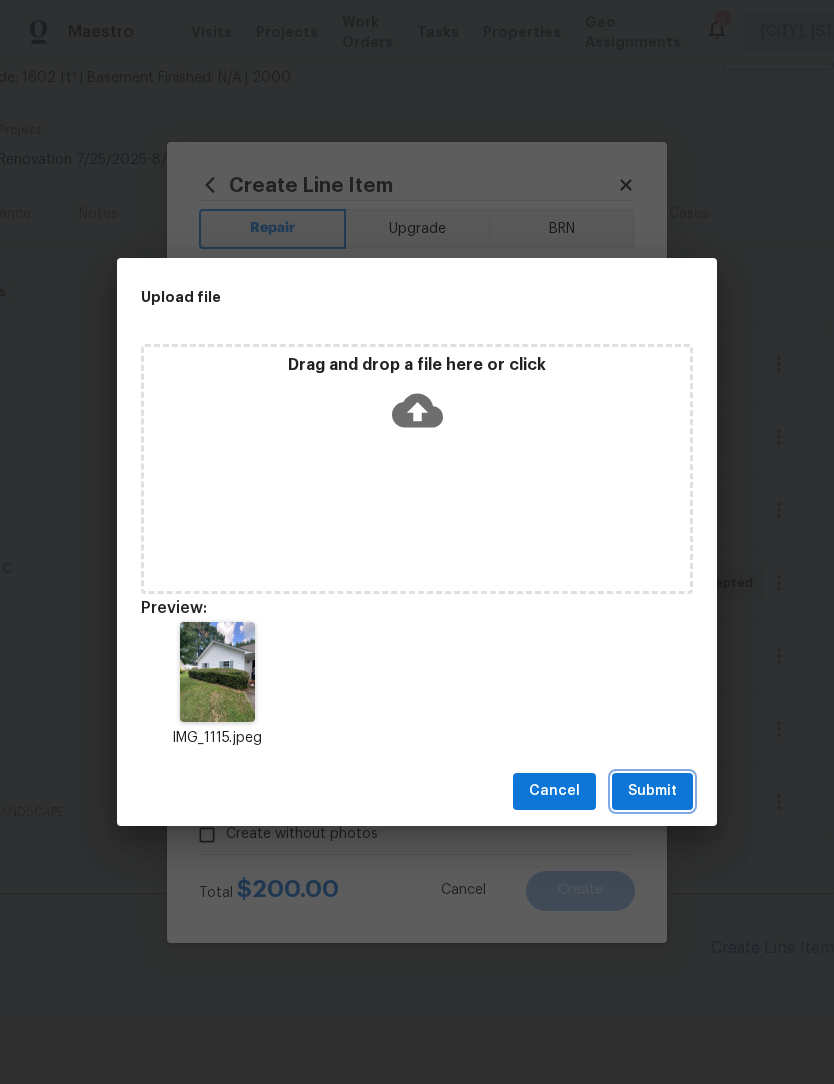 click on "Submit" at bounding box center [652, 791] 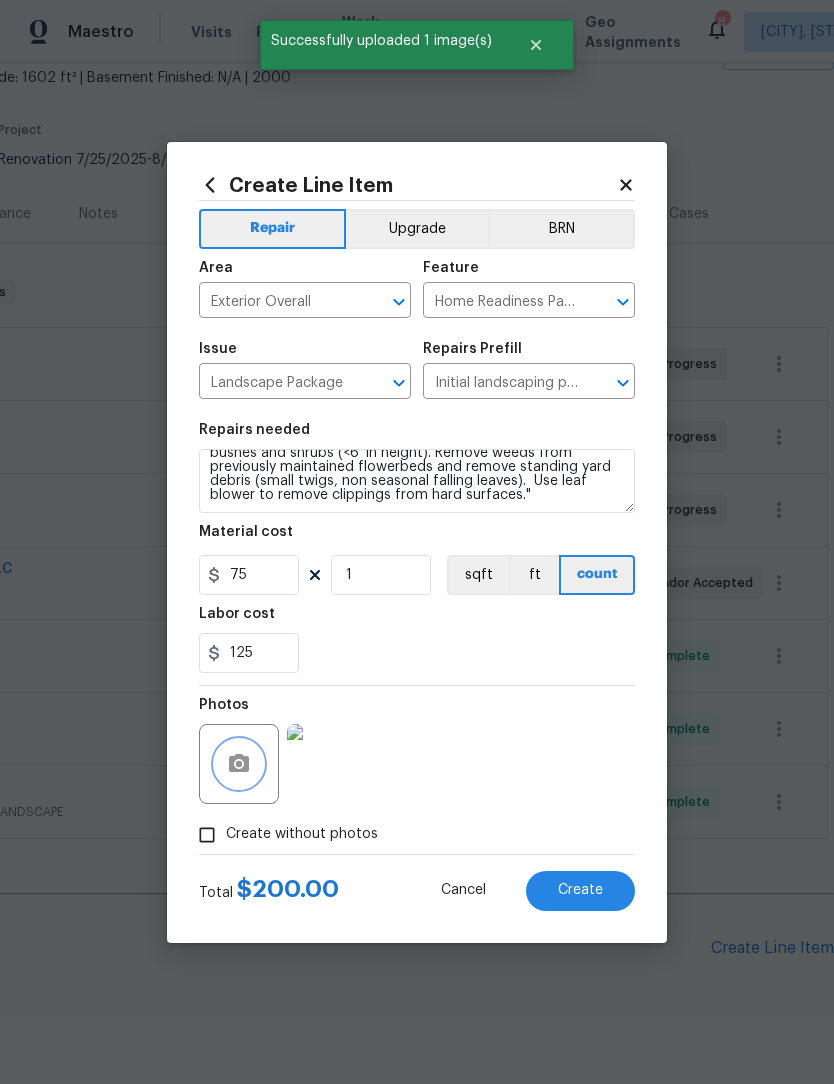 scroll, scrollTop: 42, scrollLeft: 0, axis: vertical 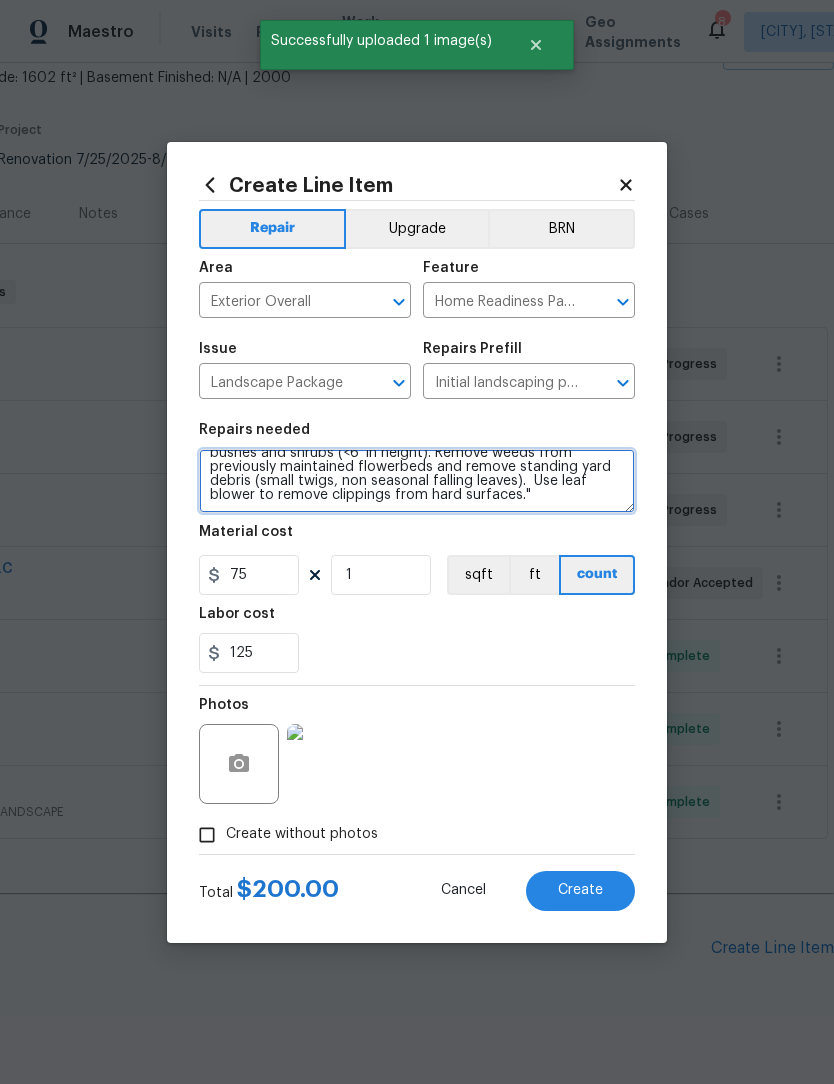 click on "Mowing of grass up to 6" in height. Mow, edge along driveways & sidewalks, trim along standing structures, trim bushes and shrubs (<6' in height). Remove weeds from previously maintained flowerbeds and remove standing yard debris (small twigs, non seasonal falling leaves).  Use leaf blower to remove clippings from hard surfaces."" at bounding box center (417, 481) 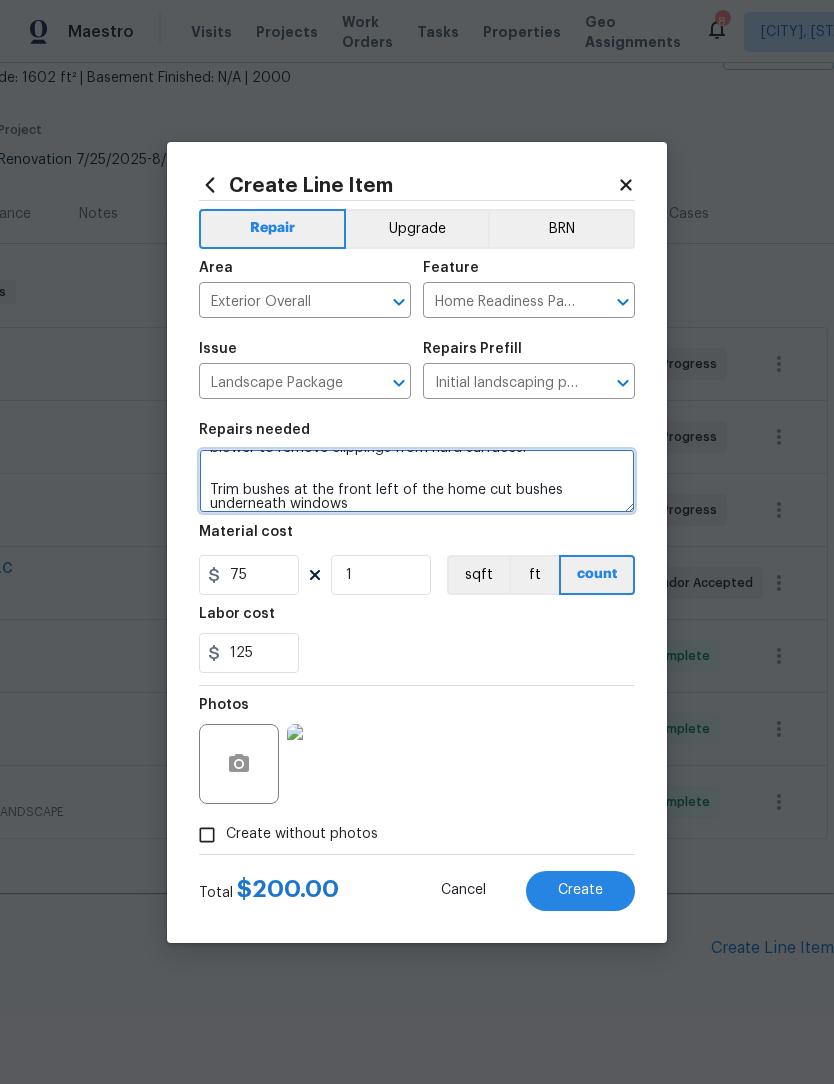 scroll, scrollTop: 89, scrollLeft: 0, axis: vertical 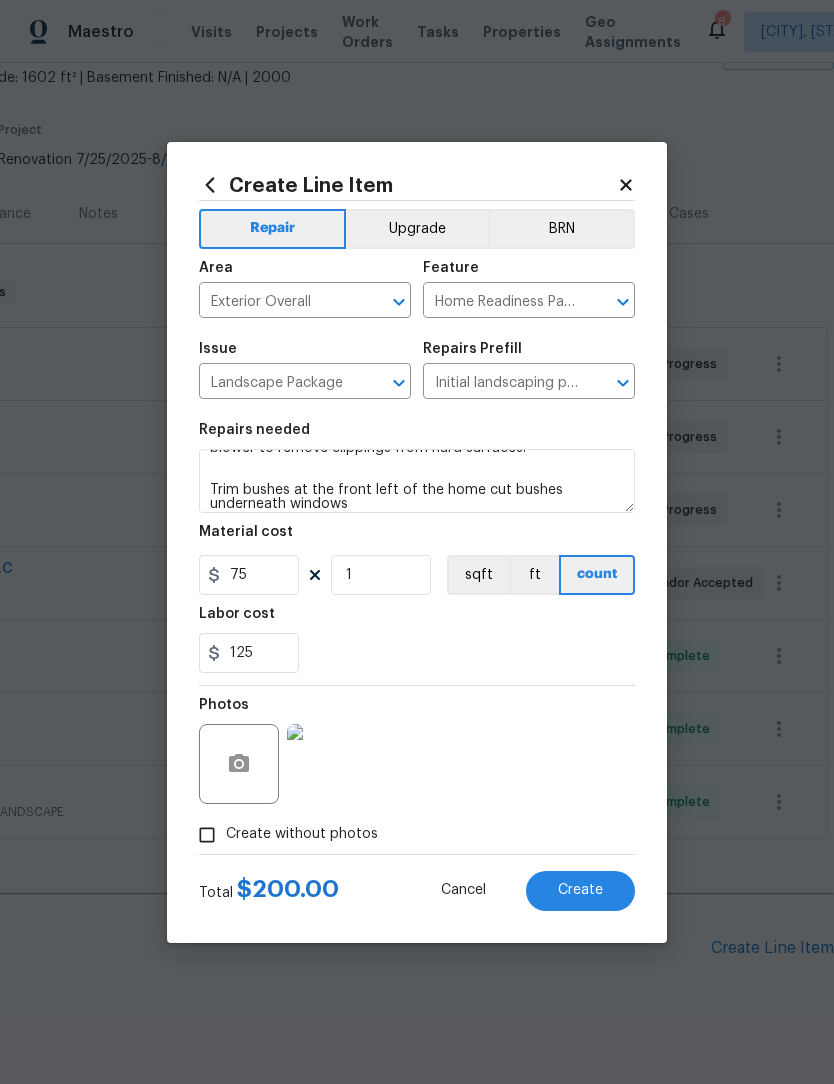 click on "Create" at bounding box center [580, 891] 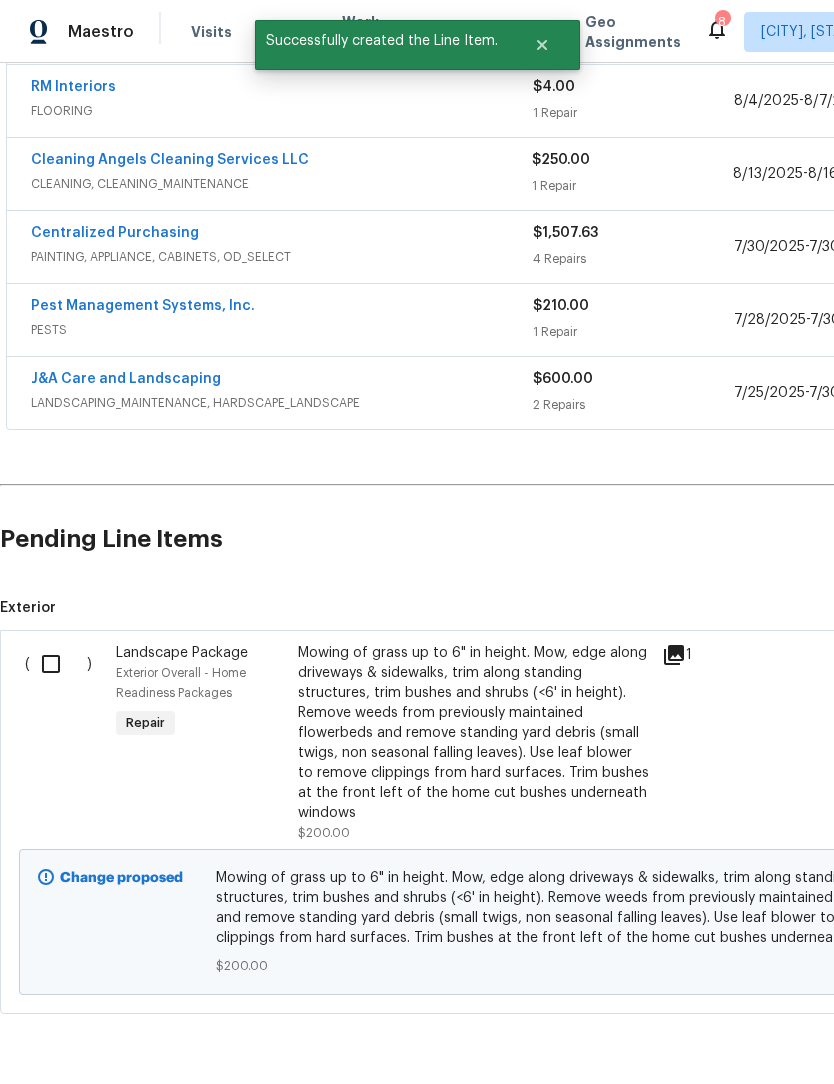 scroll, scrollTop: 528, scrollLeft: 0, axis: vertical 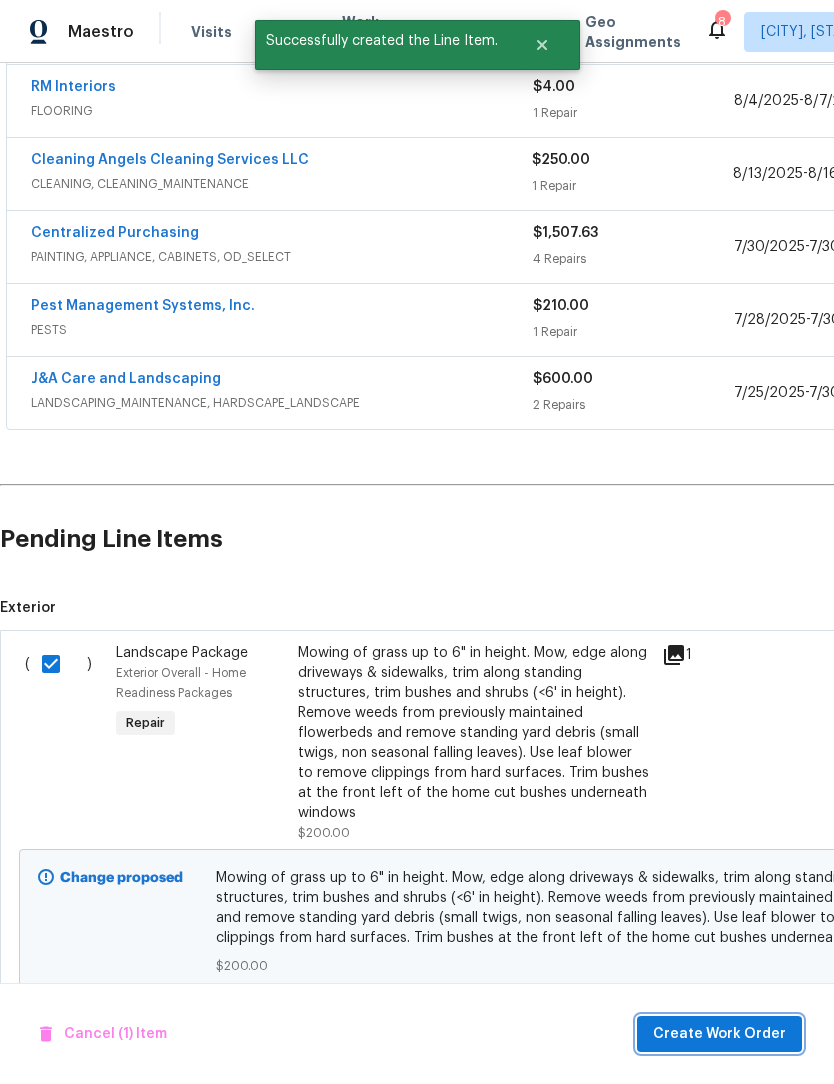 click on "Create Work Order" at bounding box center [719, 1034] 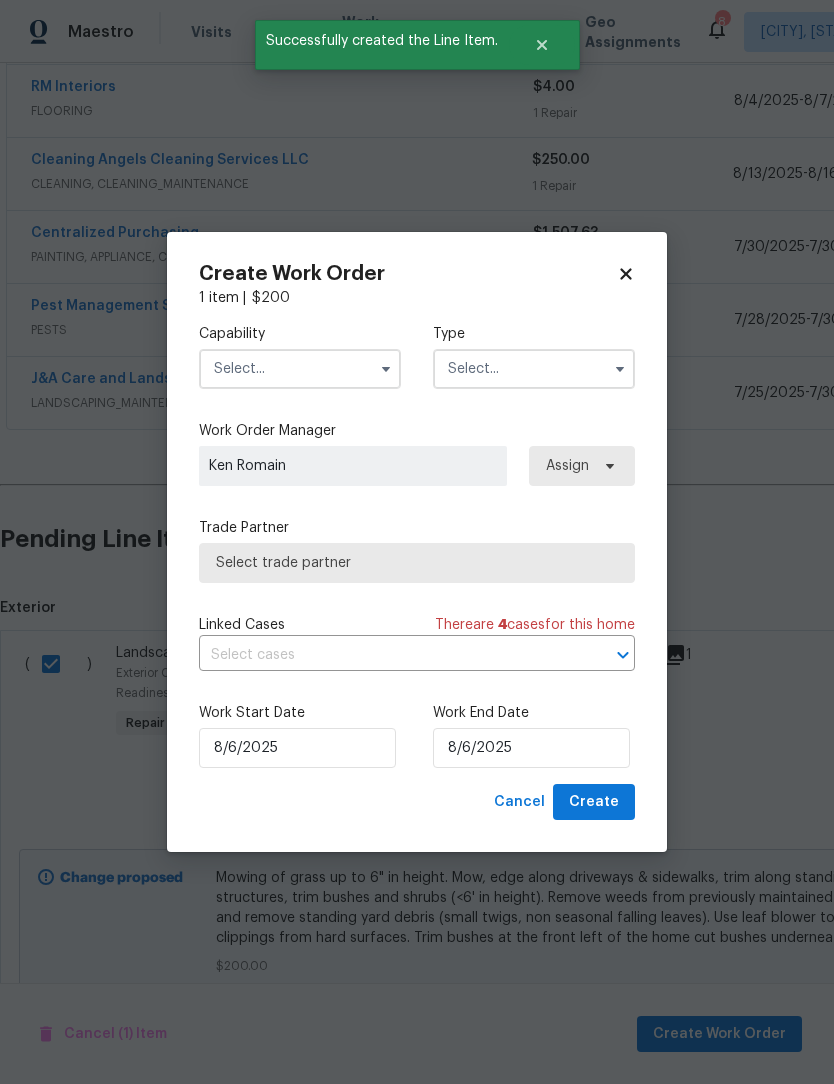 click at bounding box center (300, 369) 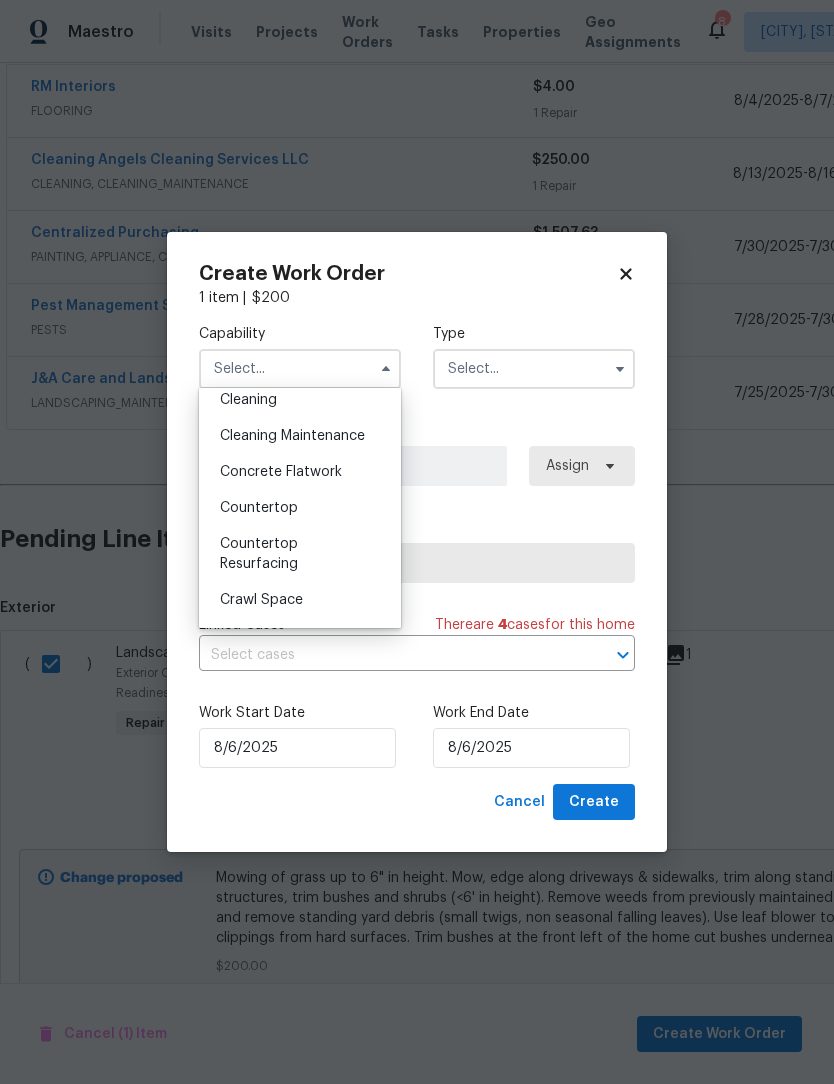 scroll, scrollTop: 310, scrollLeft: 0, axis: vertical 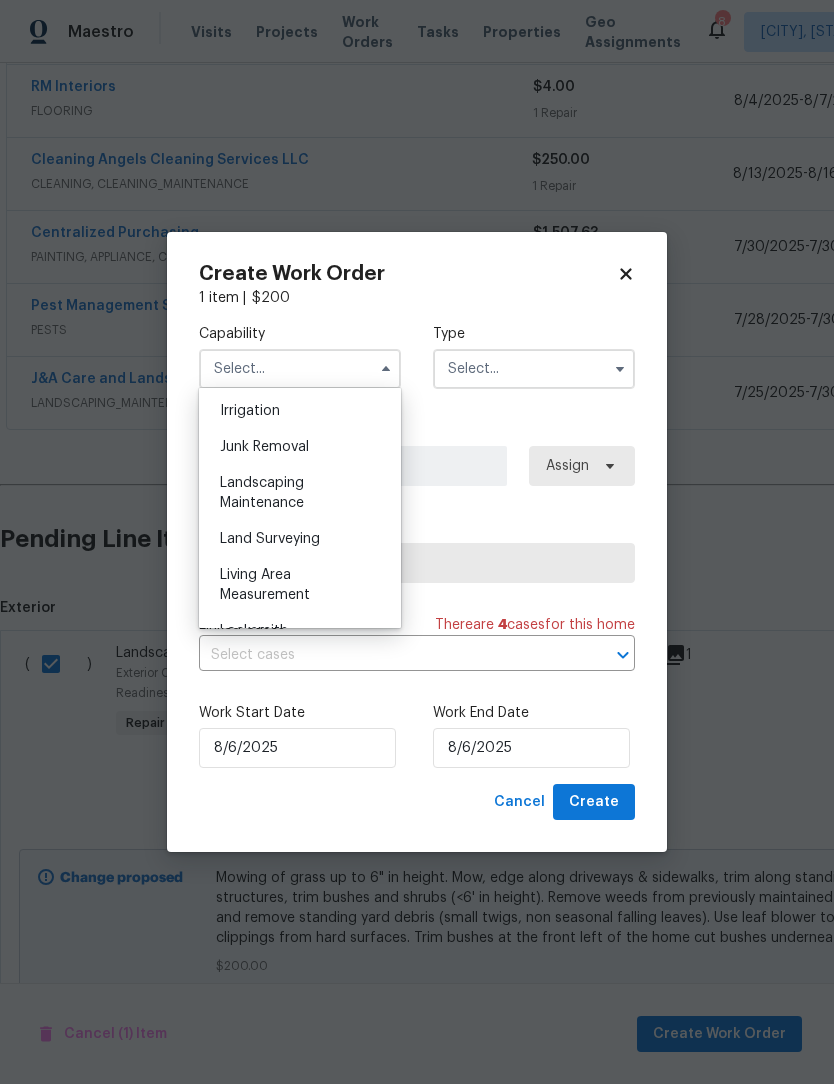 click on "Landscaping Maintenance" at bounding box center (300, 493) 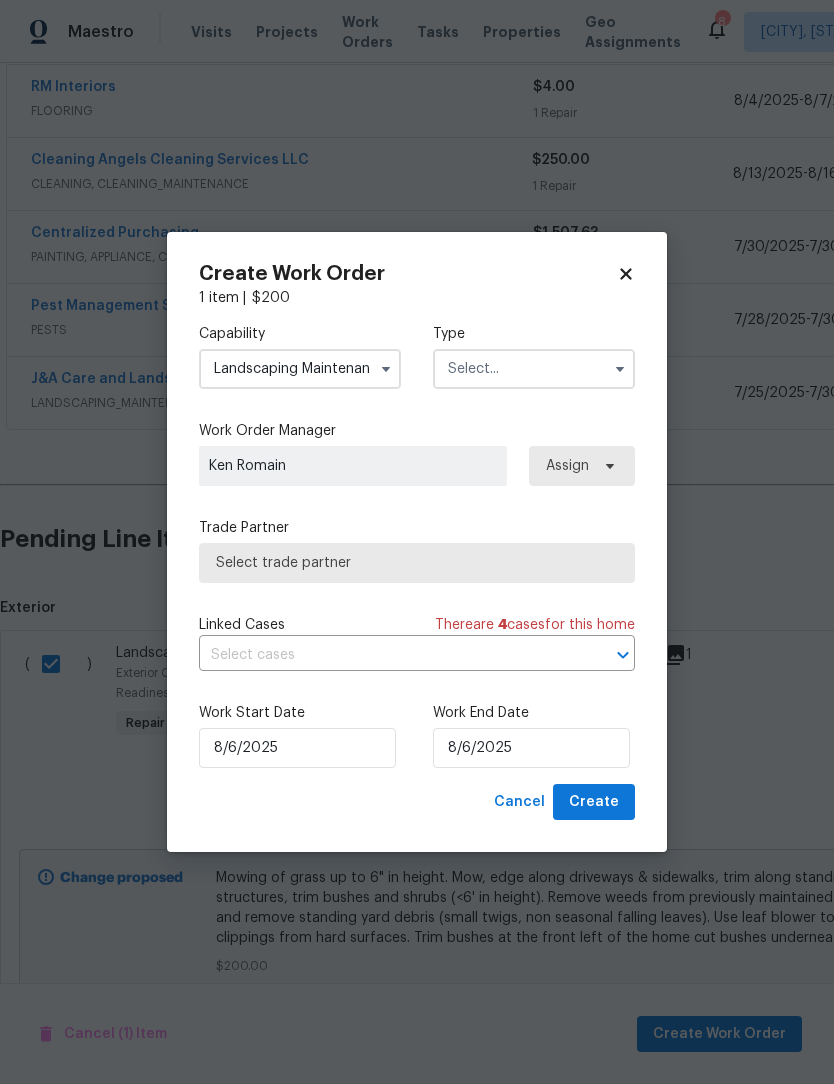click at bounding box center [534, 369] 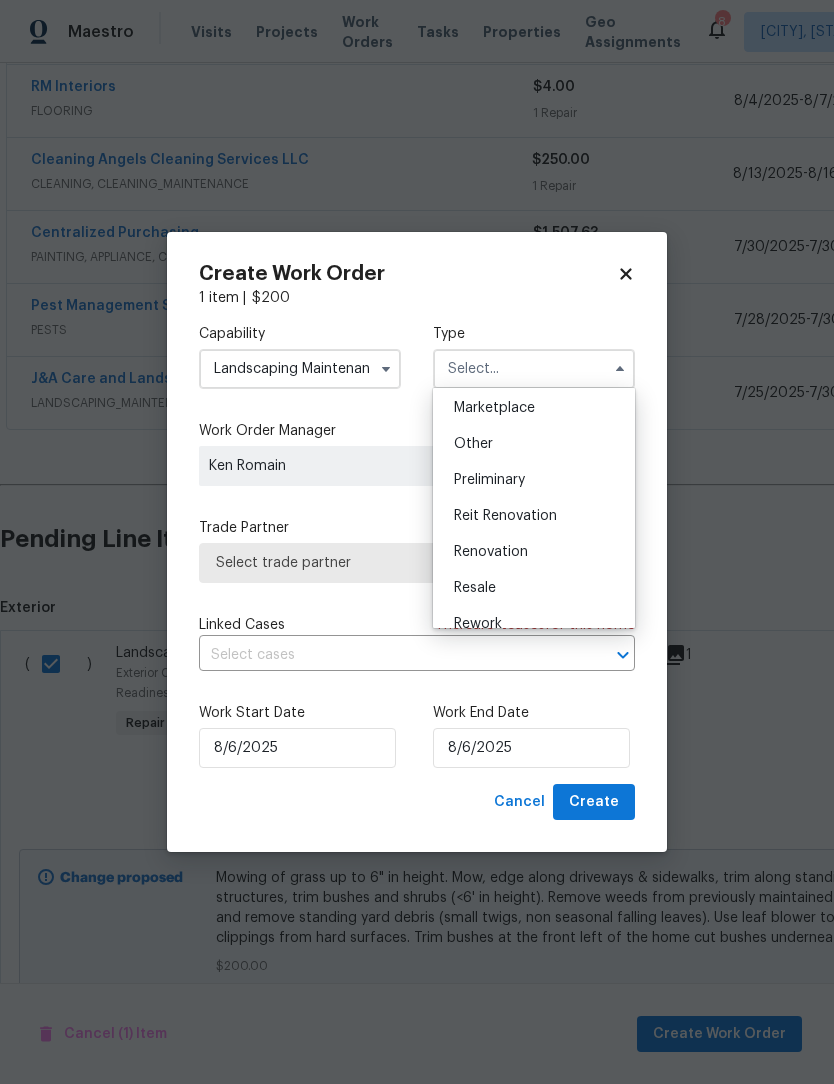 scroll, scrollTop: 364, scrollLeft: 0, axis: vertical 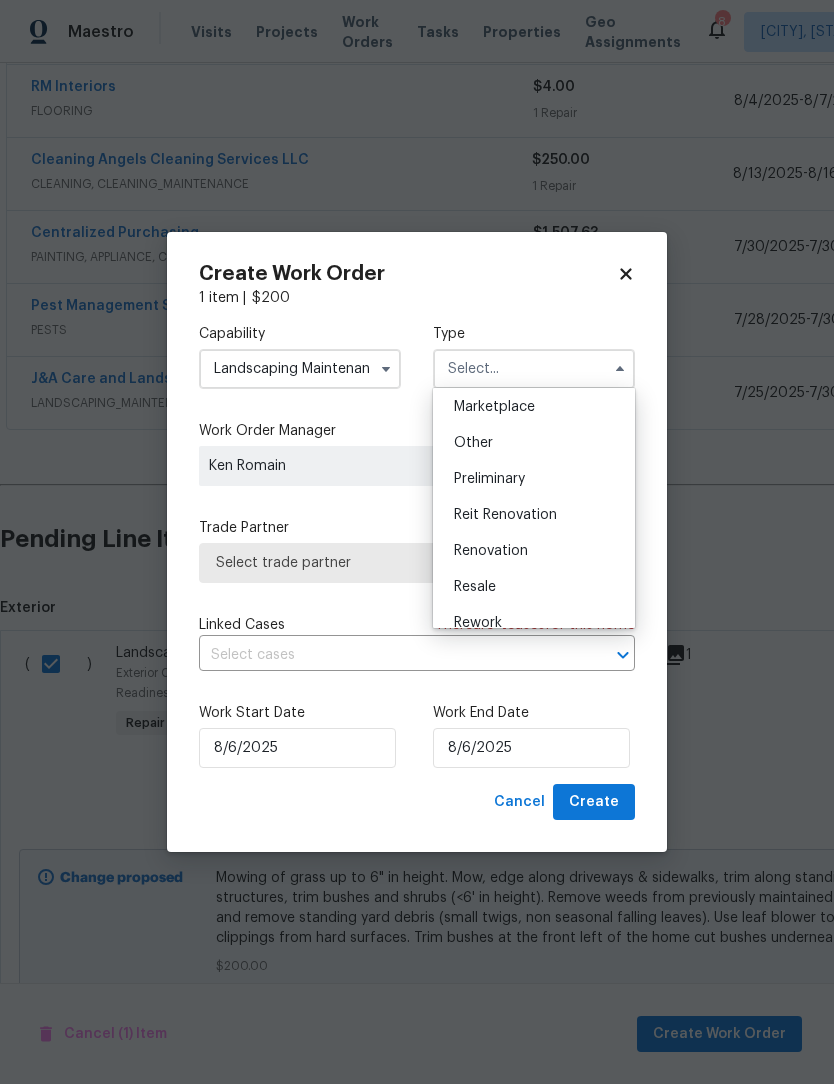 click on "Renovation" at bounding box center [491, 551] 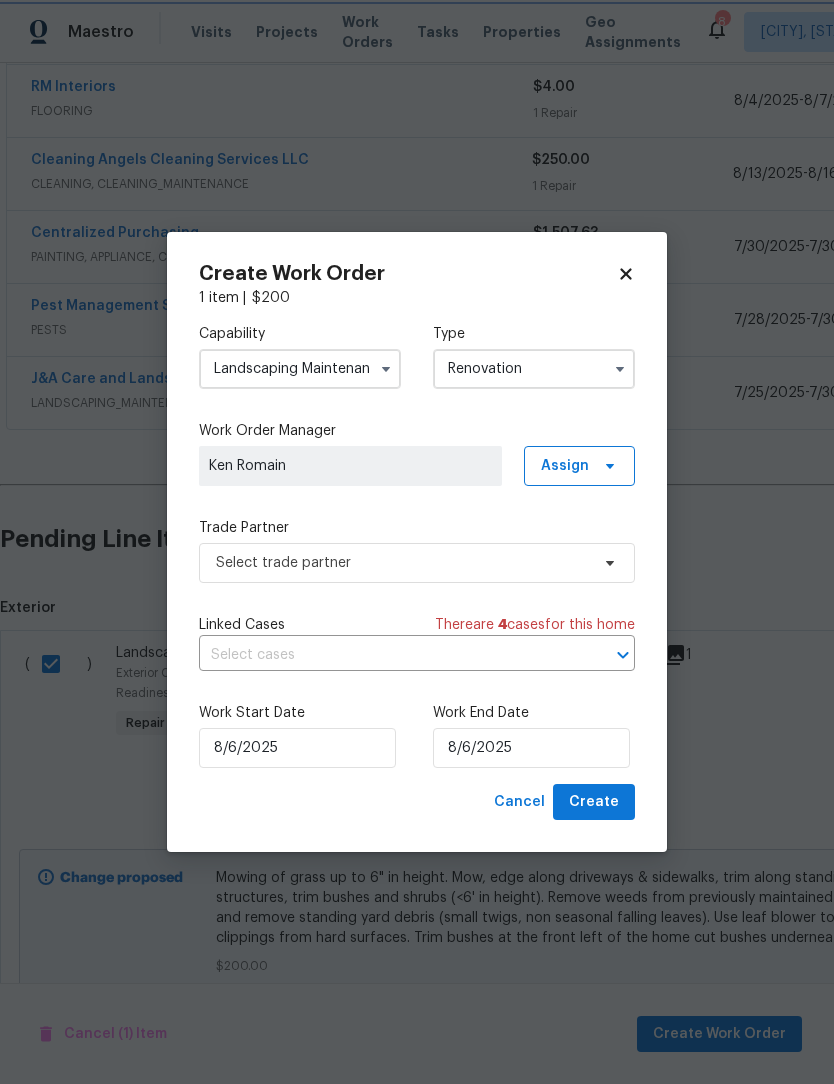 scroll, scrollTop: 0, scrollLeft: 0, axis: both 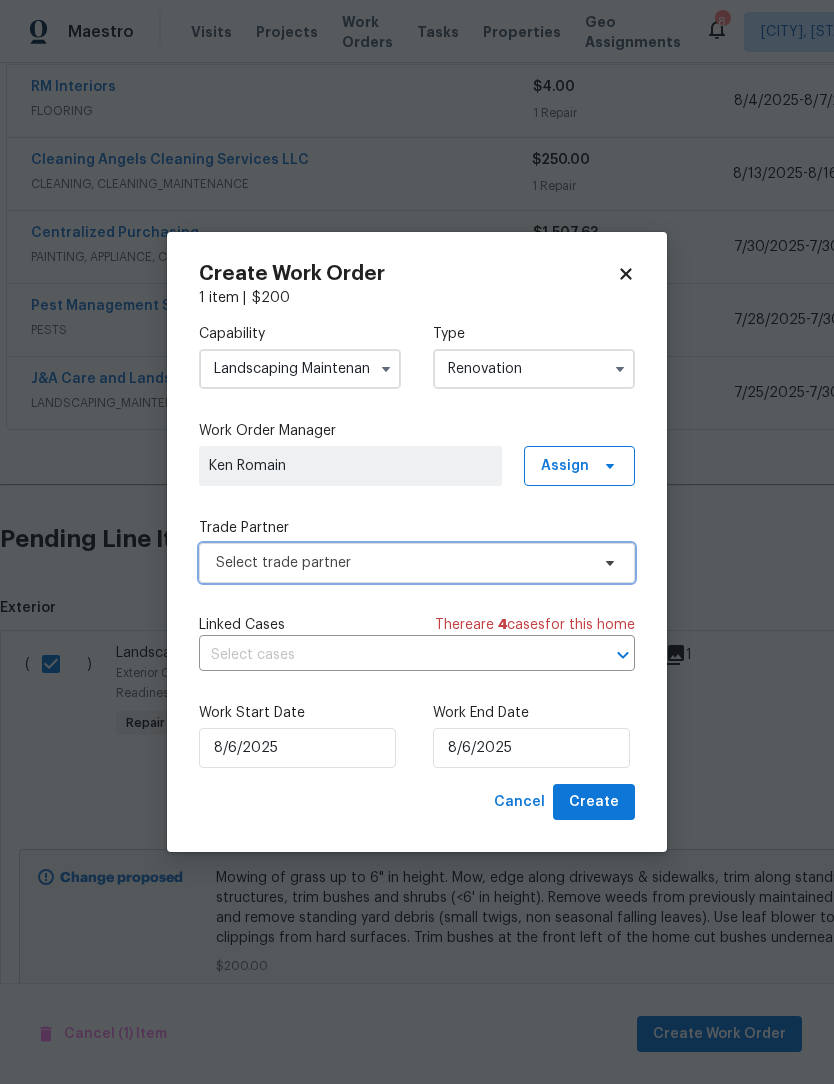click on "Select trade partner" at bounding box center (402, 563) 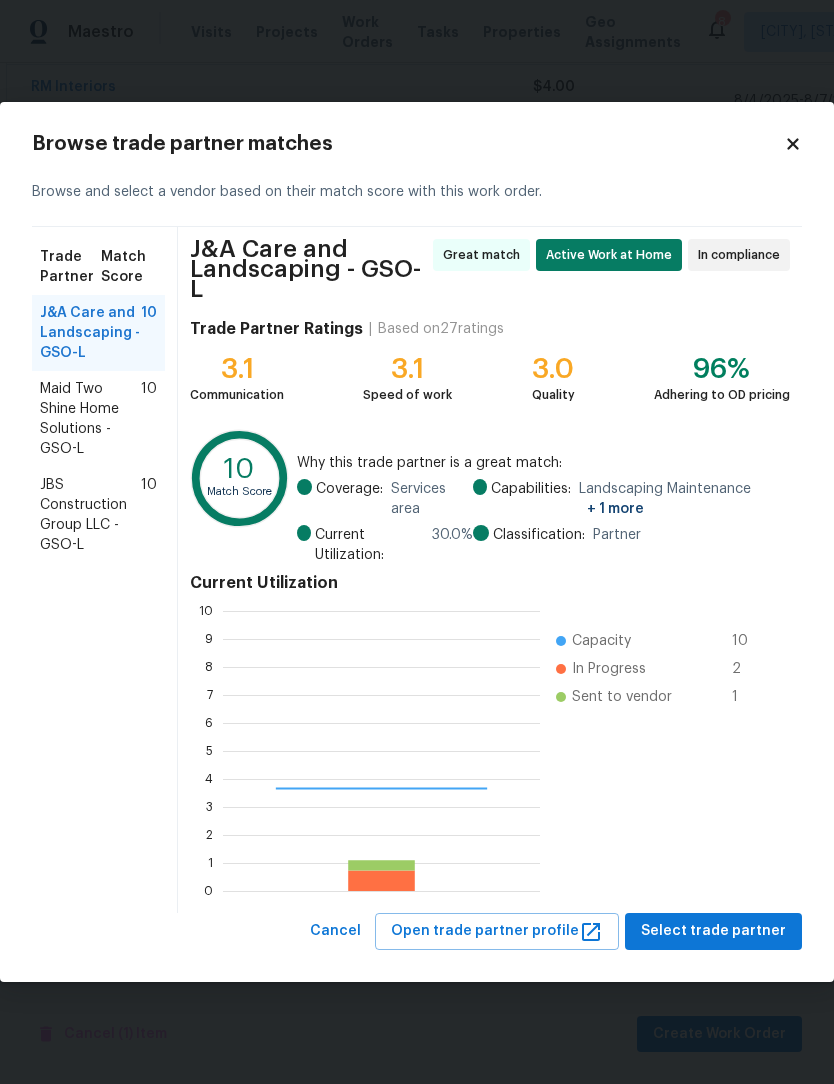 scroll, scrollTop: 2, scrollLeft: 2, axis: both 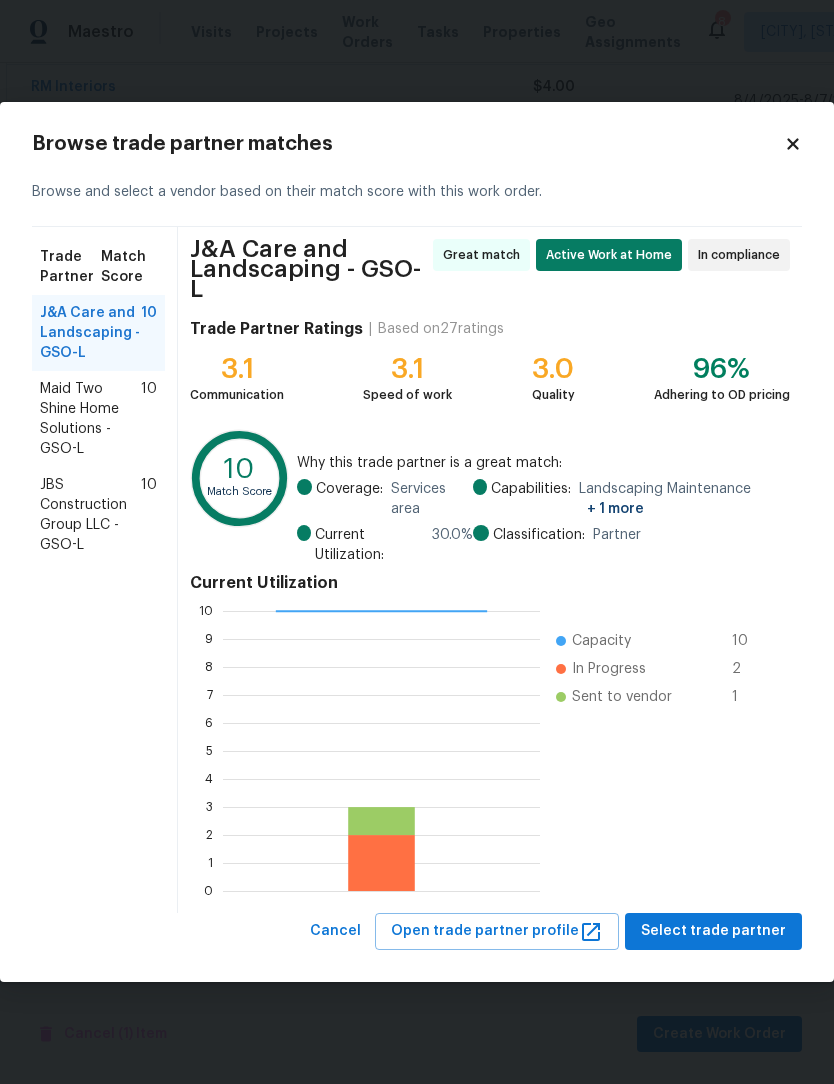 click on "J&A Care and Landscaping - GSO-L" at bounding box center (90, 333) 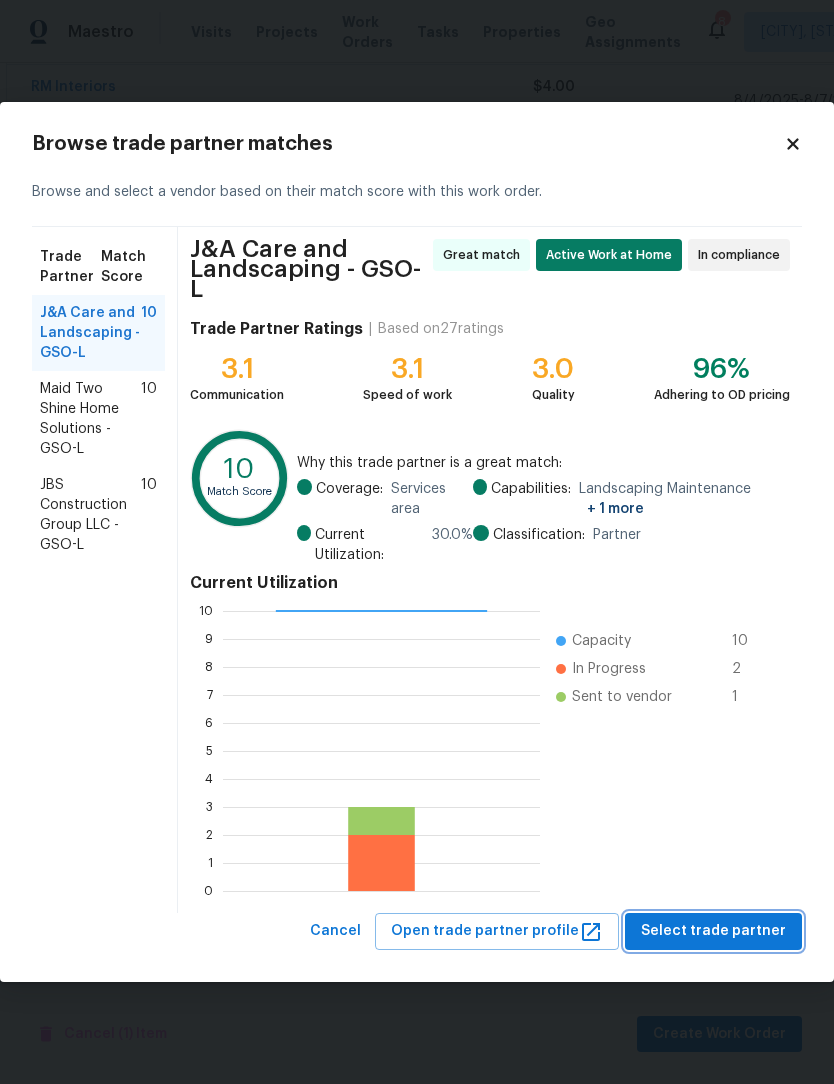 click on "Select trade partner" at bounding box center (713, 931) 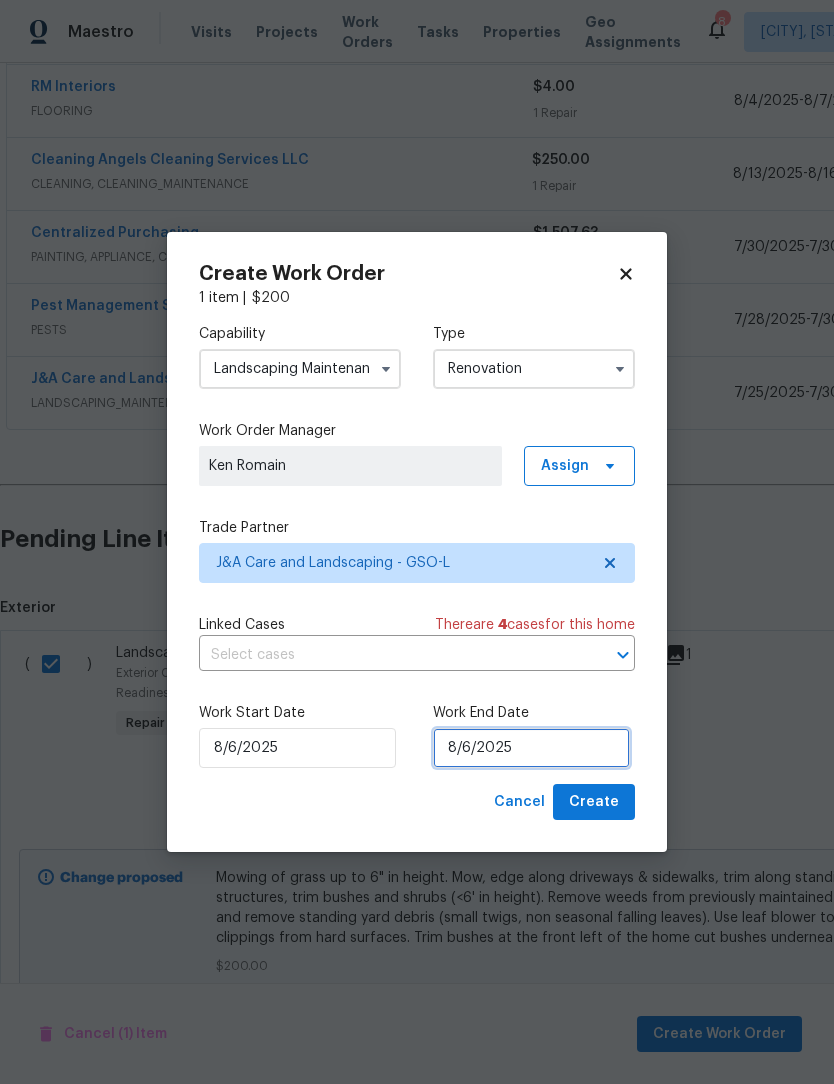 click on "8/6/2025" at bounding box center (531, 748) 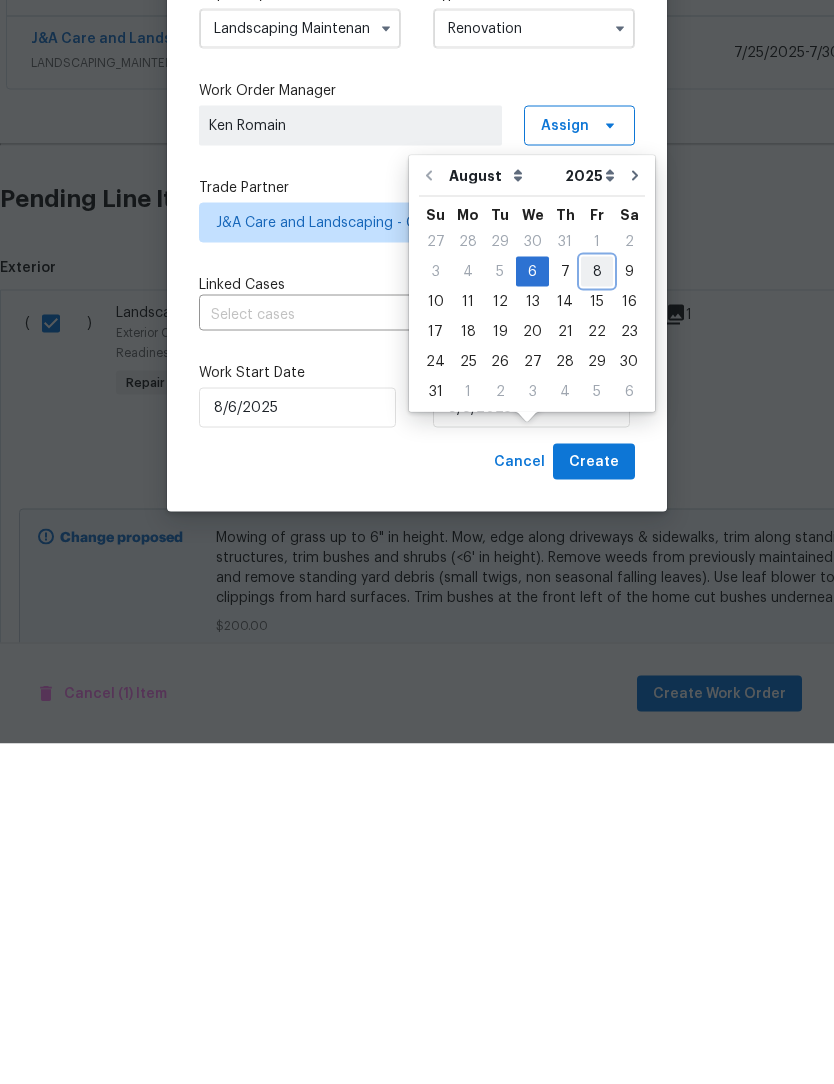 click on "8" at bounding box center (597, 612) 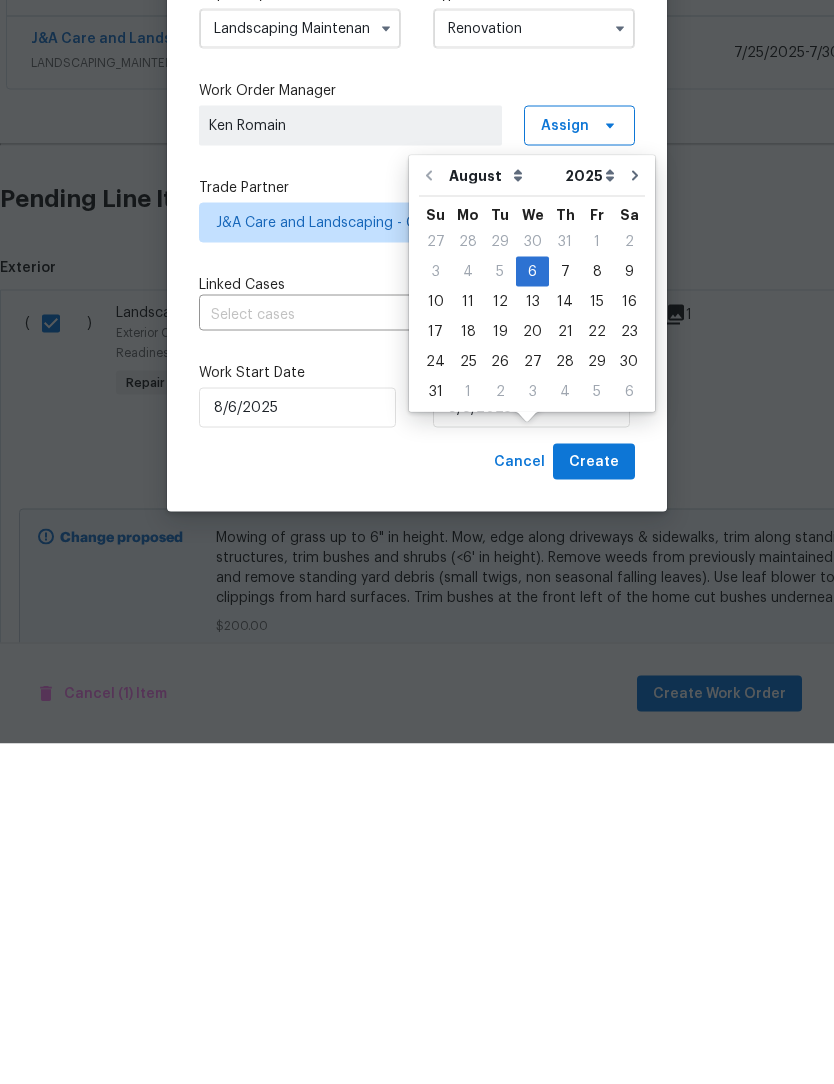 type on "8/8/2025" 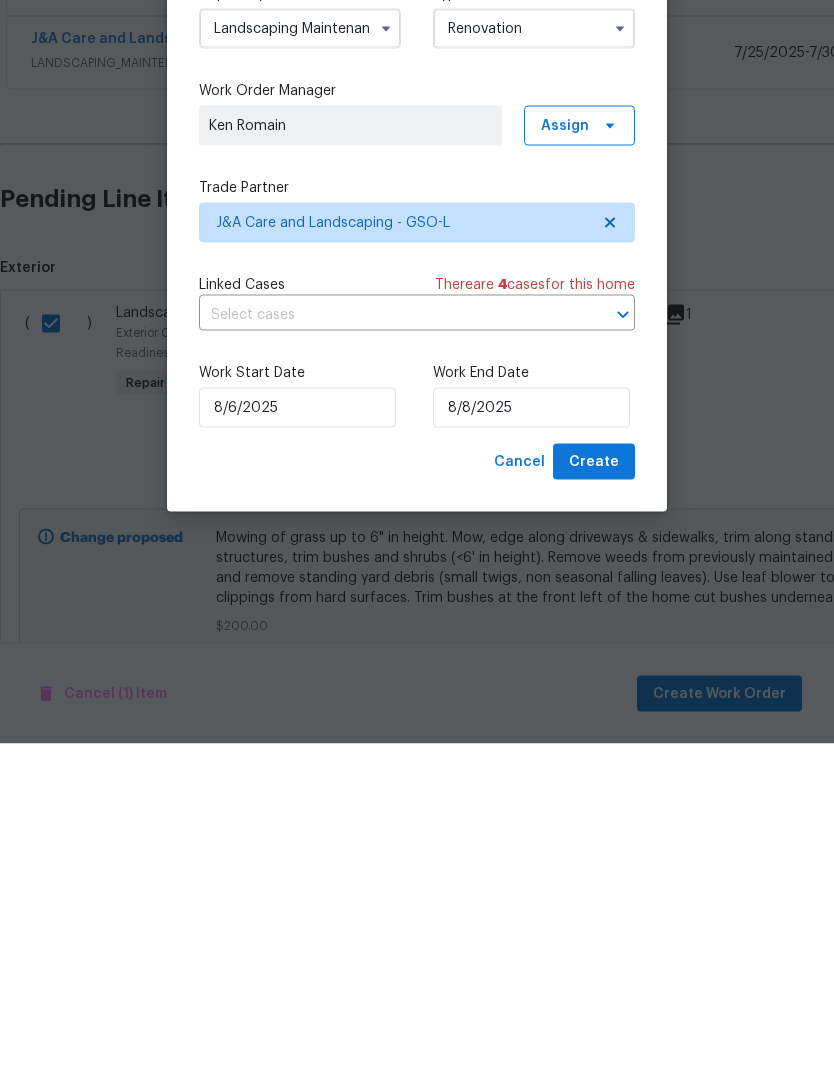 scroll, scrollTop: 66, scrollLeft: 0, axis: vertical 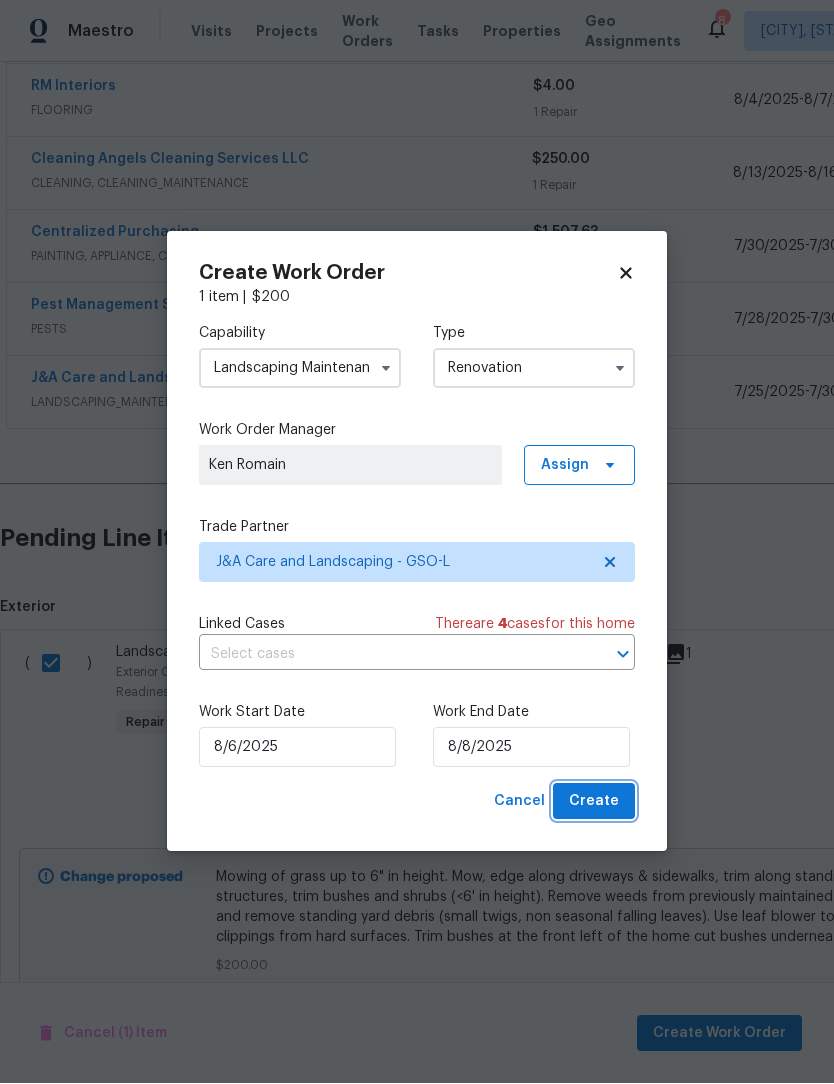click on "Create" at bounding box center [594, 802] 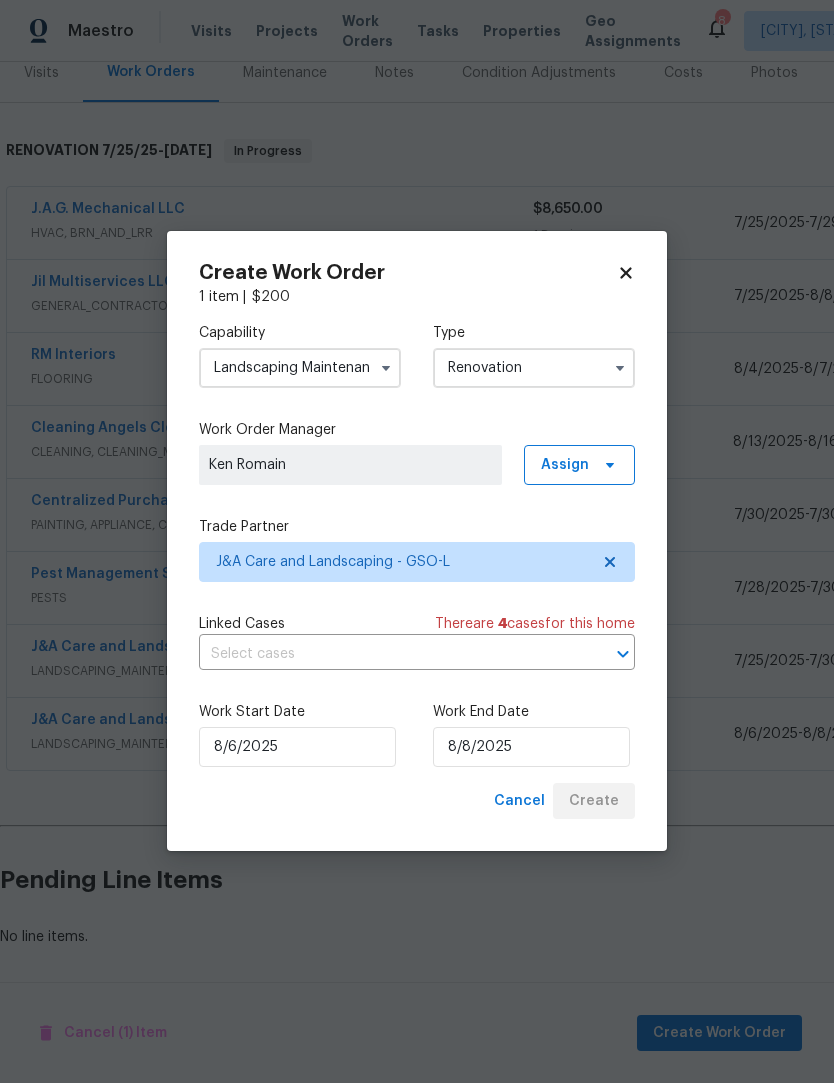 scroll, scrollTop: 192, scrollLeft: 0, axis: vertical 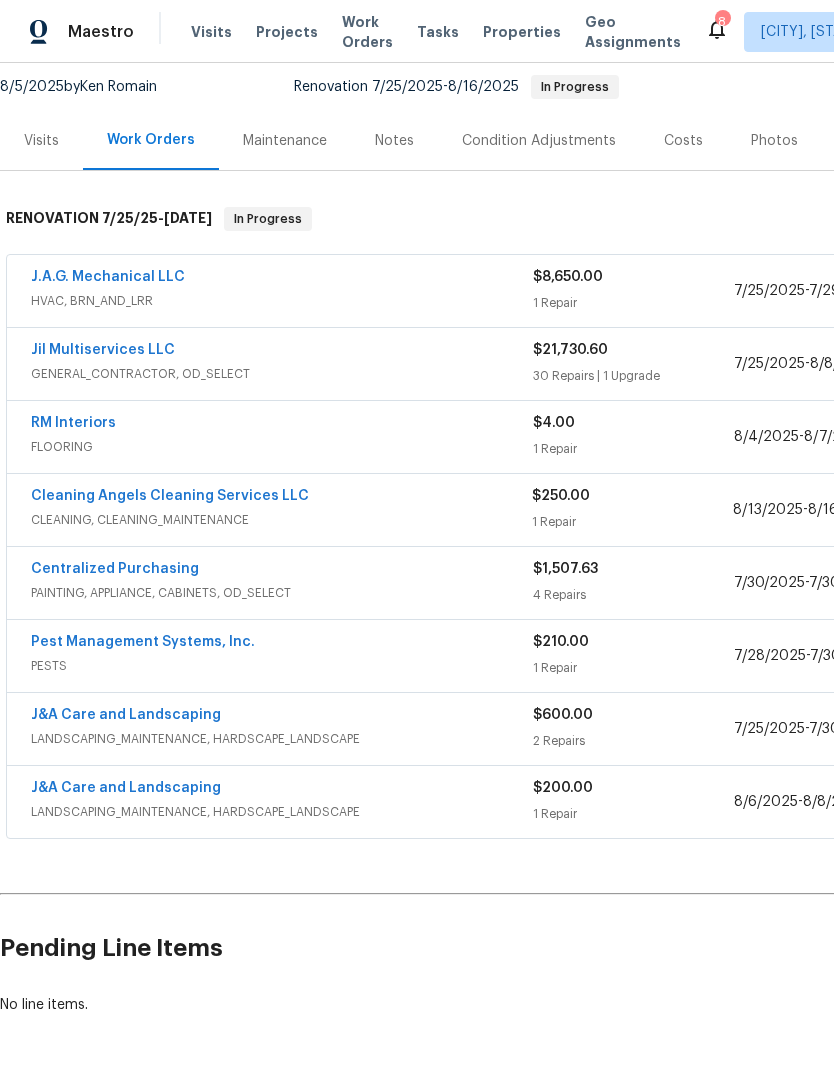 click on "J&A Care and Landscaping" at bounding box center [126, 788] 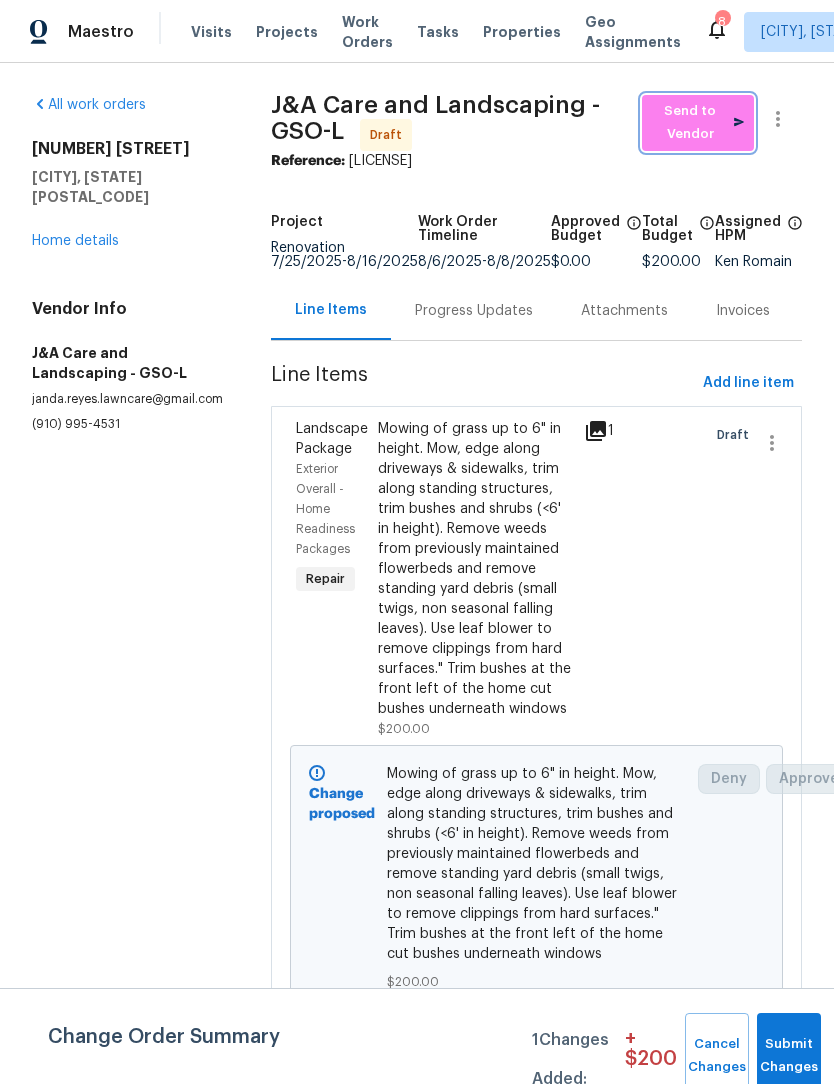 click on "Send to Vendor" at bounding box center (698, 123) 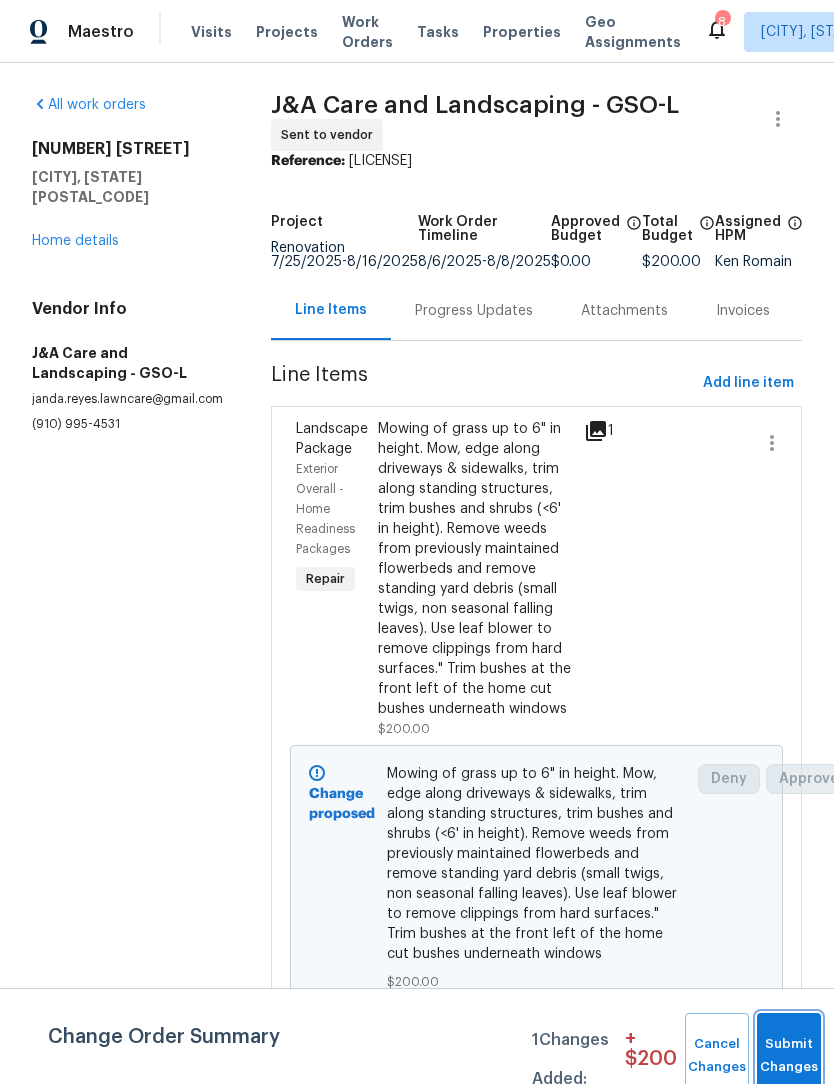 click on "Submit Changes" at bounding box center [789, 1056] 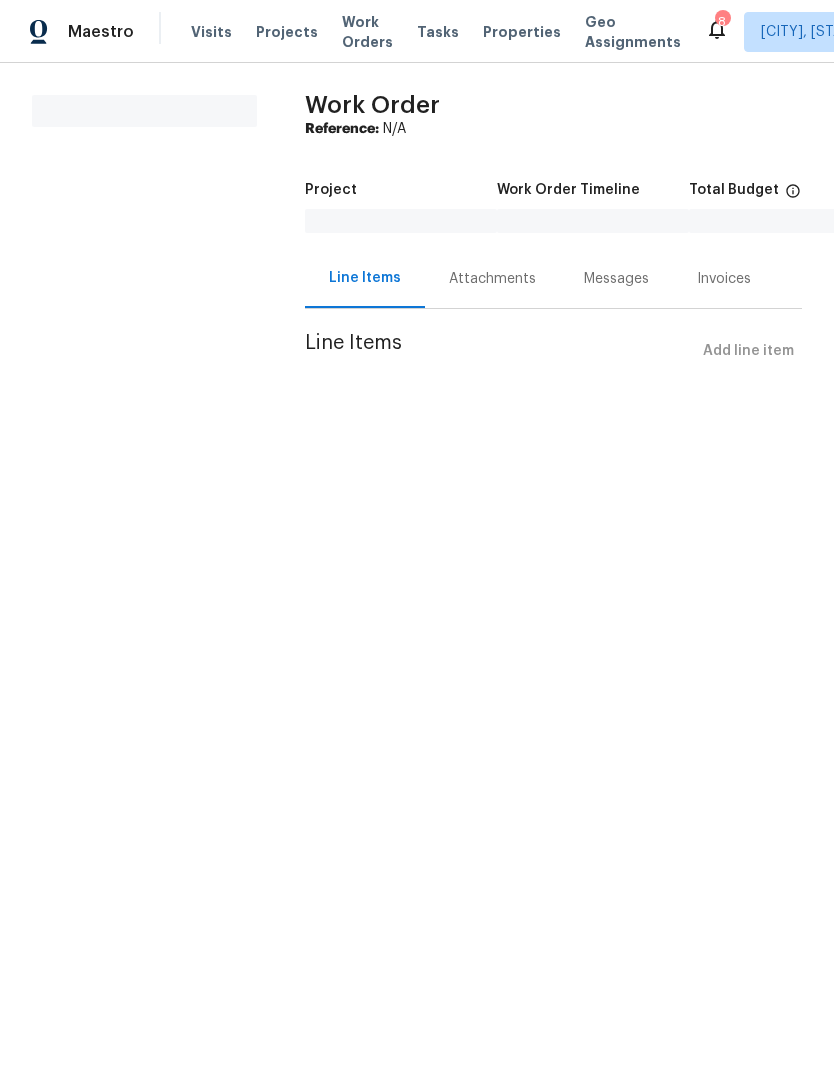 scroll, scrollTop: 0, scrollLeft: 0, axis: both 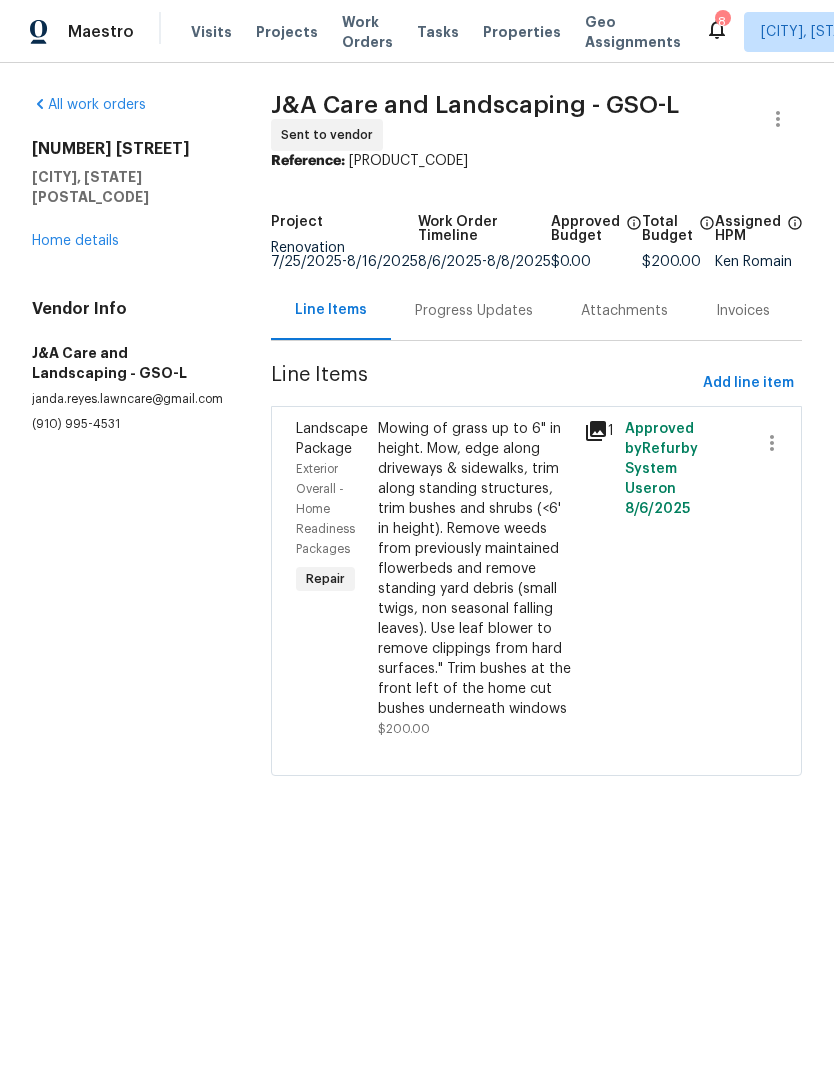 click on "Home details" at bounding box center [75, 241] 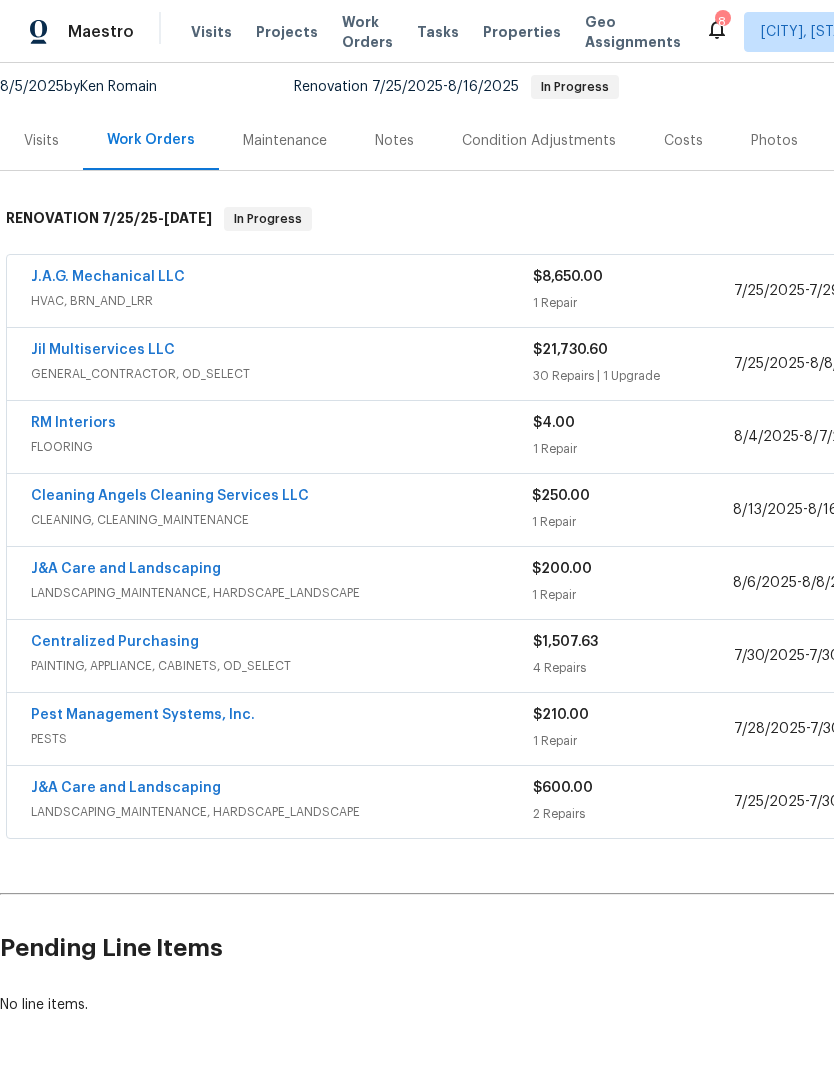 scroll, scrollTop: 192, scrollLeft: 0, axis: vertical 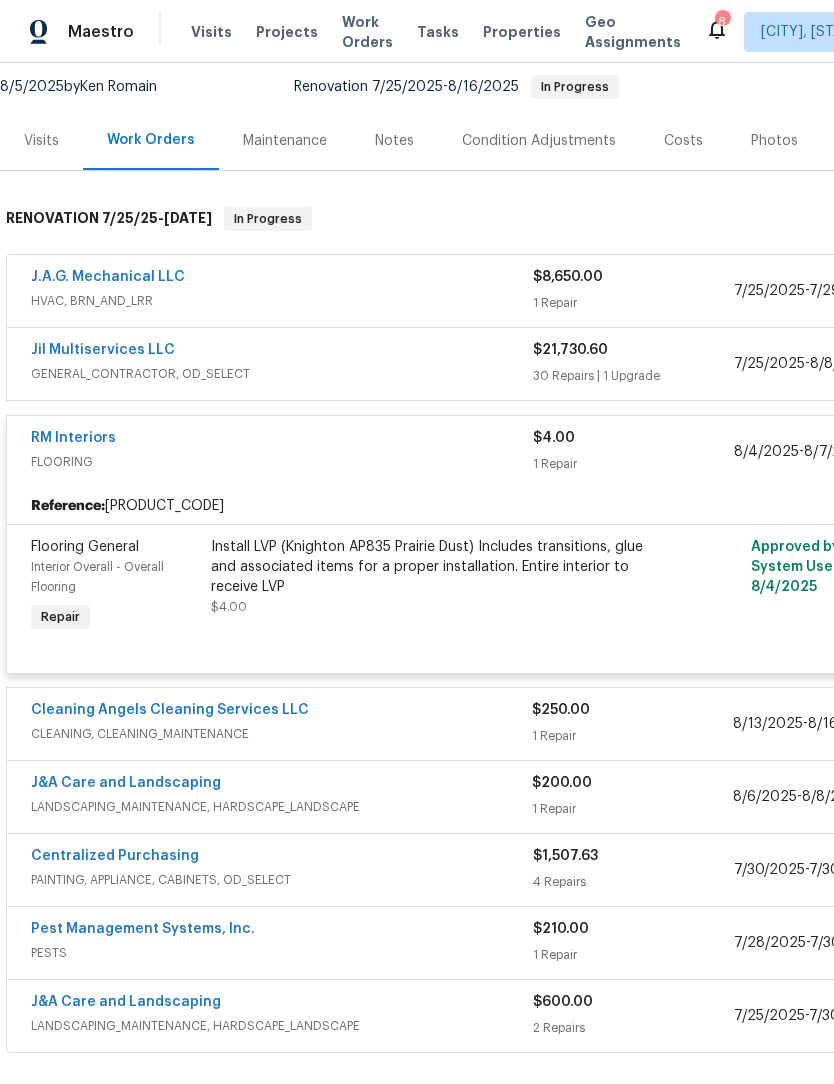 click on "RM Interiors" at bounding box center [73, 438] 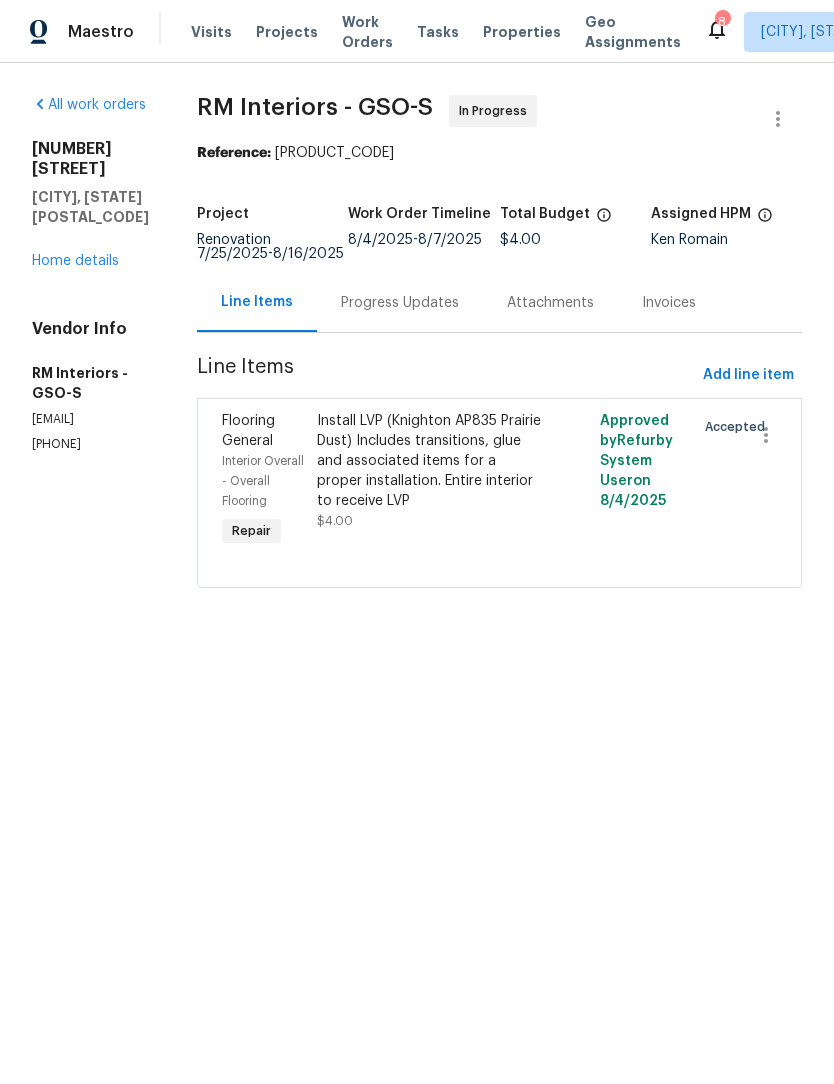 click on "Progress Updates" at bounding box center [400, 302] 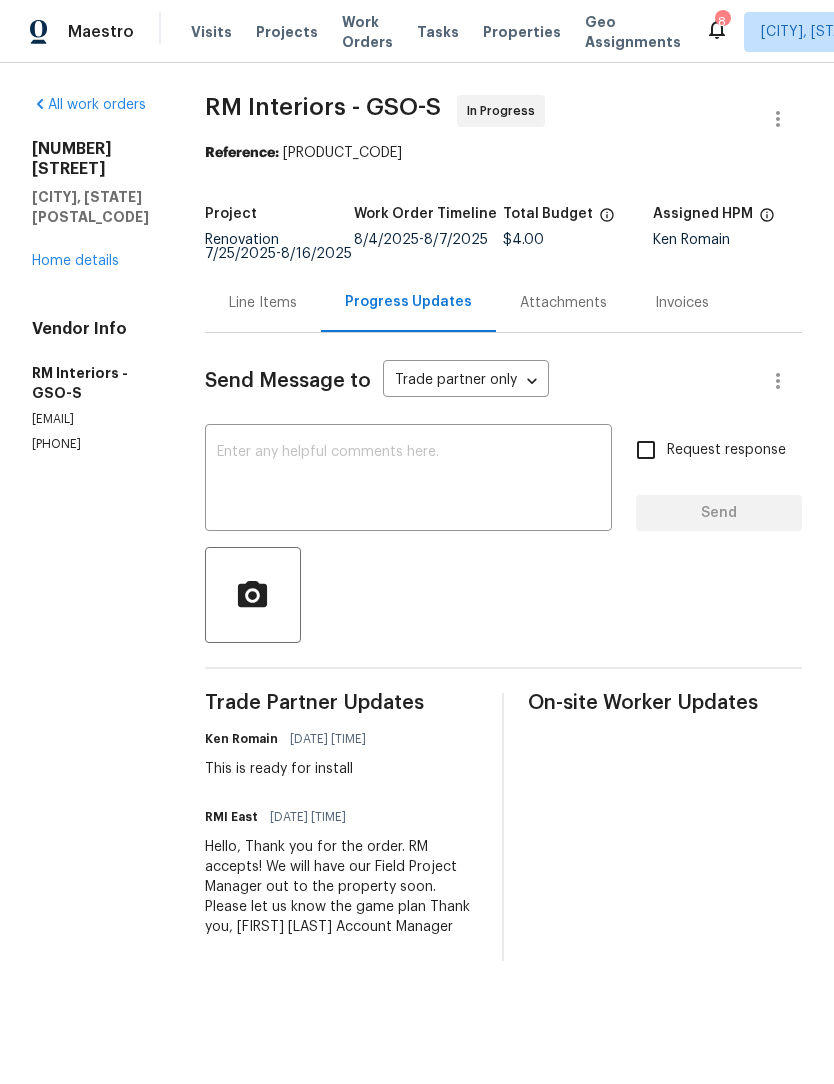 click at bounding box center [408, 480] 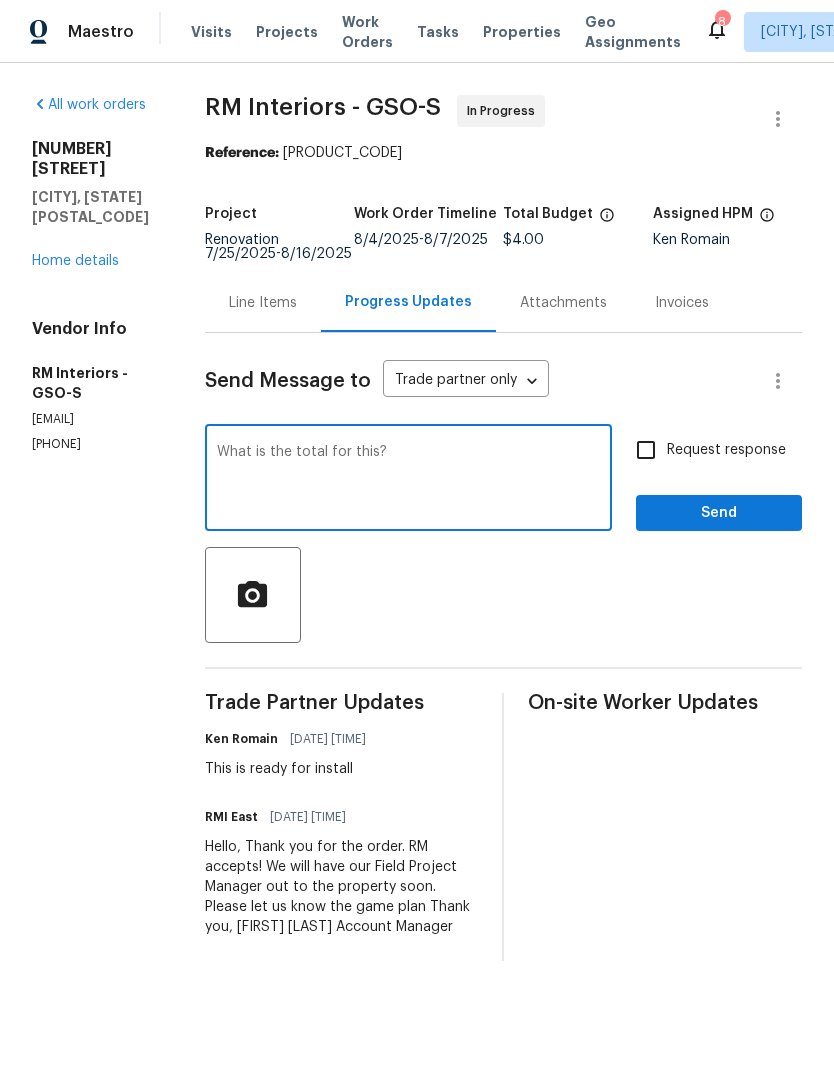 type on "What is the total for this?" 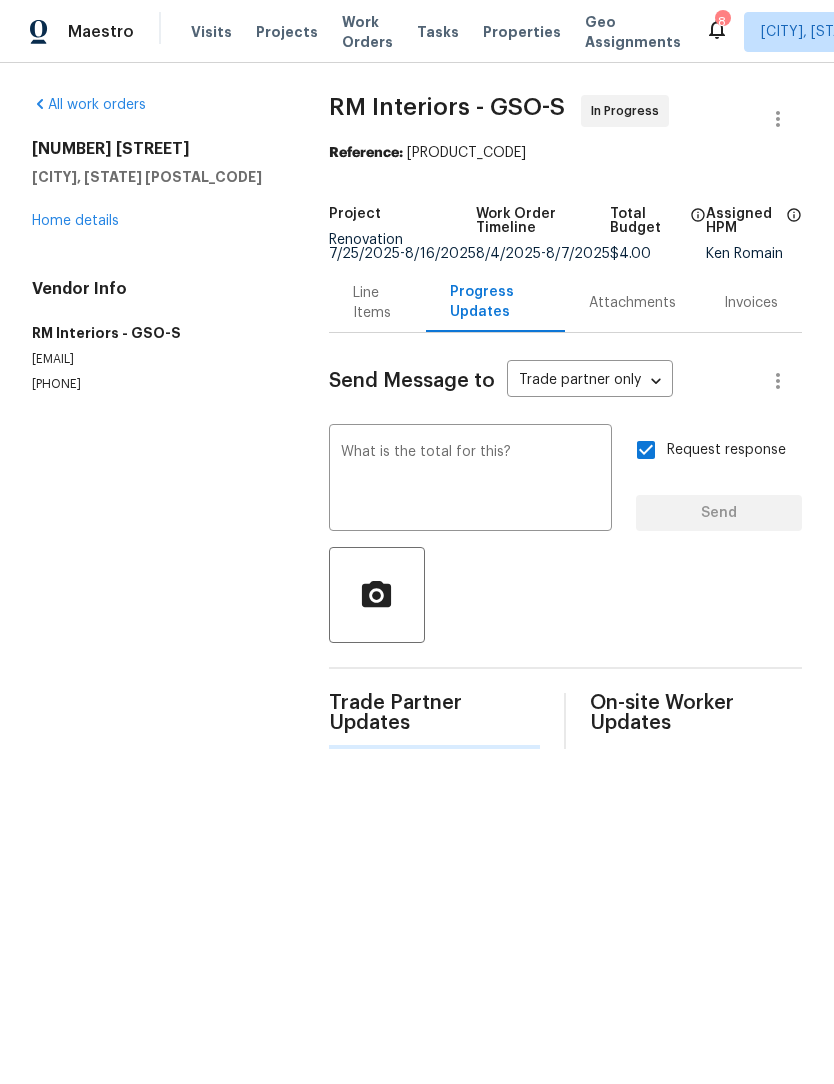 type 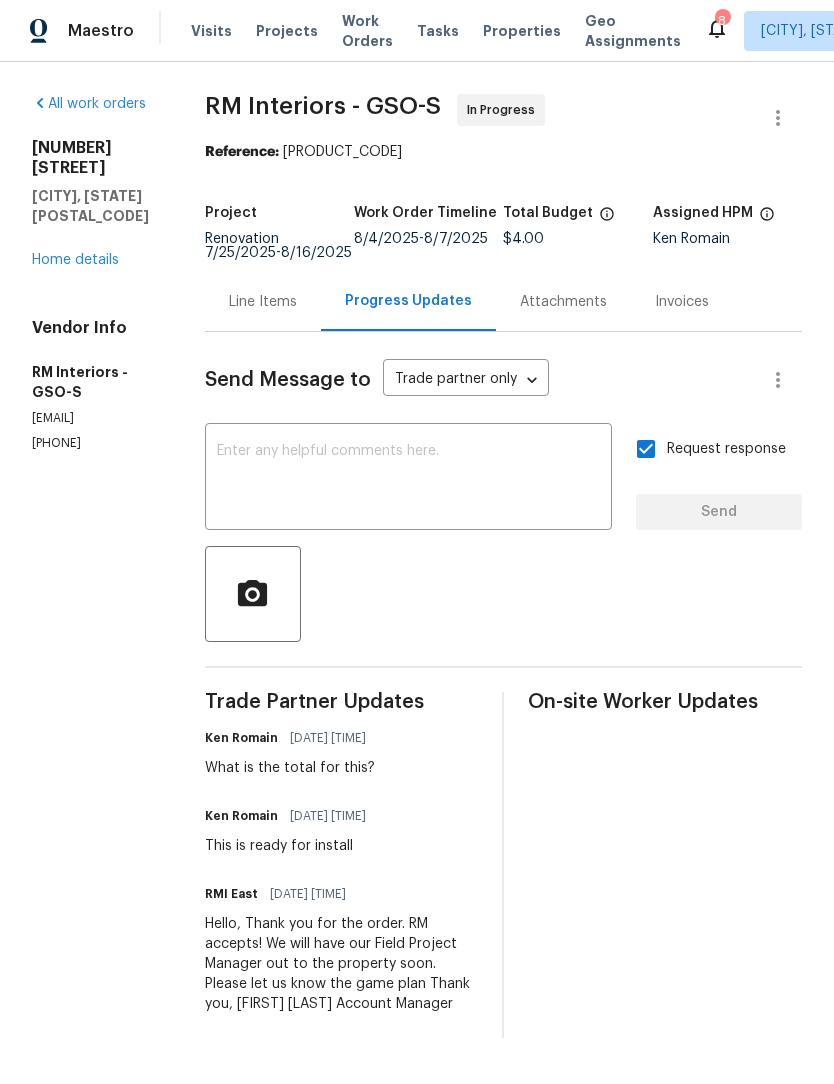 click on "Line Items" at bounding box center [263, 303] 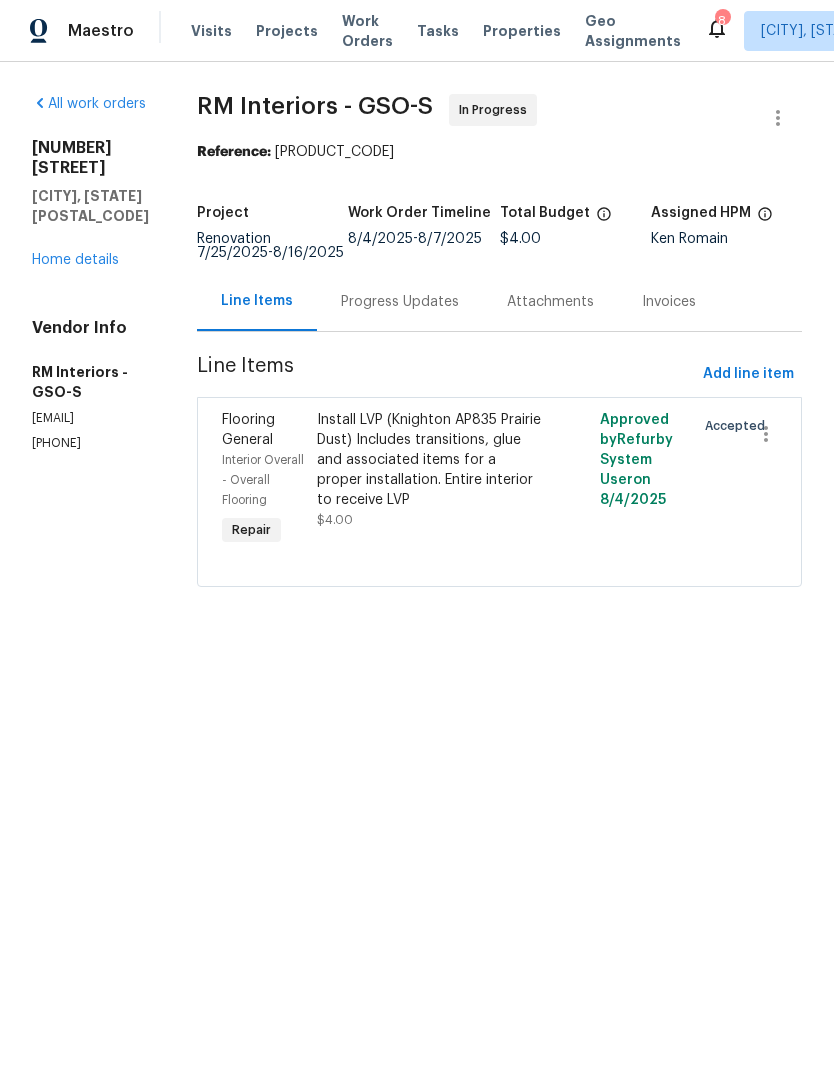 click on "Install LVP (Knighton AP835 Prairie Dust) Includes transitions, glue and associated items for a proper installation.
Entire interior to receive LVP" at bounding box center (429, 461) 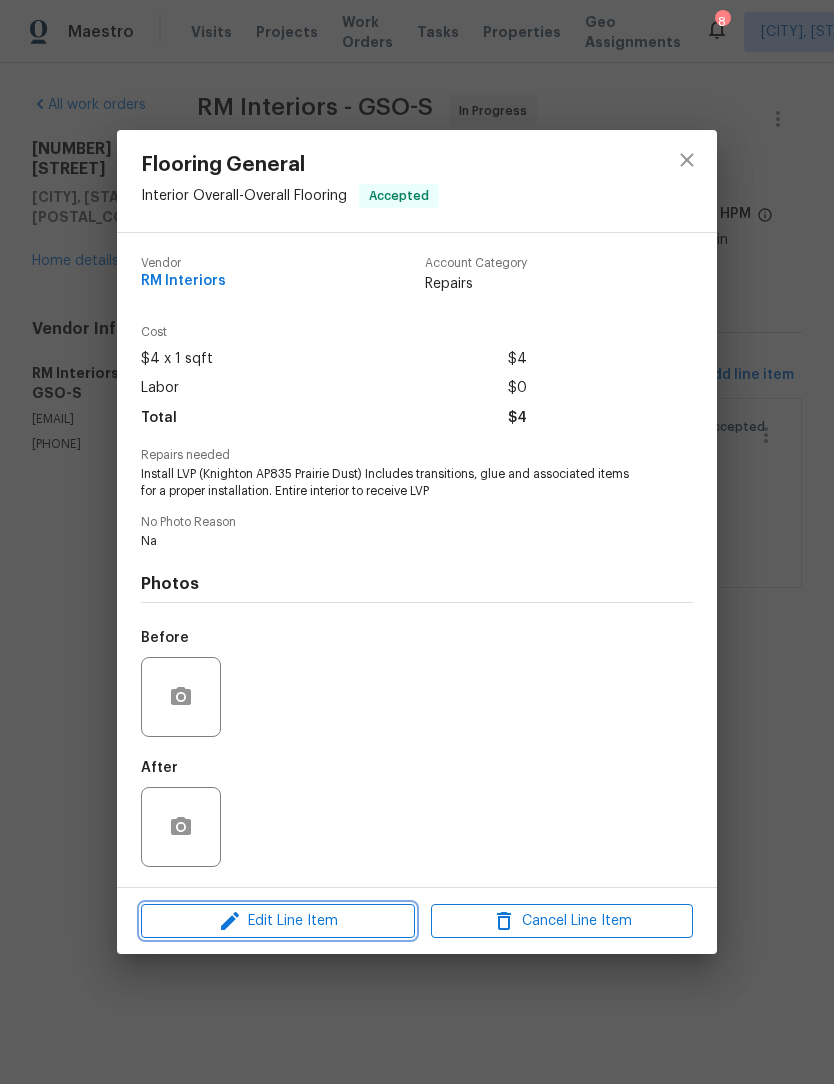 click on "Edit Line Item" at bounding box center [278, 921] 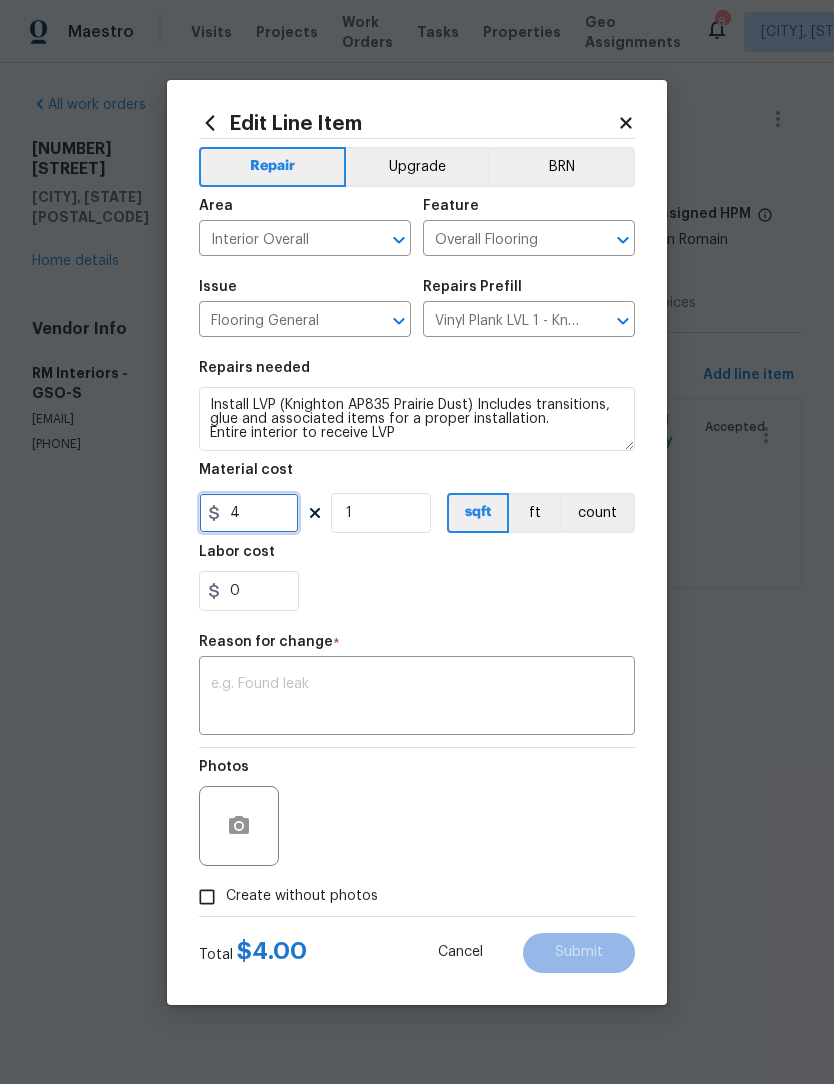 click on "4" at bounding box center [249, 513] 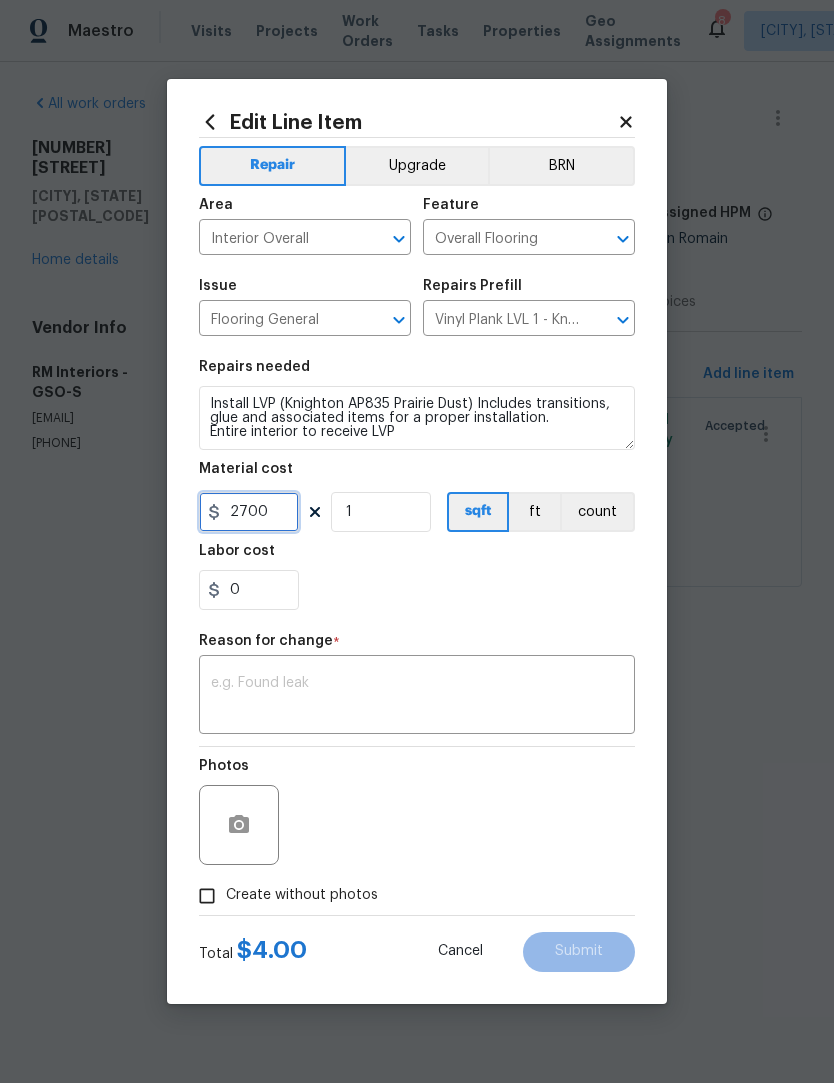 type on "2700" 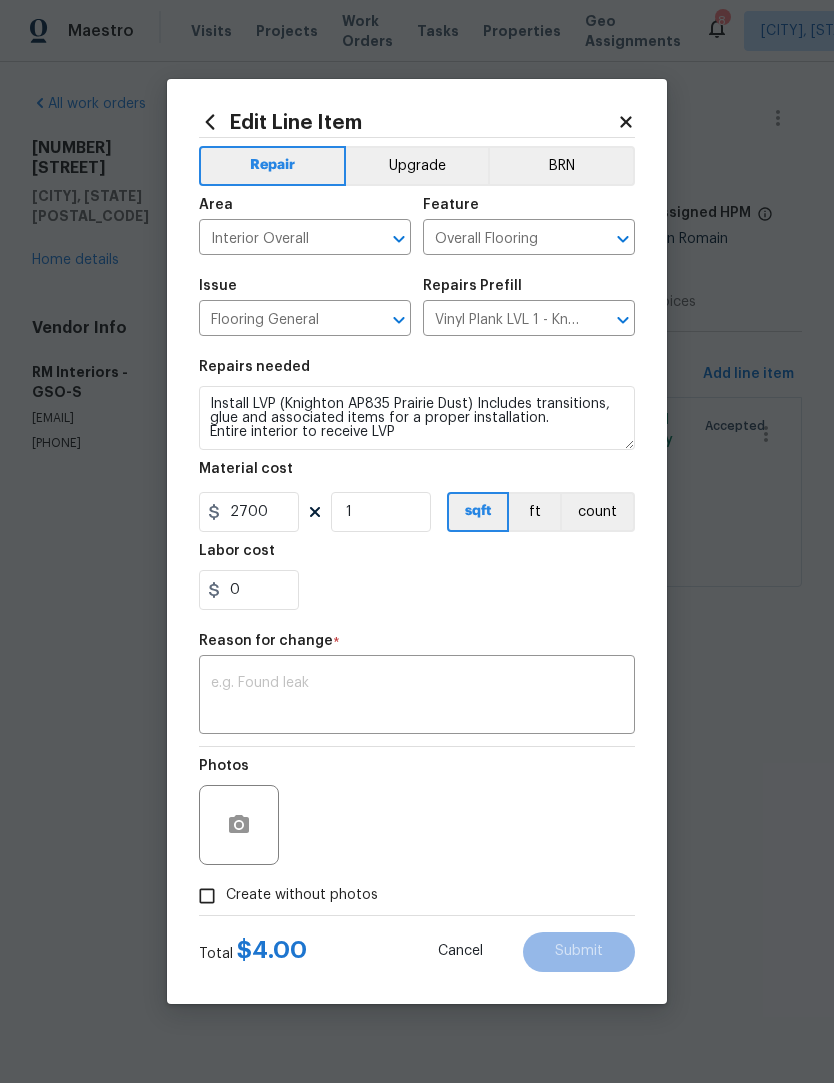 click at bounding box center [417, 698] 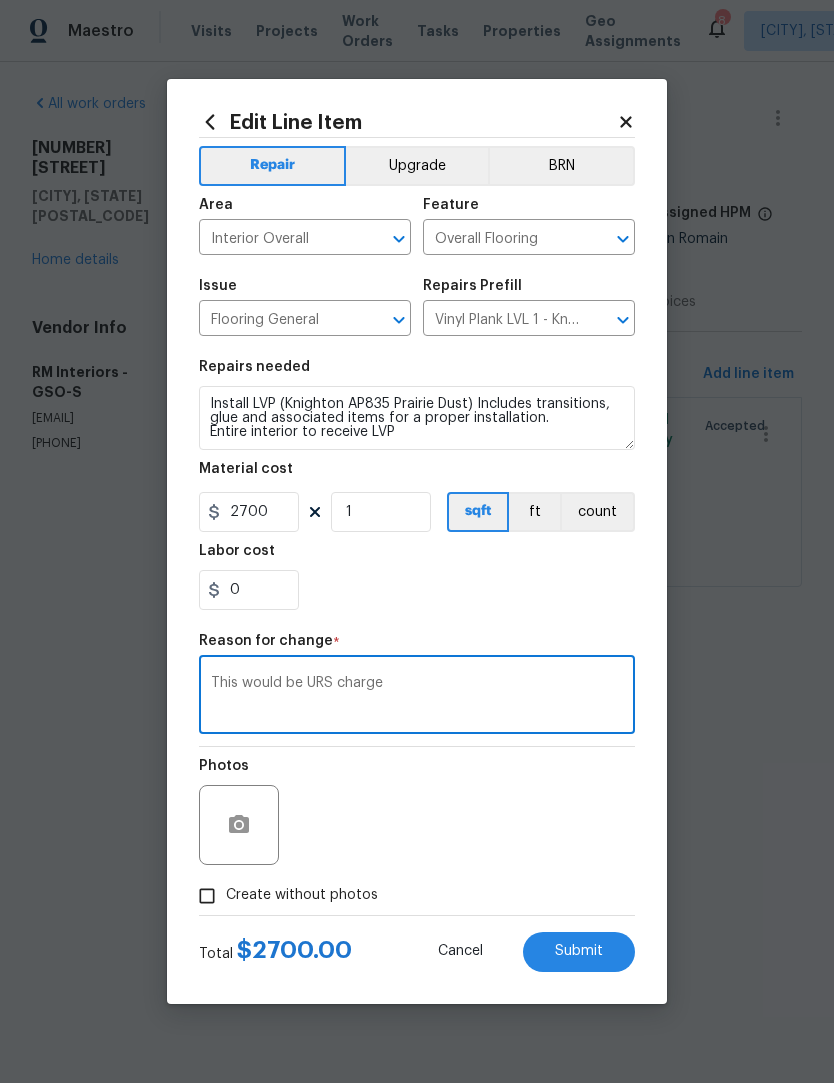 type on "This would be URS charge" 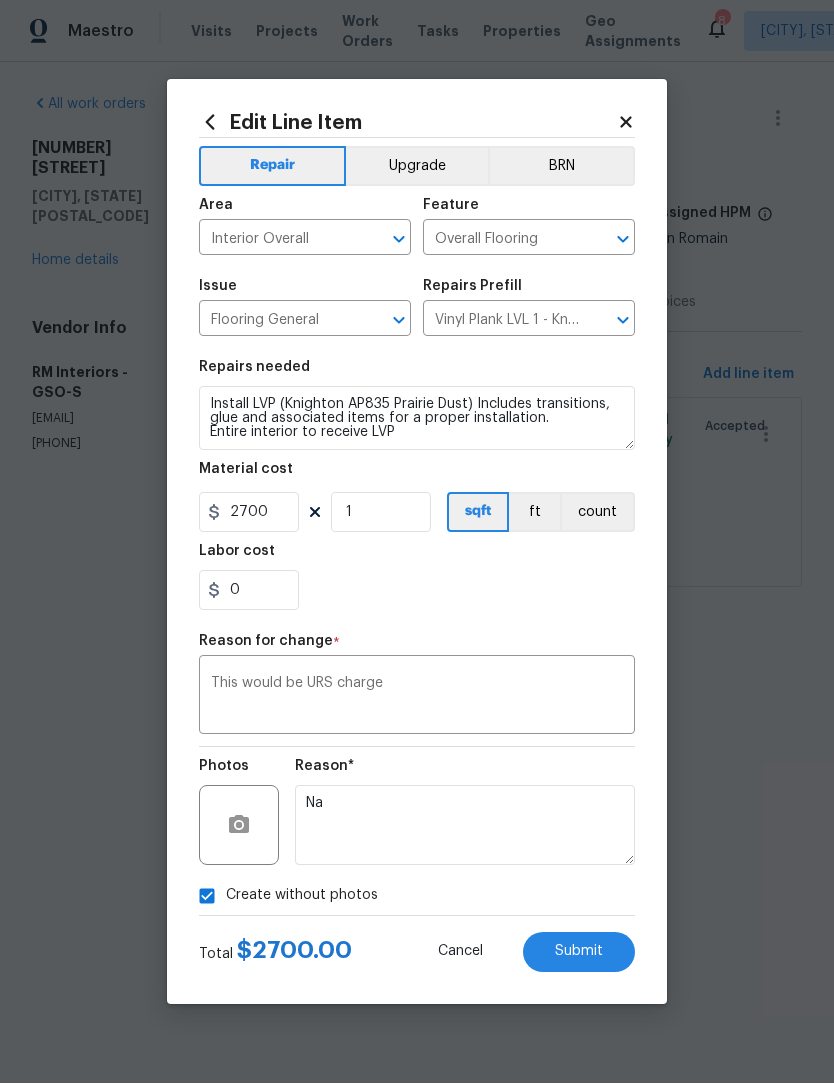 click on "Submit" at bounding box center (579, 952) 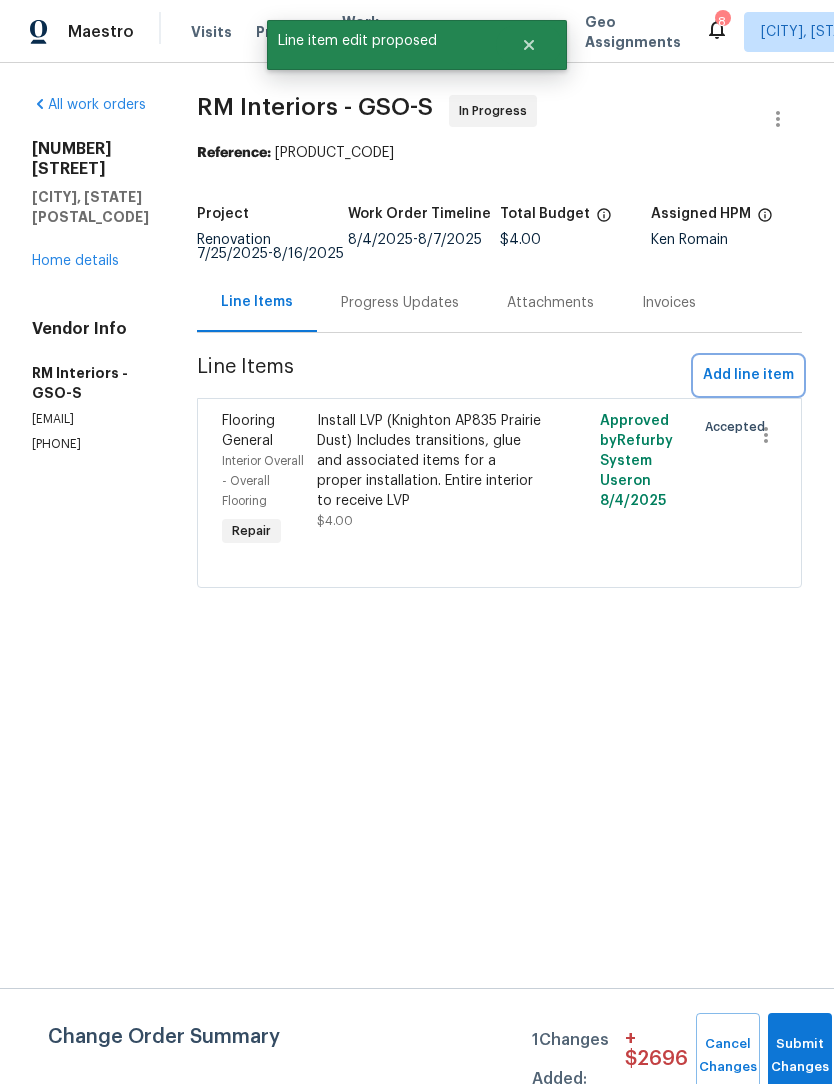 click on "Add line item" at bounding box center (748, 375) 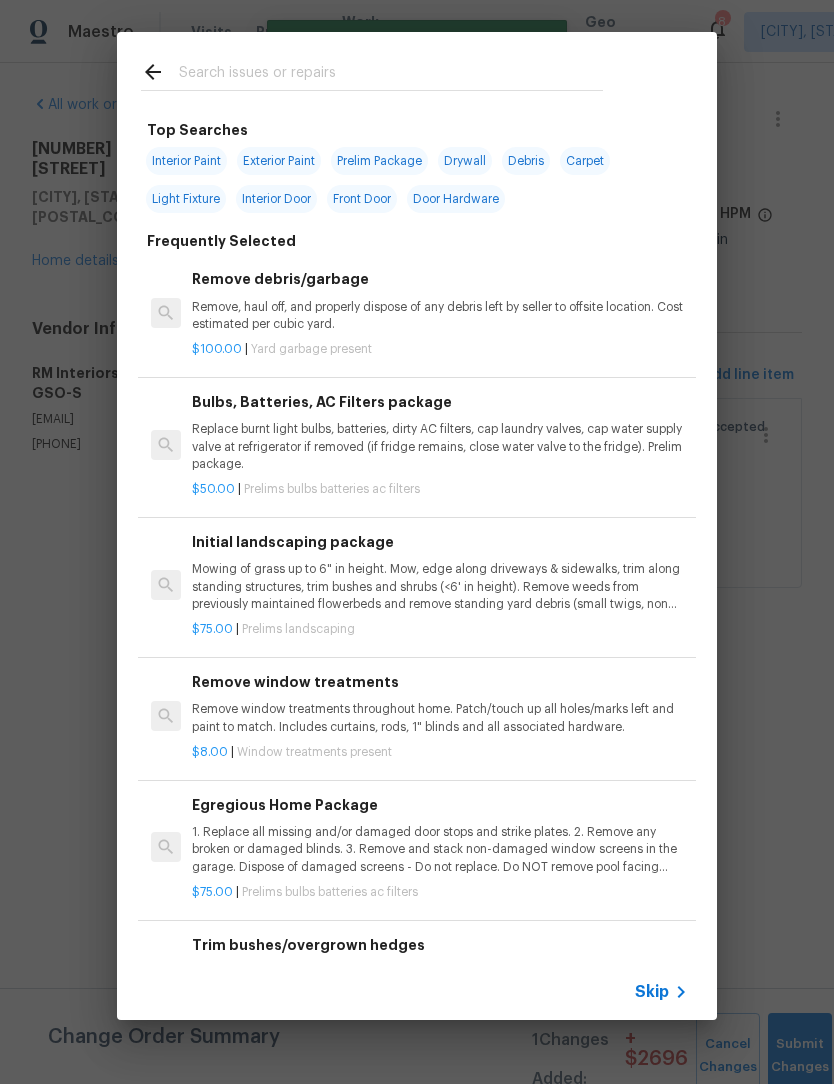 click at bounding box center [391, 75] 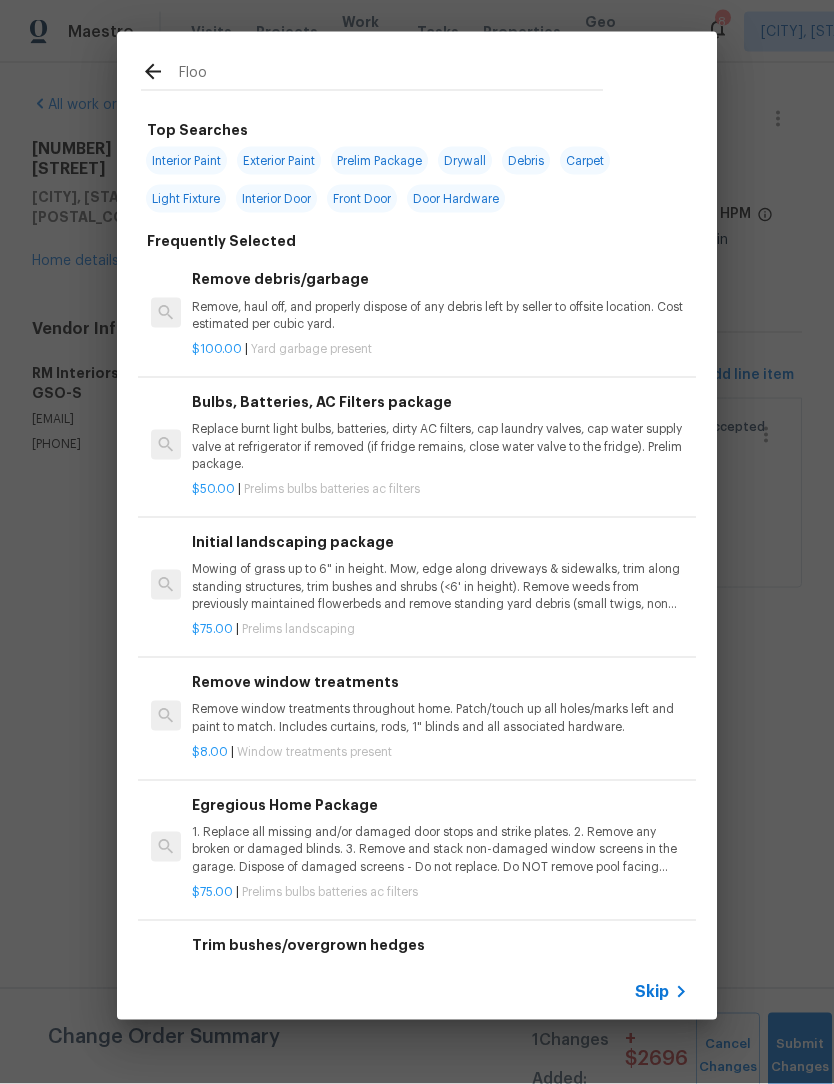 type on "Floor" 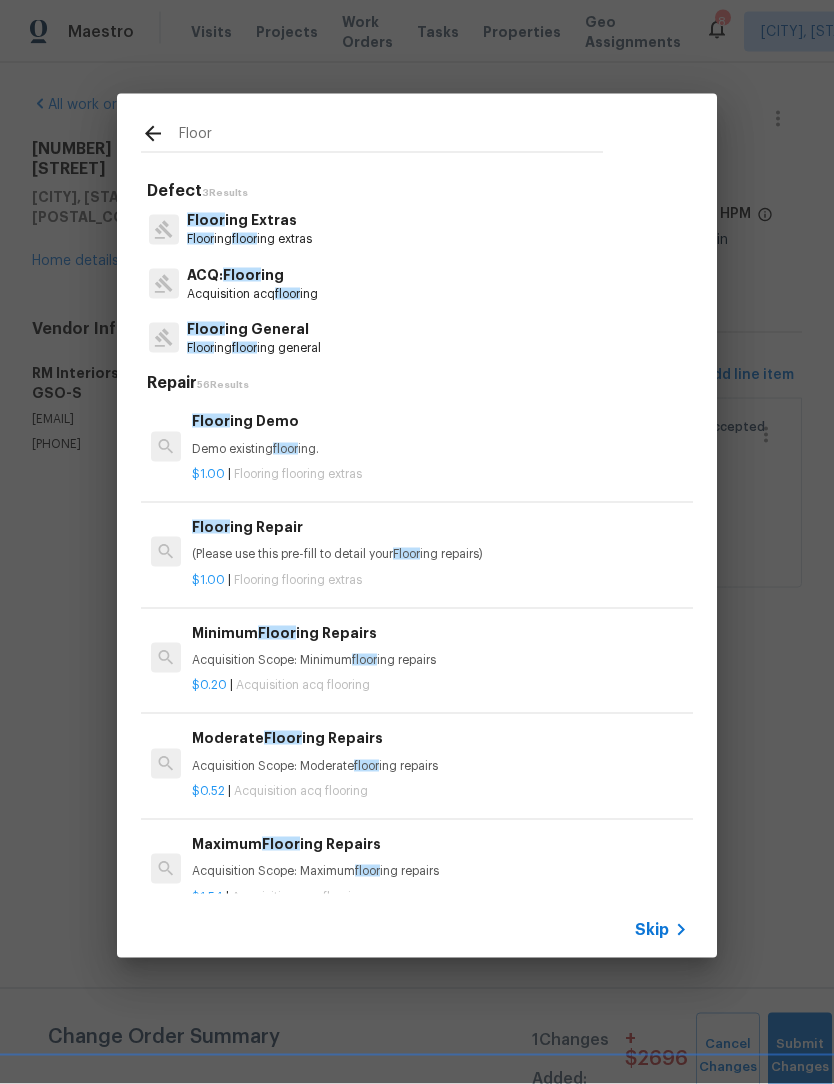 click on "Floor ing General" at bounding box center (254, 329) 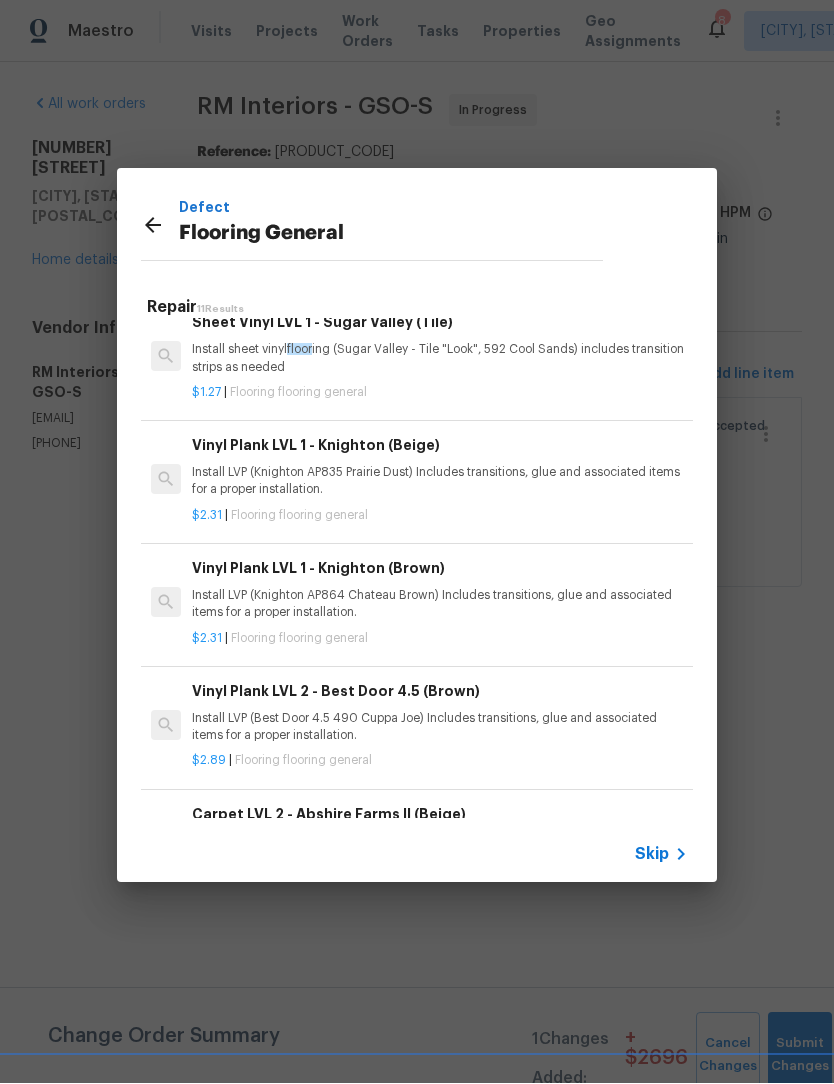scroll, scrollTop: 270, scrollLeft: 0, axis: vertical 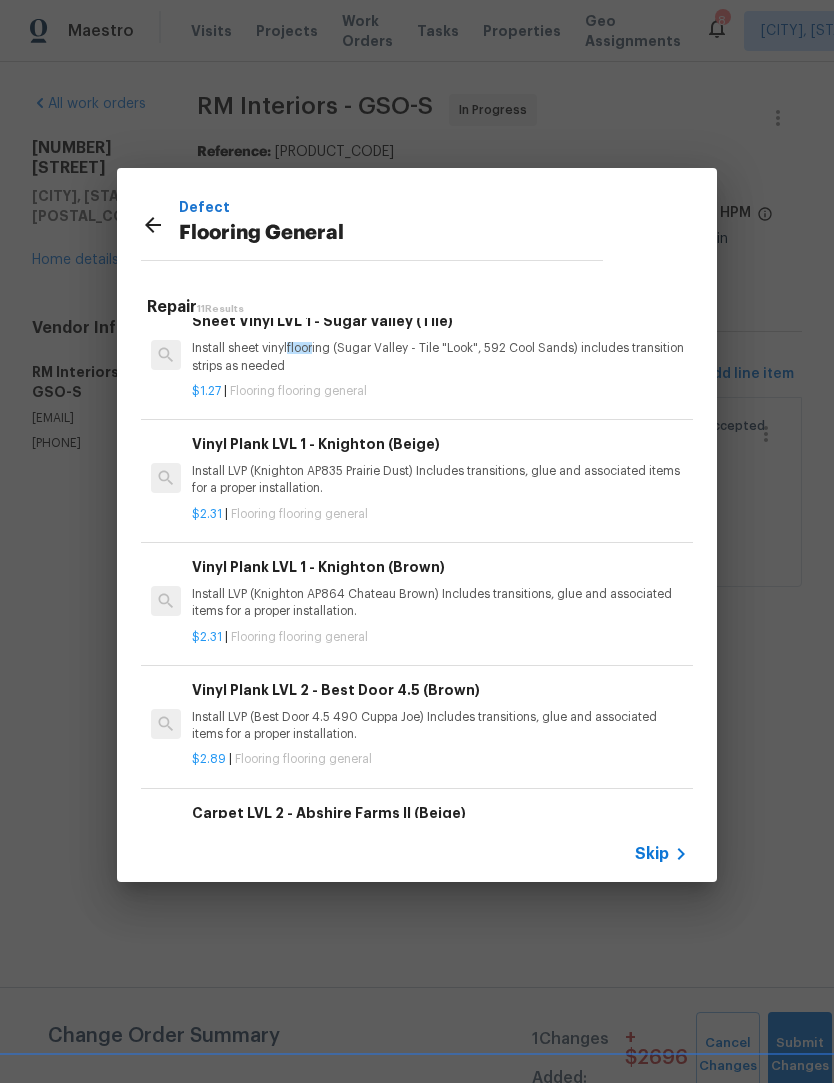 click on "Install LVP (Knighton AP835 Prairie Dust) Includes transitions, glue and associated items for a proper installation." at bounding box center [440, 481] 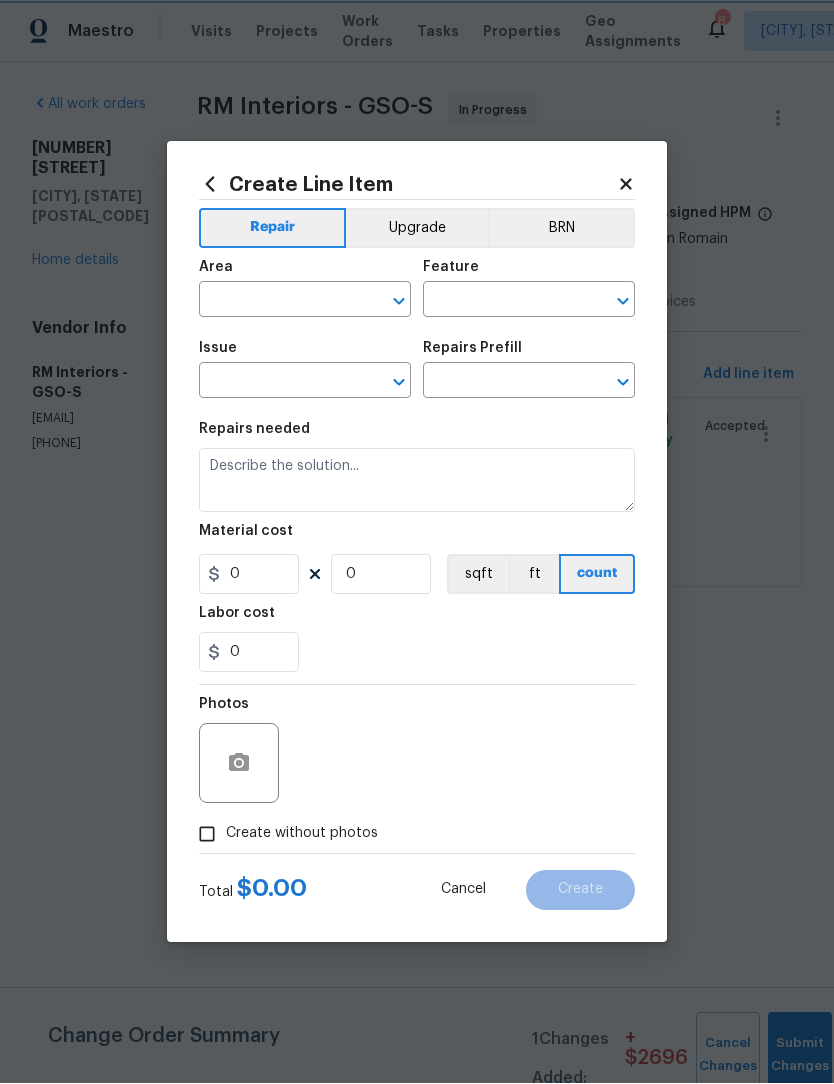 type on "Overall Flooring" 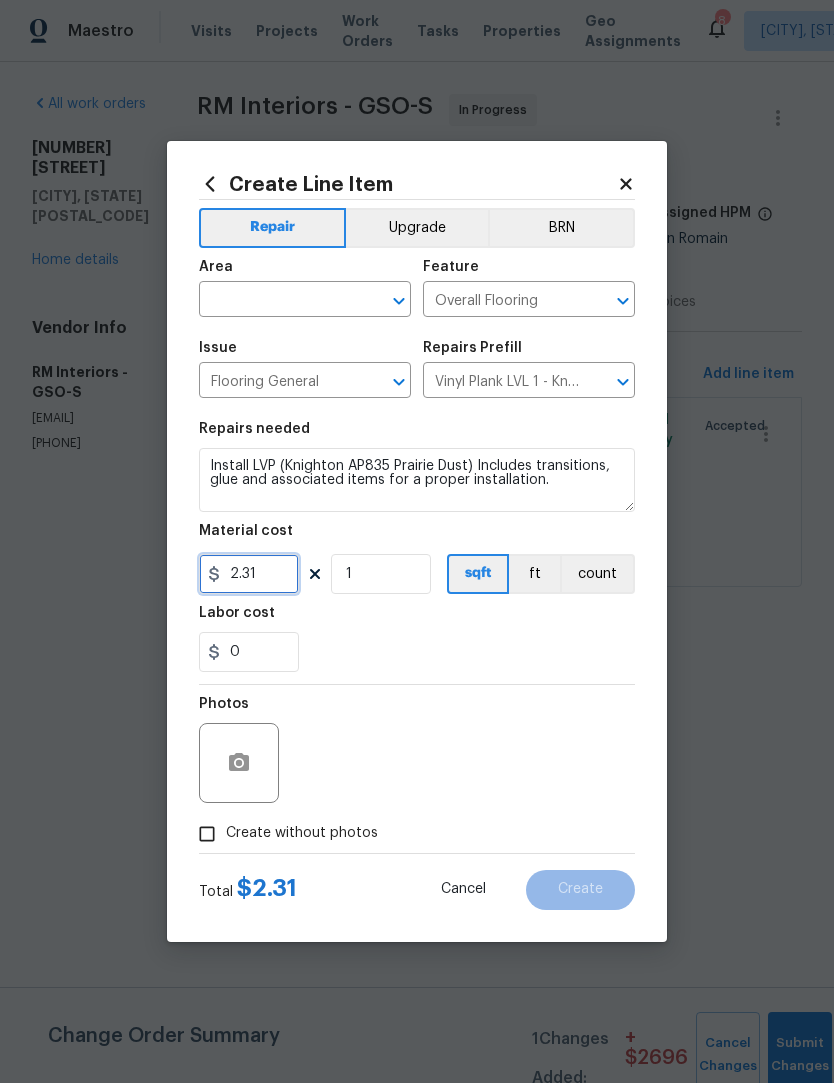 click on "2.31" at bounding box center [249, 575] 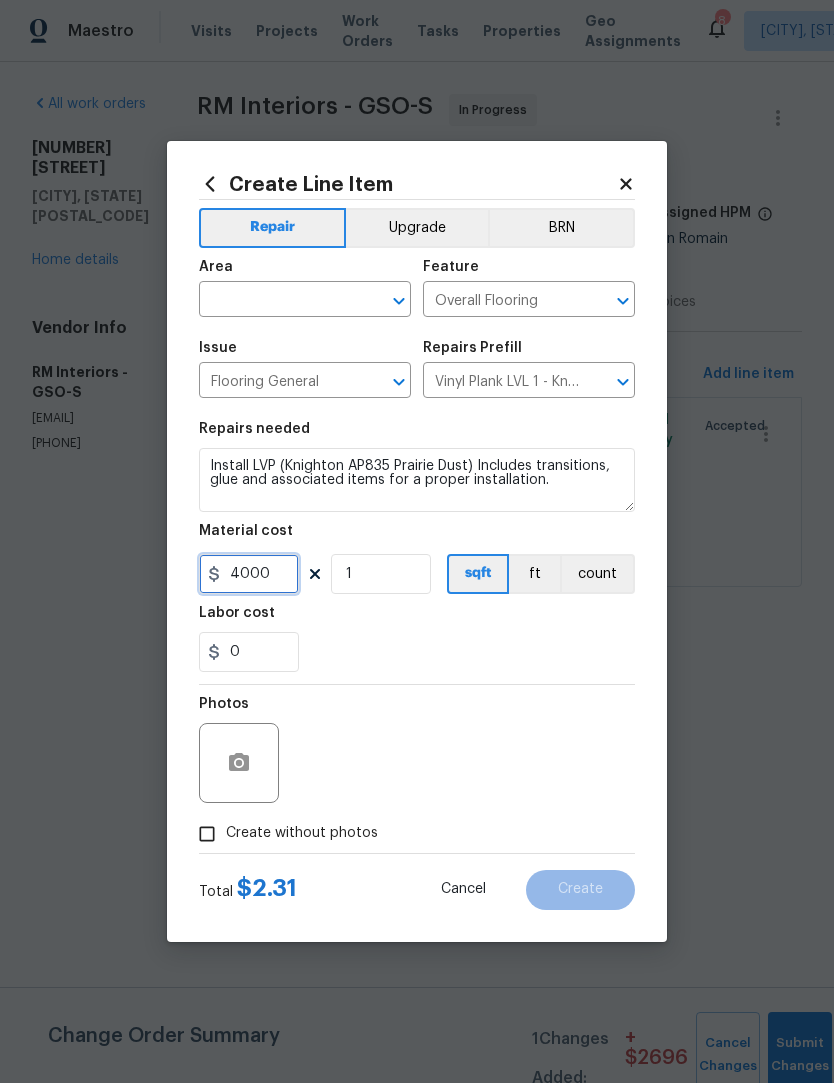 type on "4000" 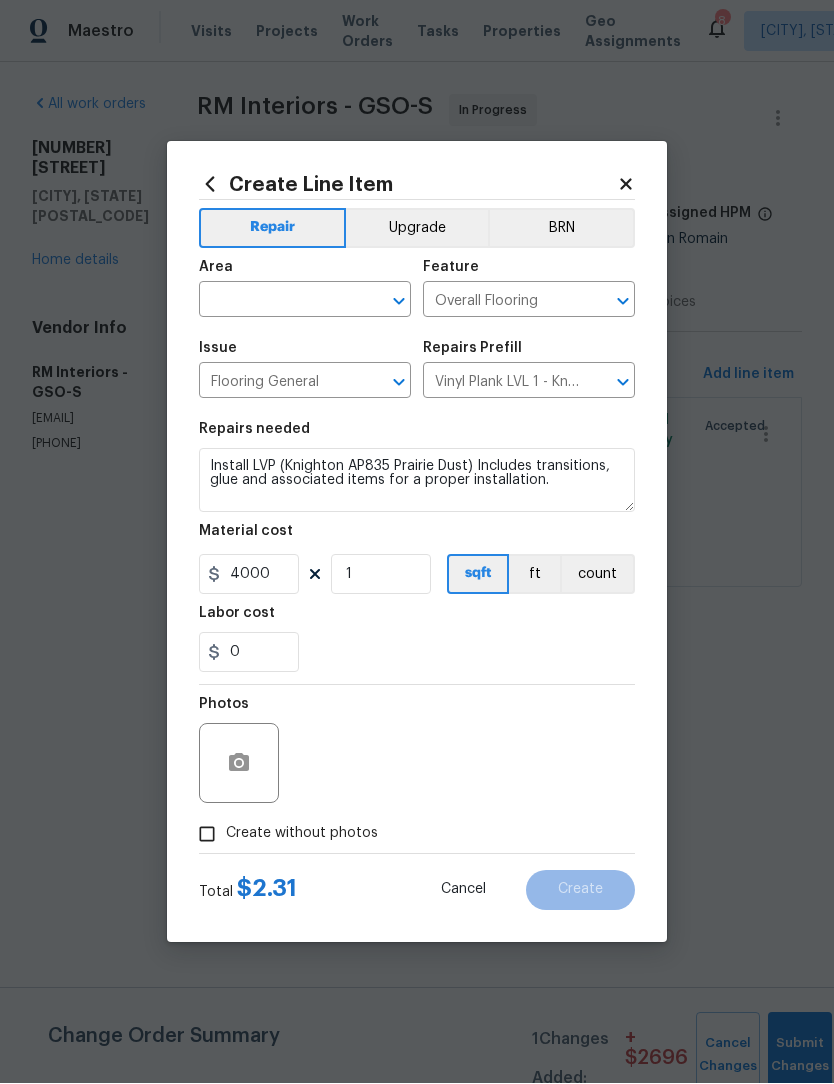 click on "Upgrade" at bounding box center (417, 229) 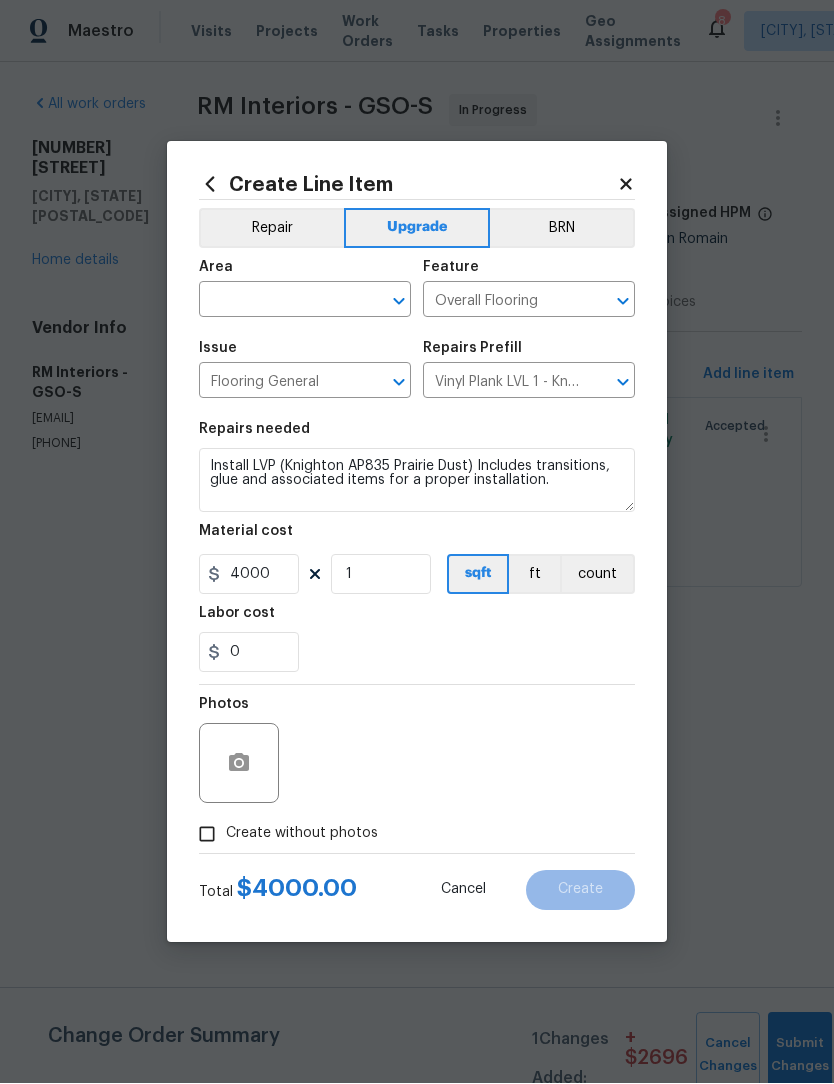 click on "Area" at bounding box center [305, 274] 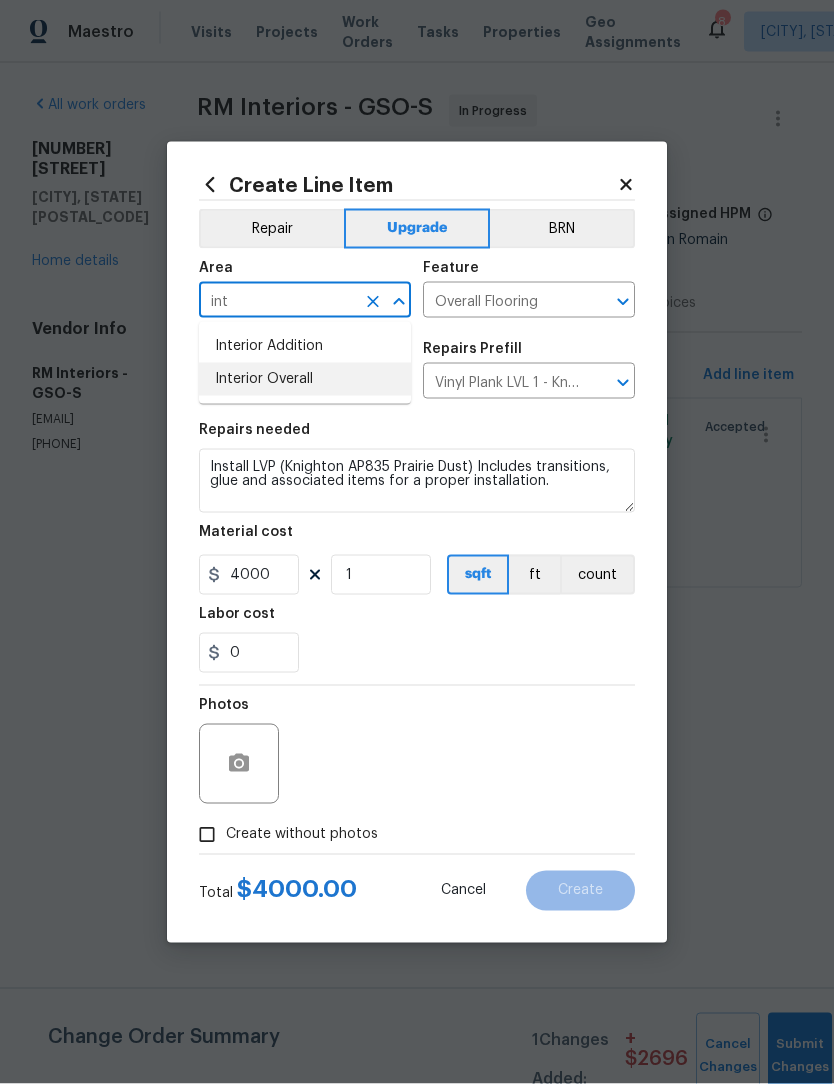 click on "Interior Overall" at bounding box center (305, 379) 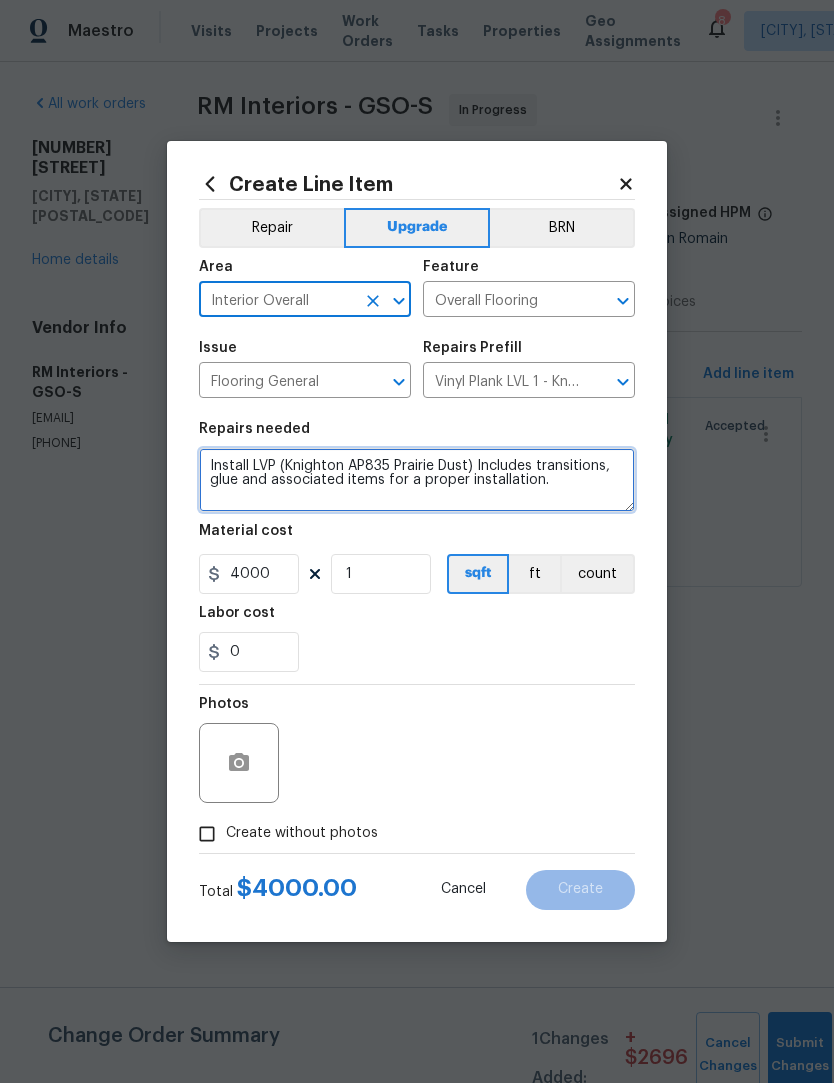 click on "Install LVP (Knighton AP835 Prairie Dust) Includes transitions, glue and associated items for a proper installation." at bounding box center (417, 481) 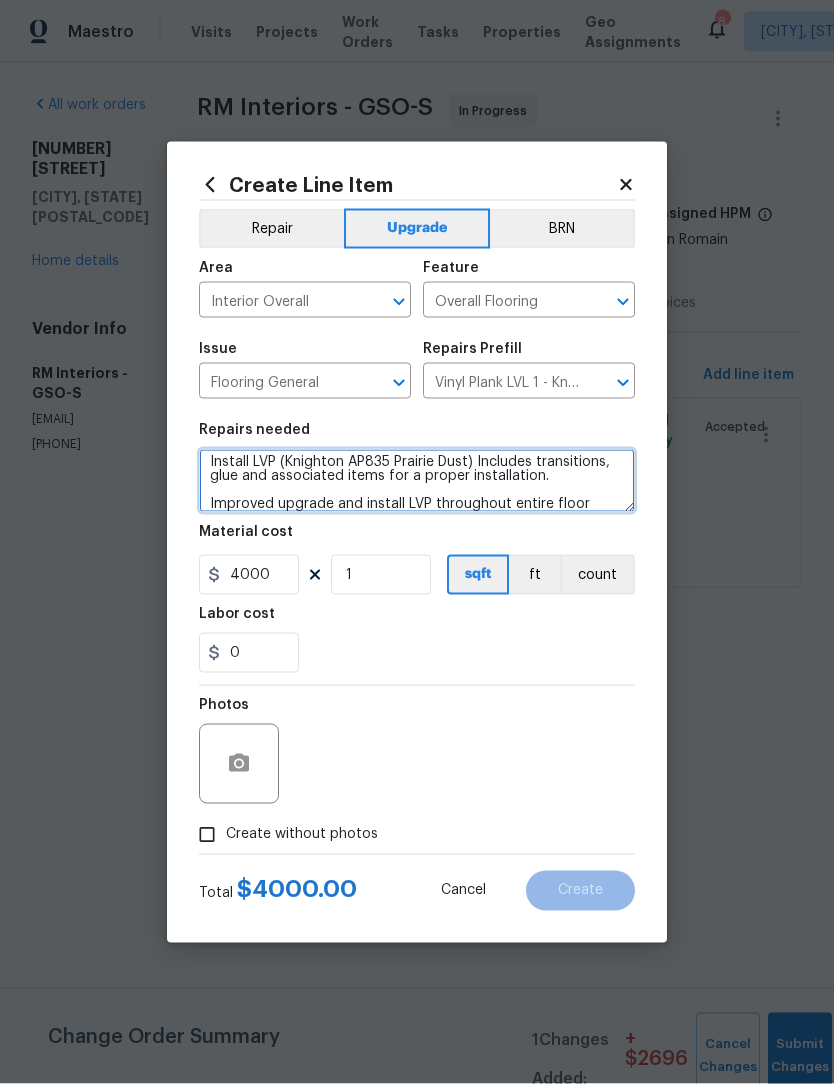 scroll, scrollTop: 5, scrollLeft: 0, axis: vertical 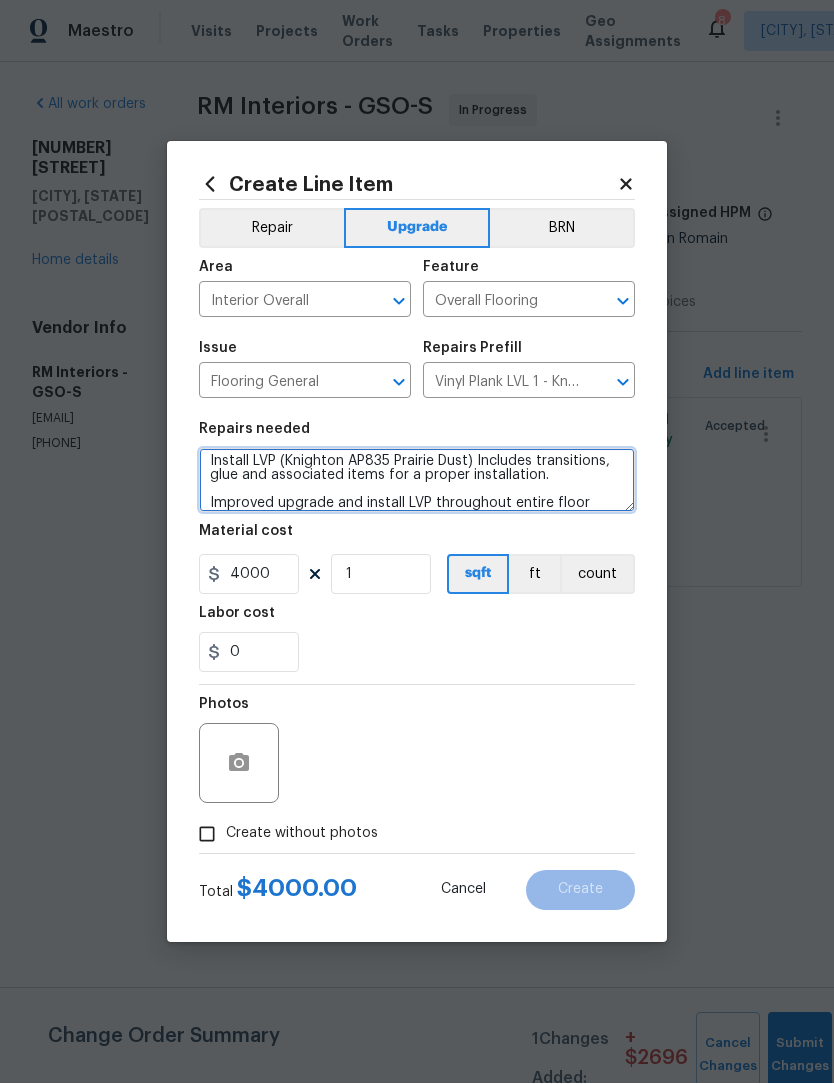 type on "Install LVP (Knighton AP835 Prairie Dust) Includes transitions, glue and associated items for a proper installation.
Improved upgrade and install LVP throughout entire floor" 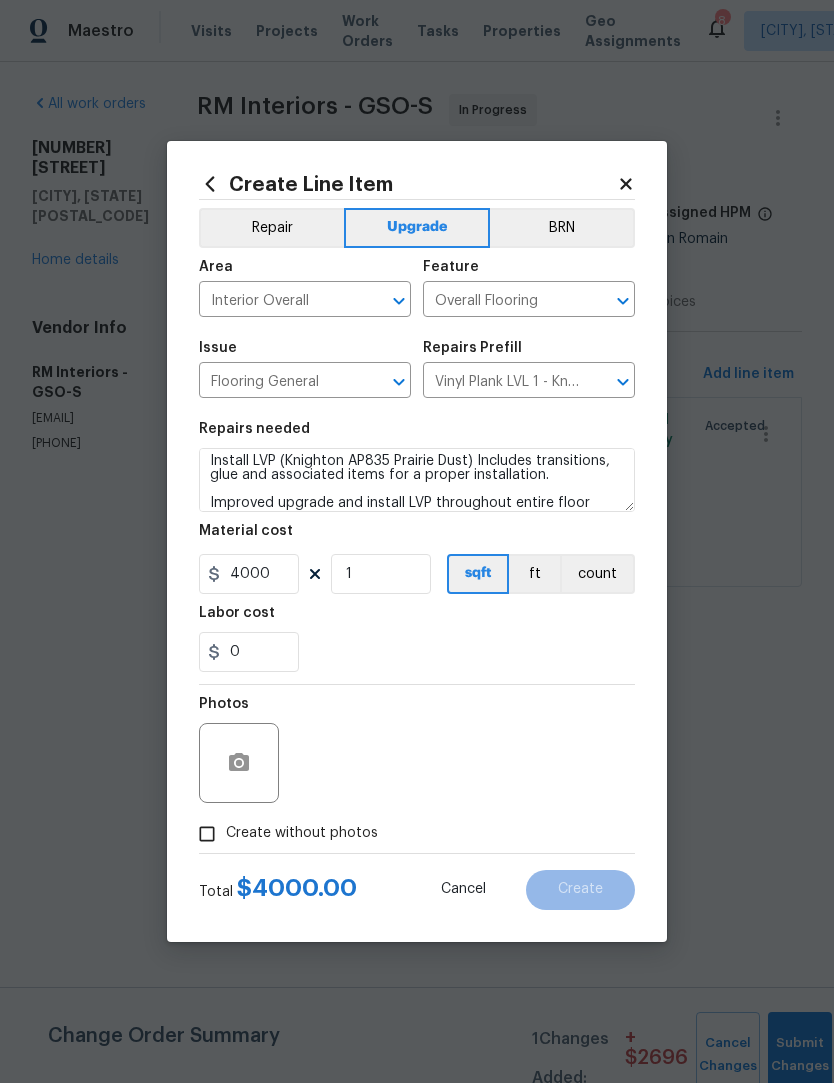 click on "Create without photos" at bounding box center [207, 835] 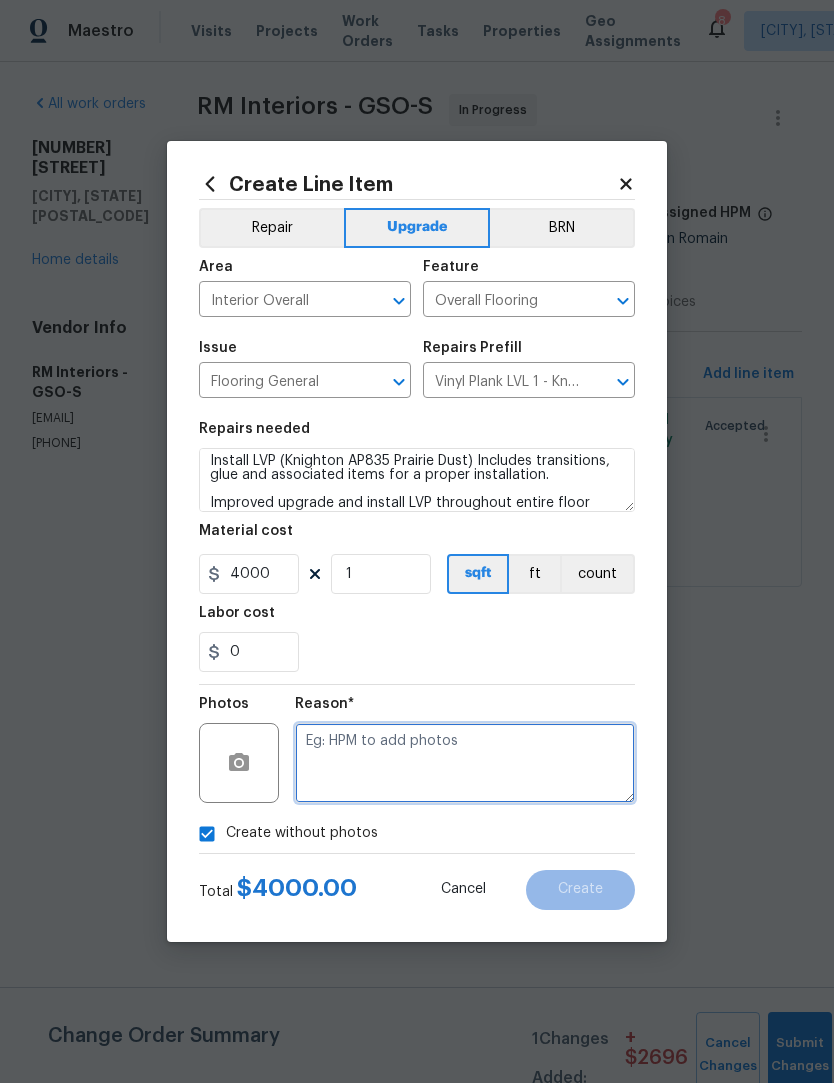 click at bounding box center [465, 764] 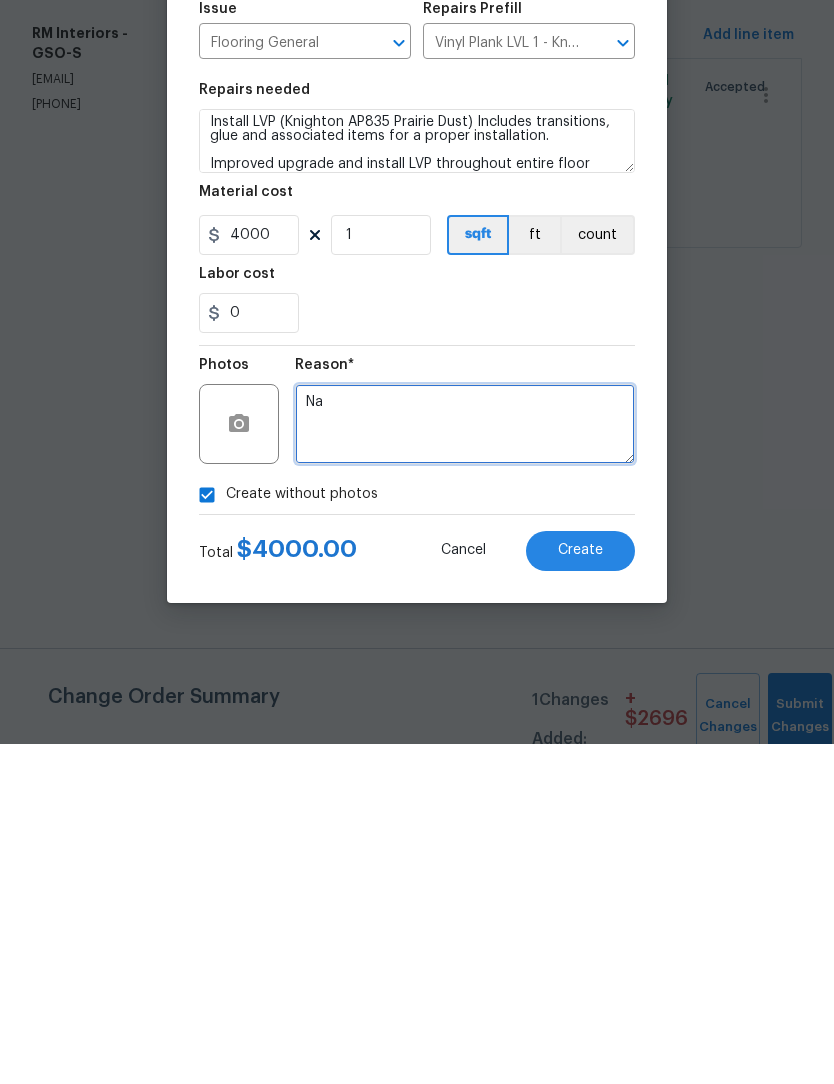 scroll, scrollTop: 0, scrollLeft: 0, axis: both 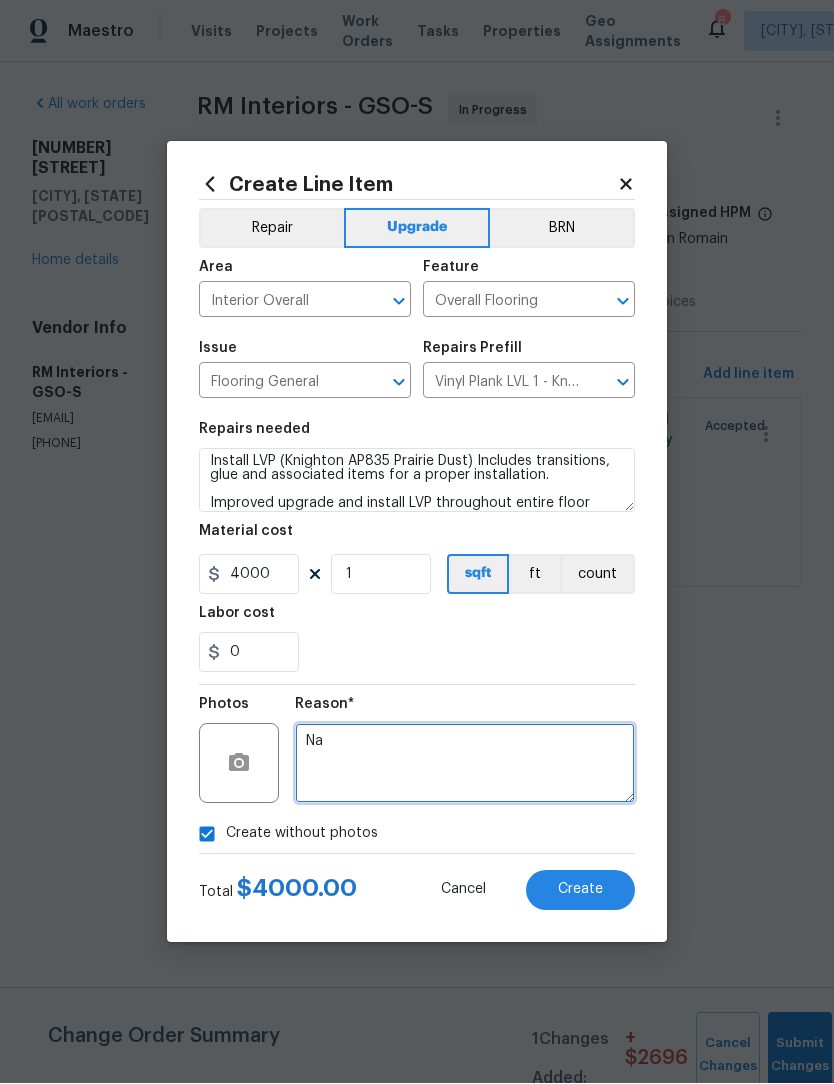 type on "Na" 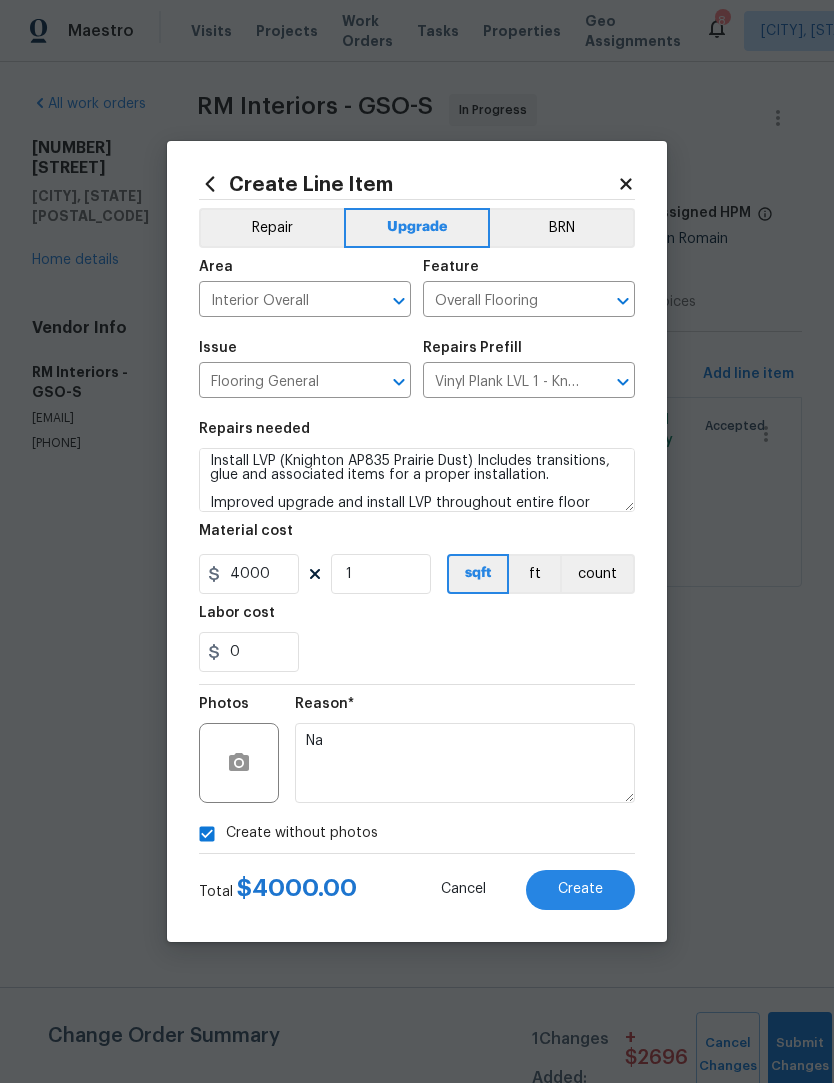 click on "Create" at bounding box center [580, 890] 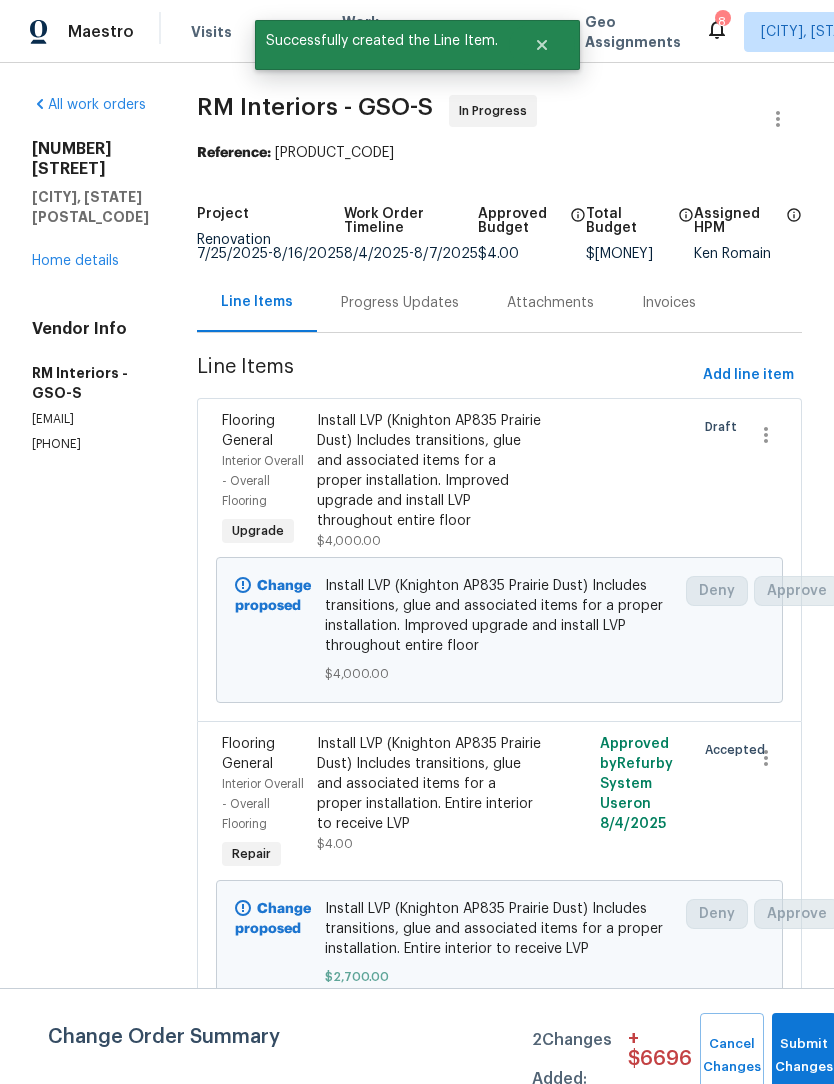click on "Home details" at bounding box center (75, 261) 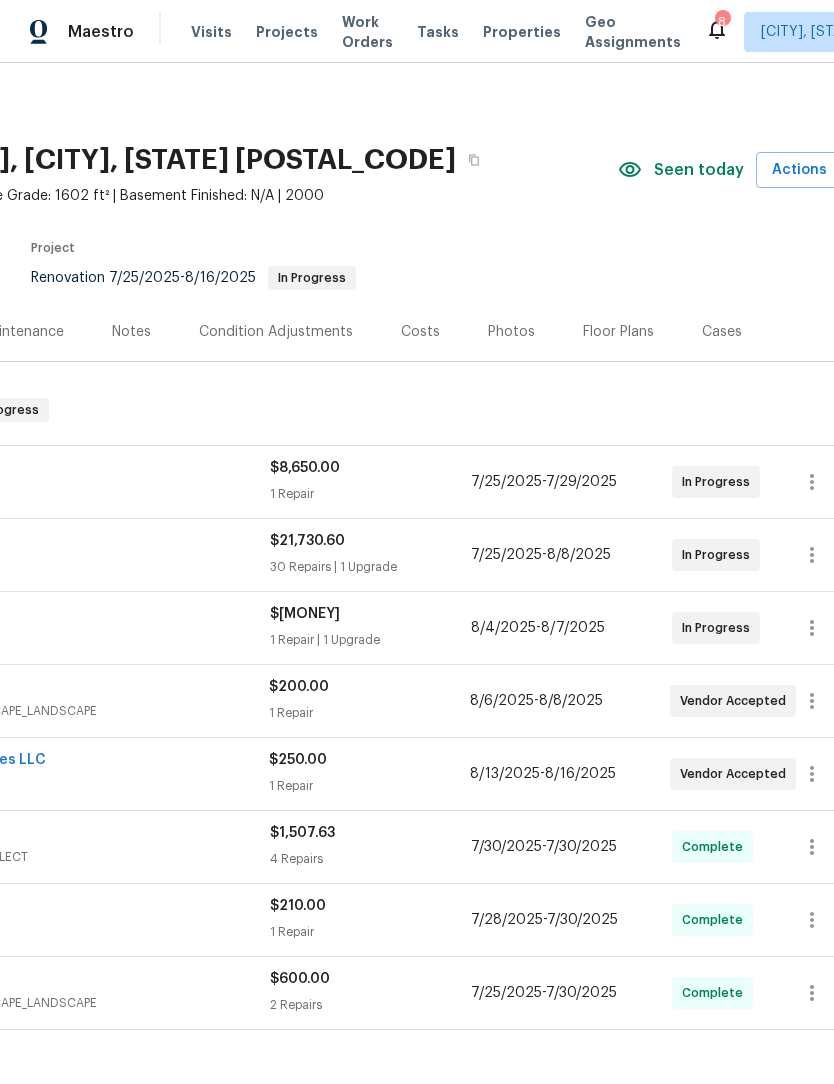 scroll, scrollTop: 1, scrollLeft: 259, axis: both 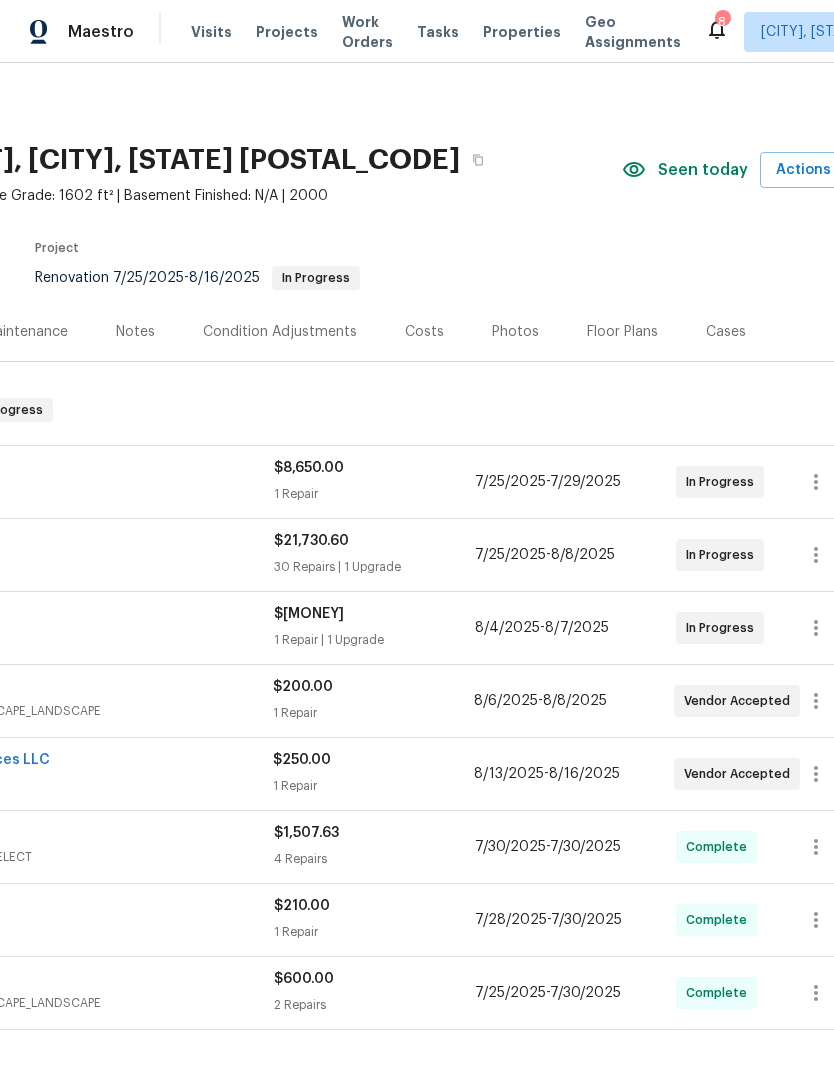 click on "Costs" at bounding box center [424, 332] 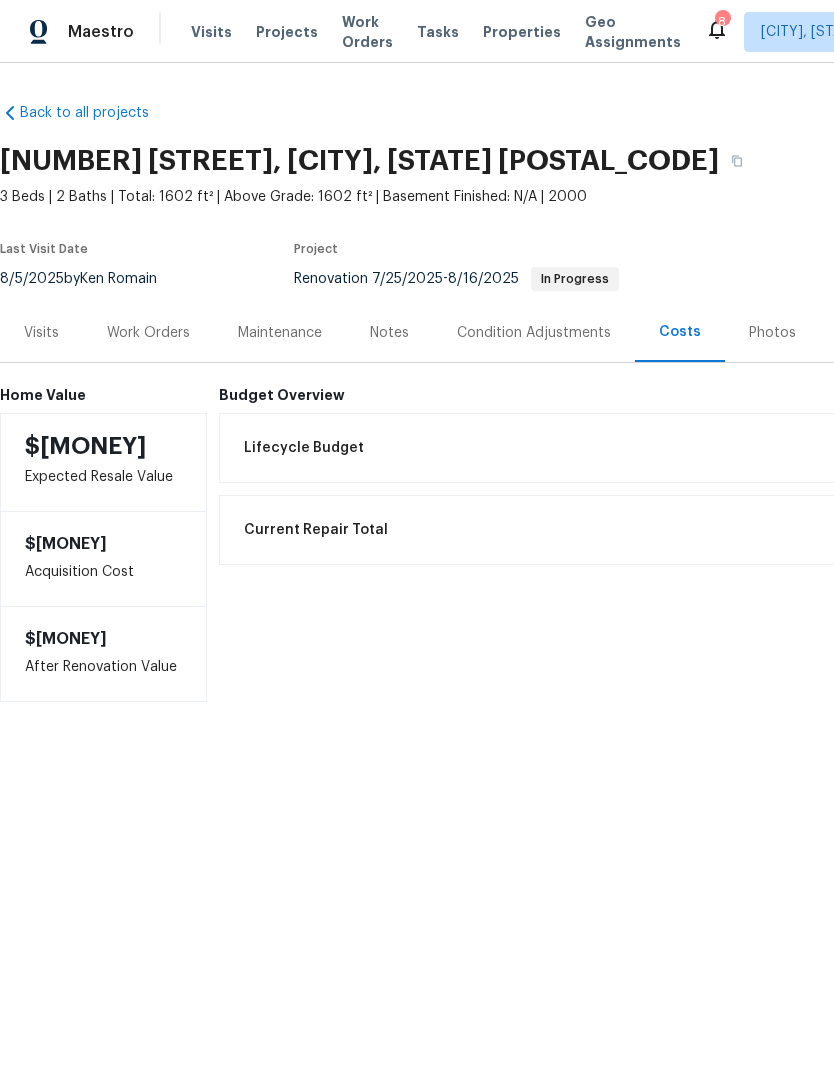 scroll, scrollTop: 0, scrollLeft: 0, axis: both 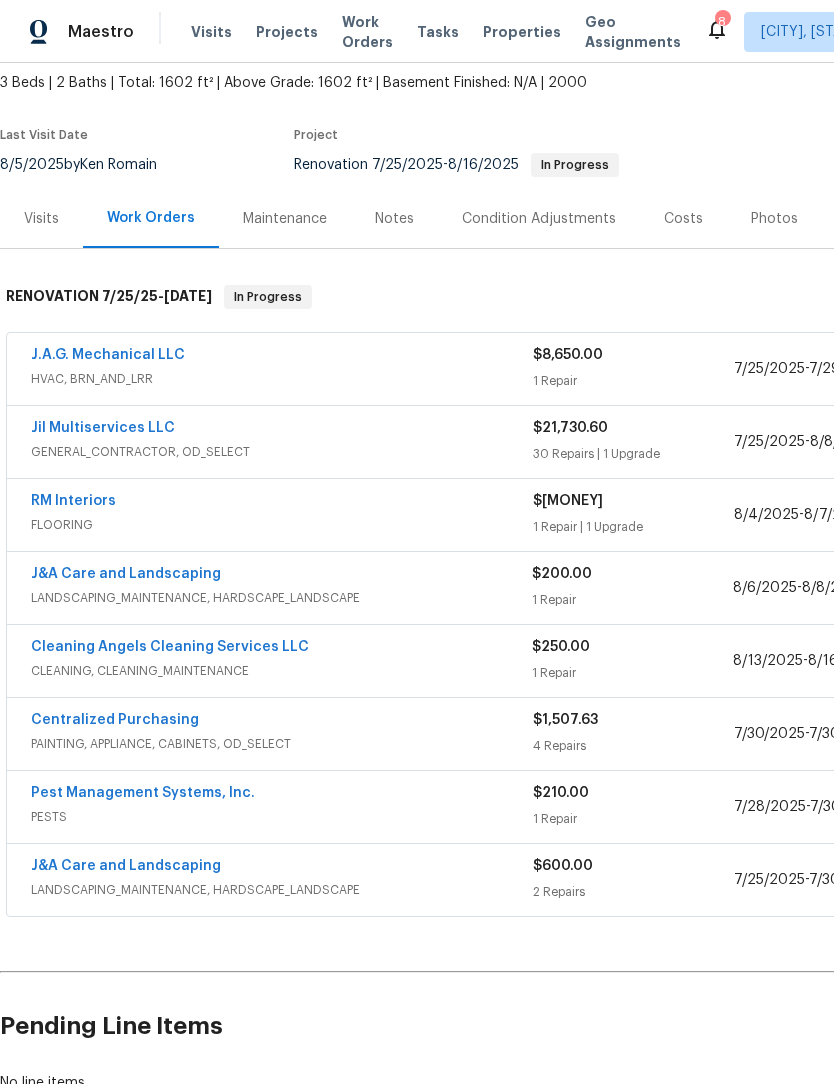 click on "RM Interiors" at bounding box center (73, 501) 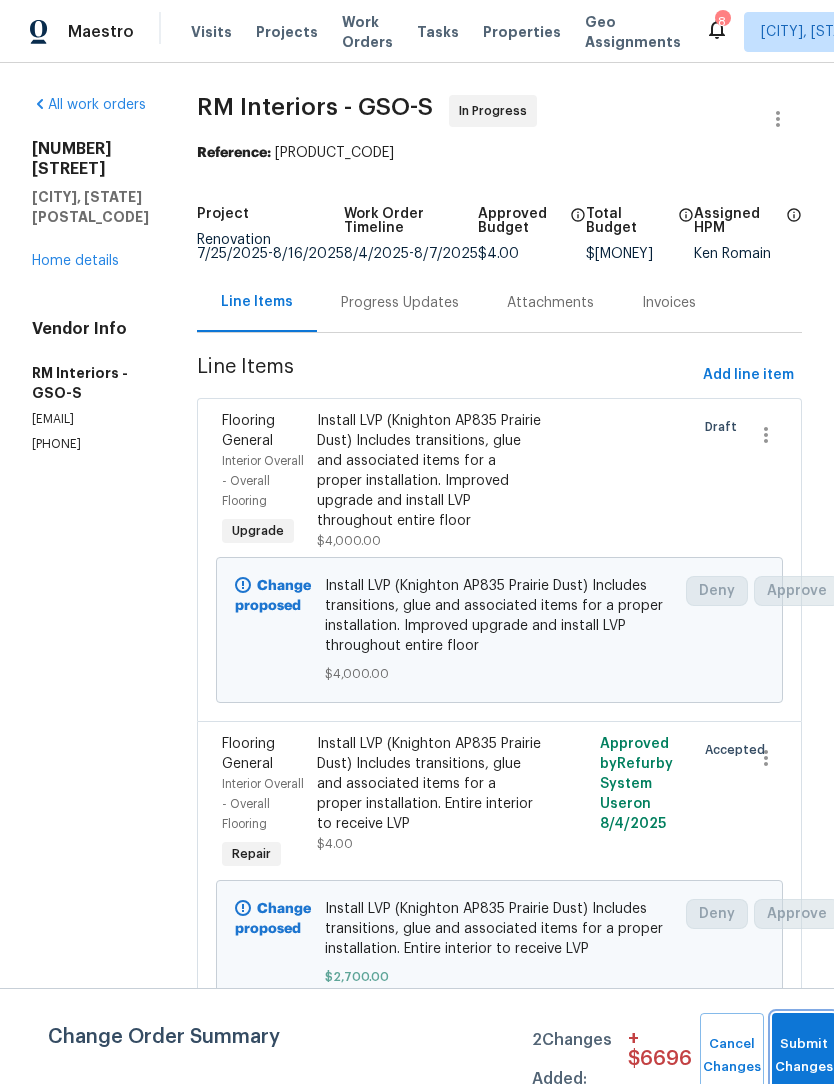 click on "Submit Changes" at bounding box center [804, 1056] 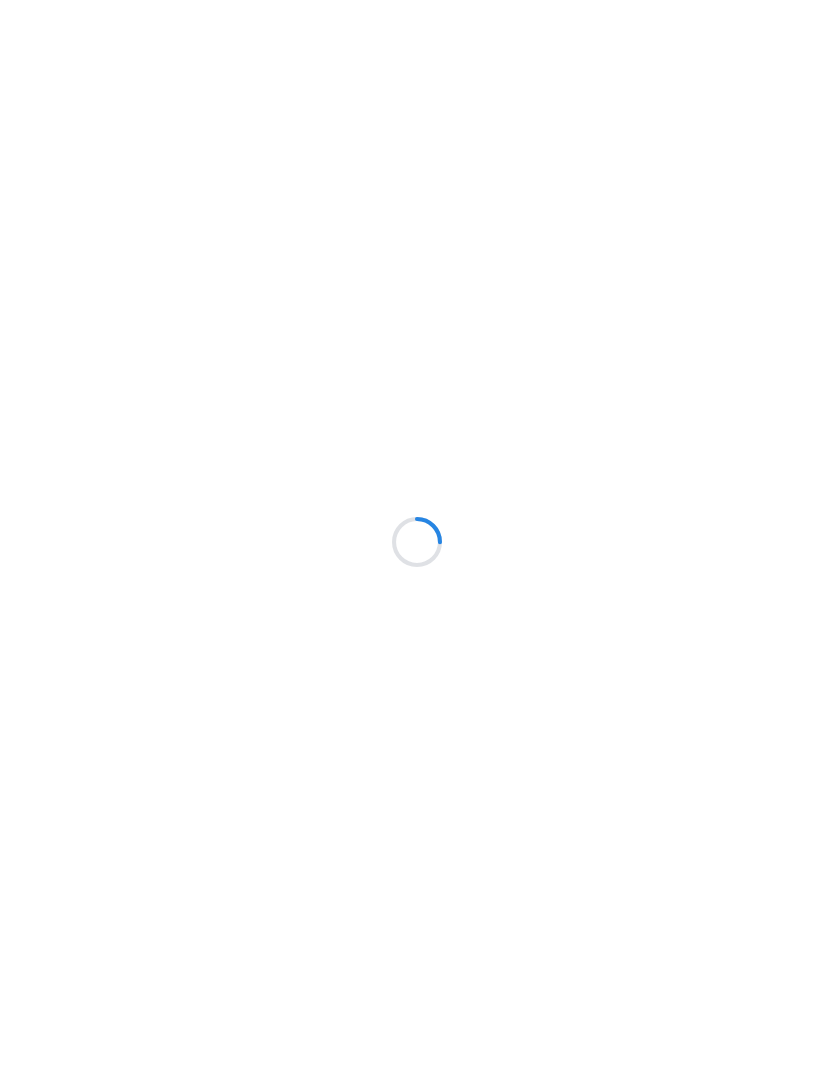 scroll, scrollTop: 0, scrollLeft: 0, axis: both 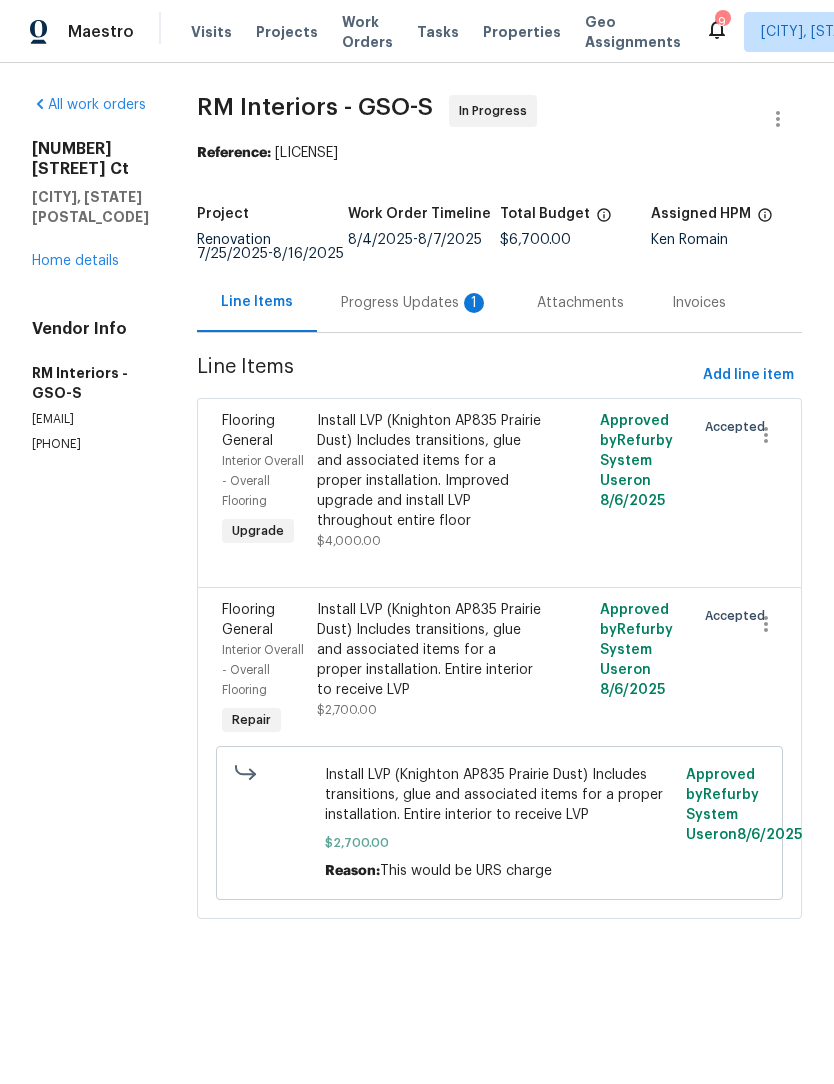 click on "Progress Updates 1" at bounding box center [415, 303] 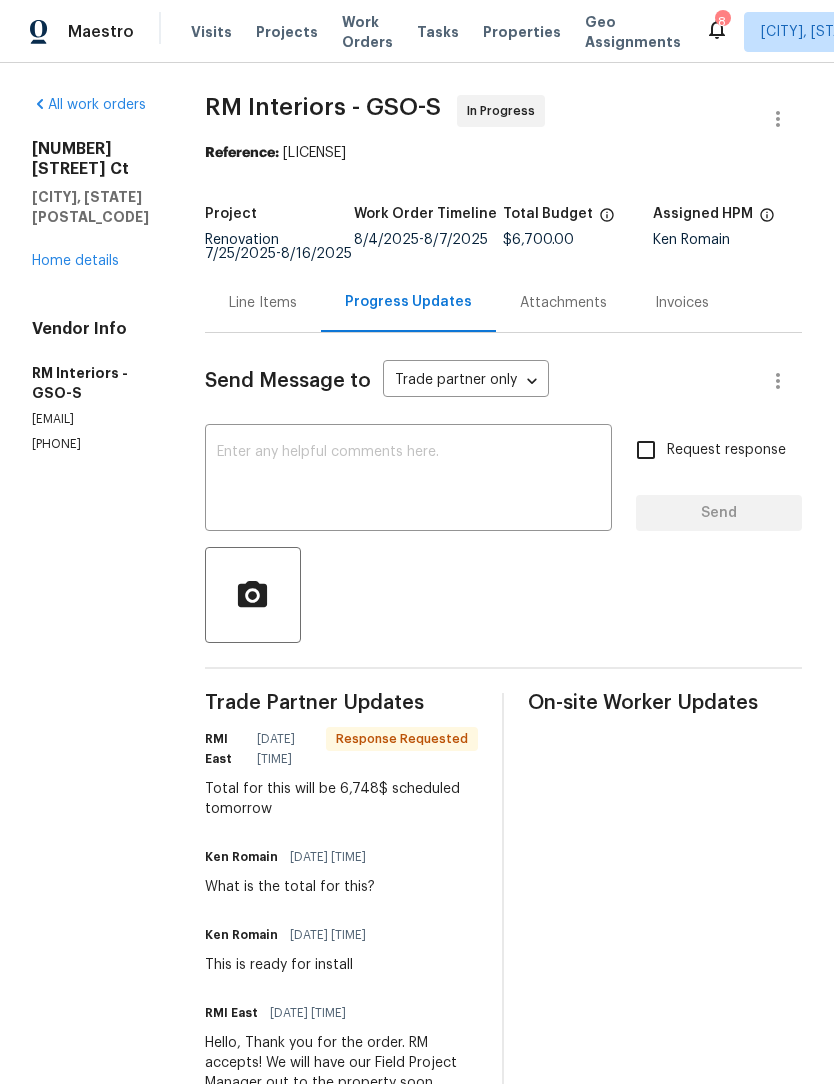 click on "Line Items" at bounding box center (263, 303) 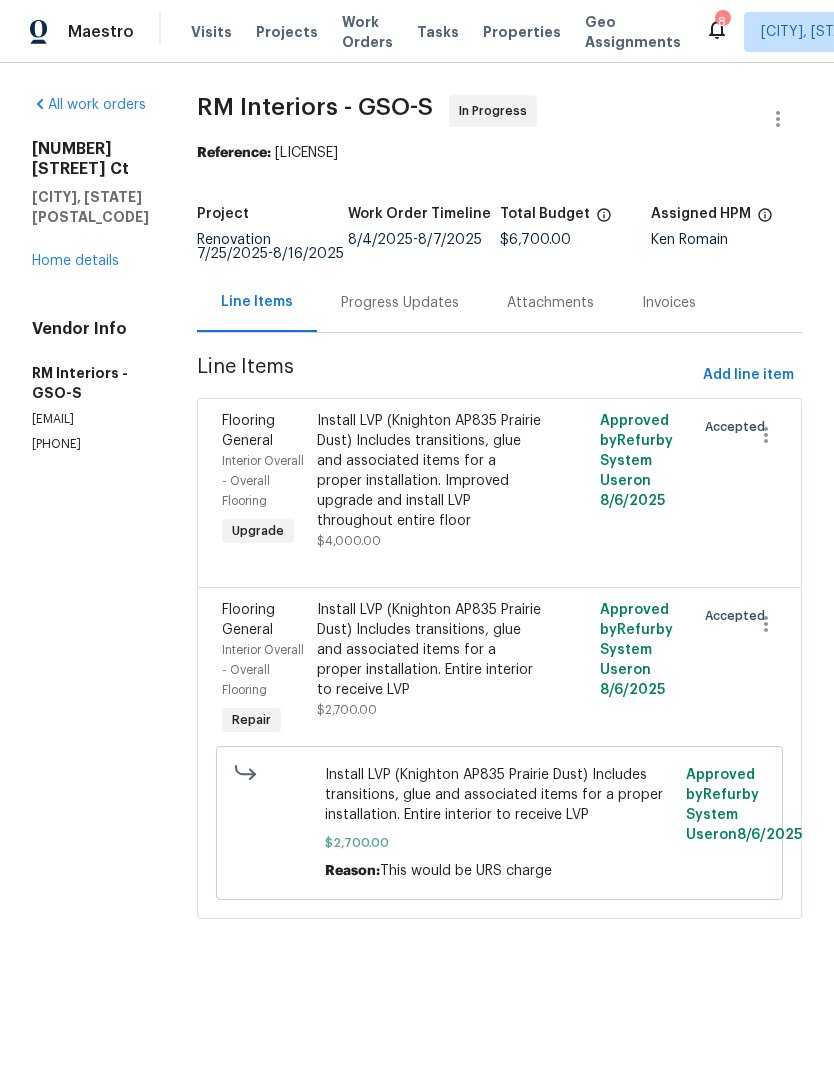 click on "Progress Updates" at bounding box center [400, 302] 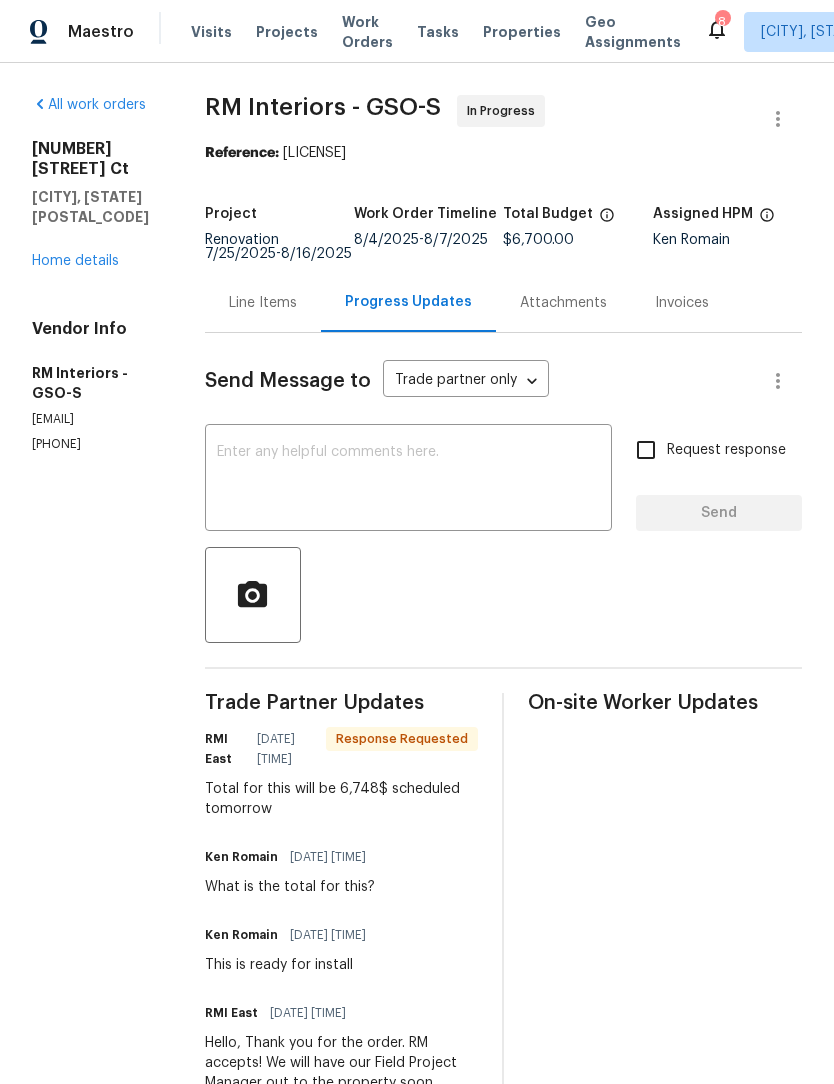 click on "Line Items" at bounding box center [263, 303] 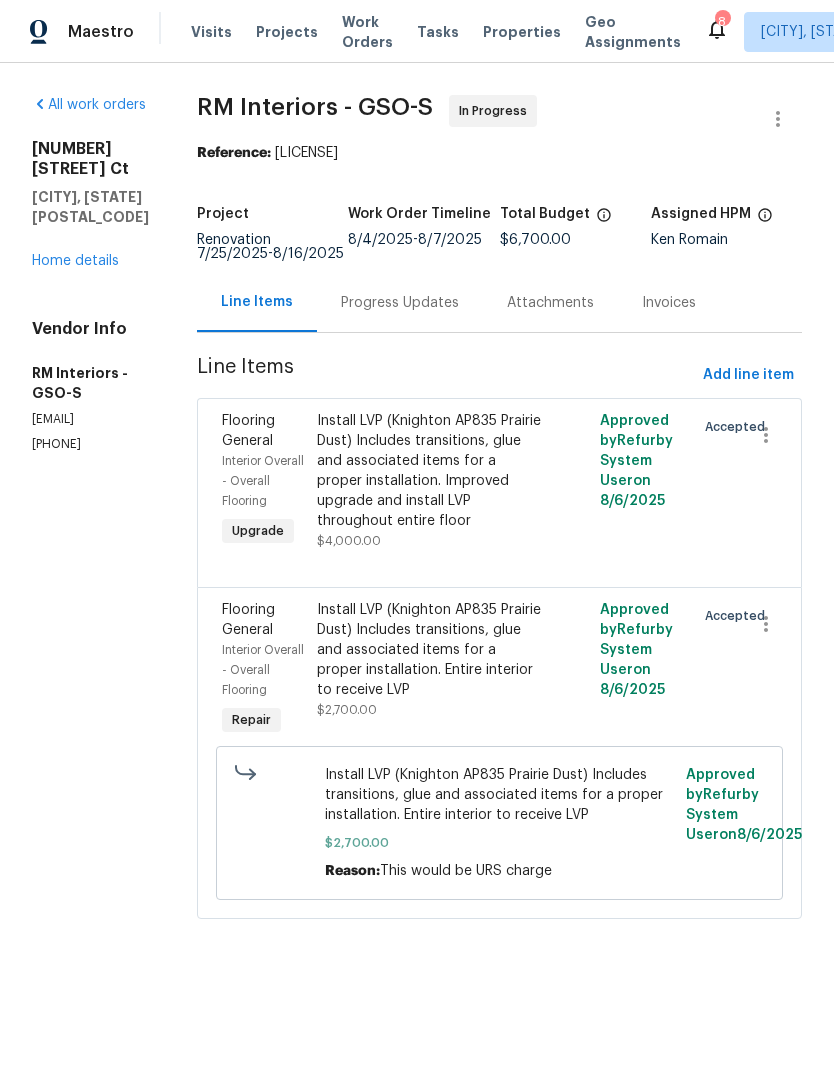 click on "Install LVP (Knighton AP835 Prairie Dust) Includes transitions, glue and associated items for a proper installation.
Entire interior to receive LVP" at bounding box center [429, 650] 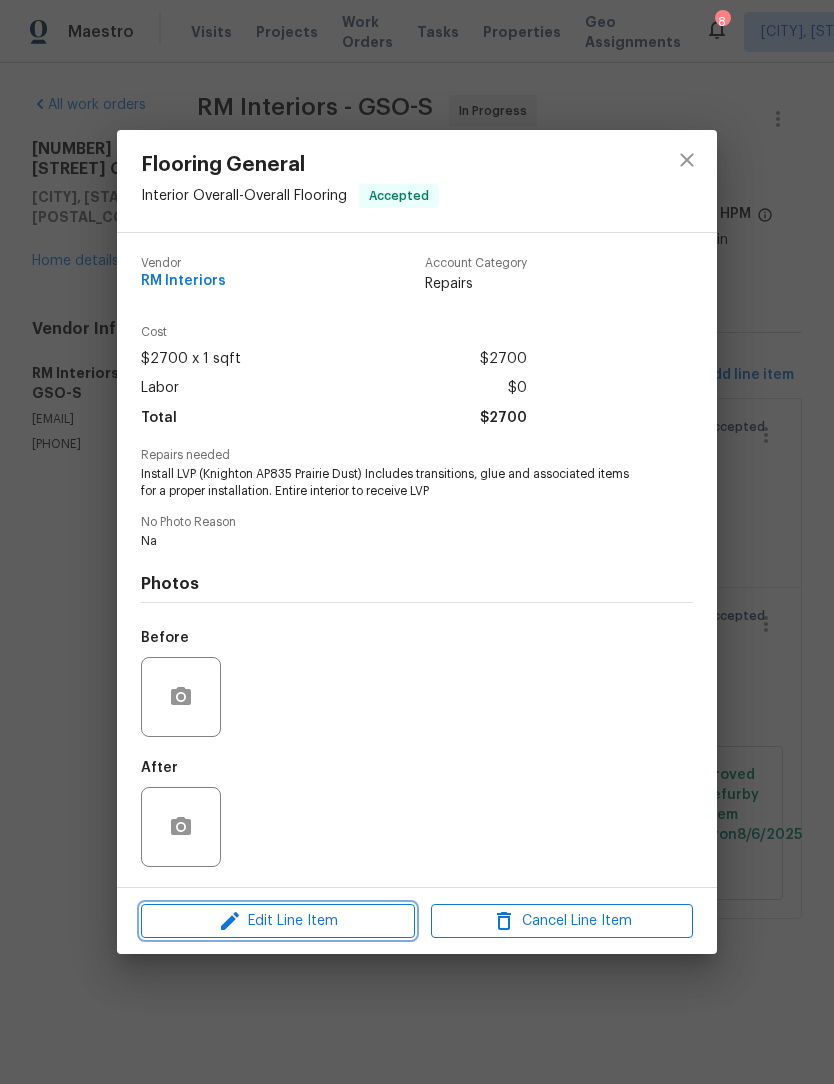 click on "Edit Line Item" at bounding box center (278, 921) 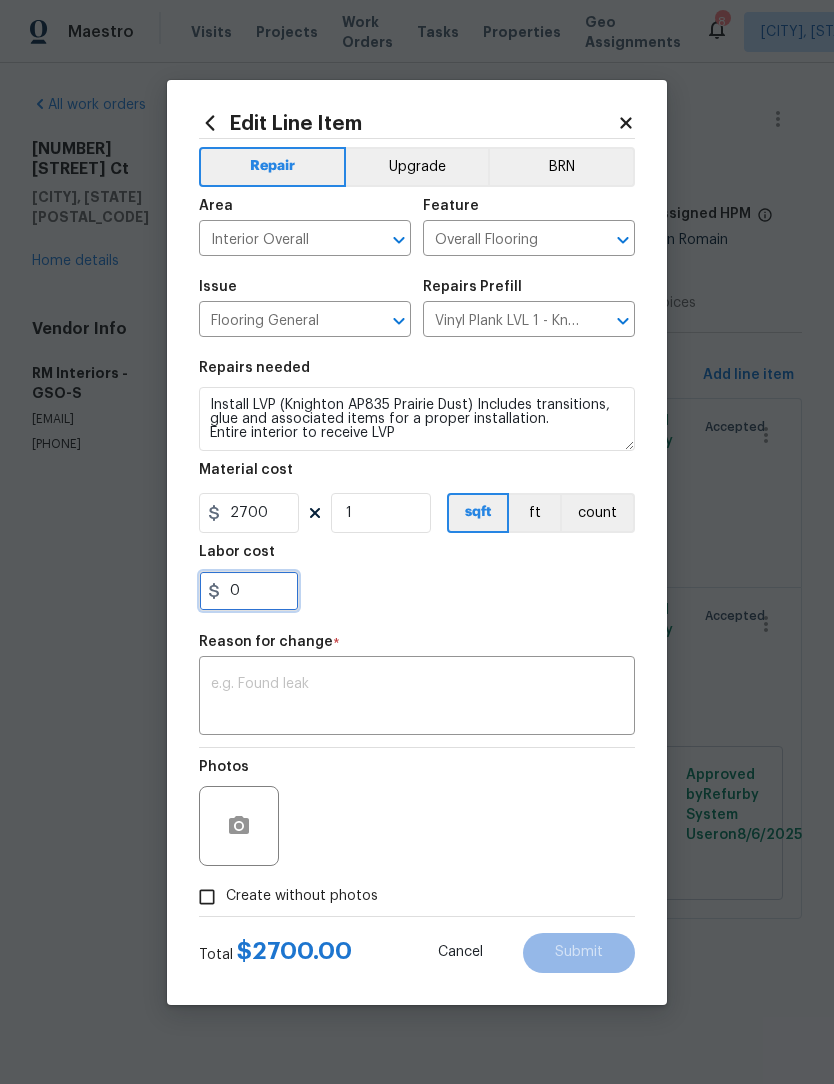 click on "0" at bounding box center (249, 591) 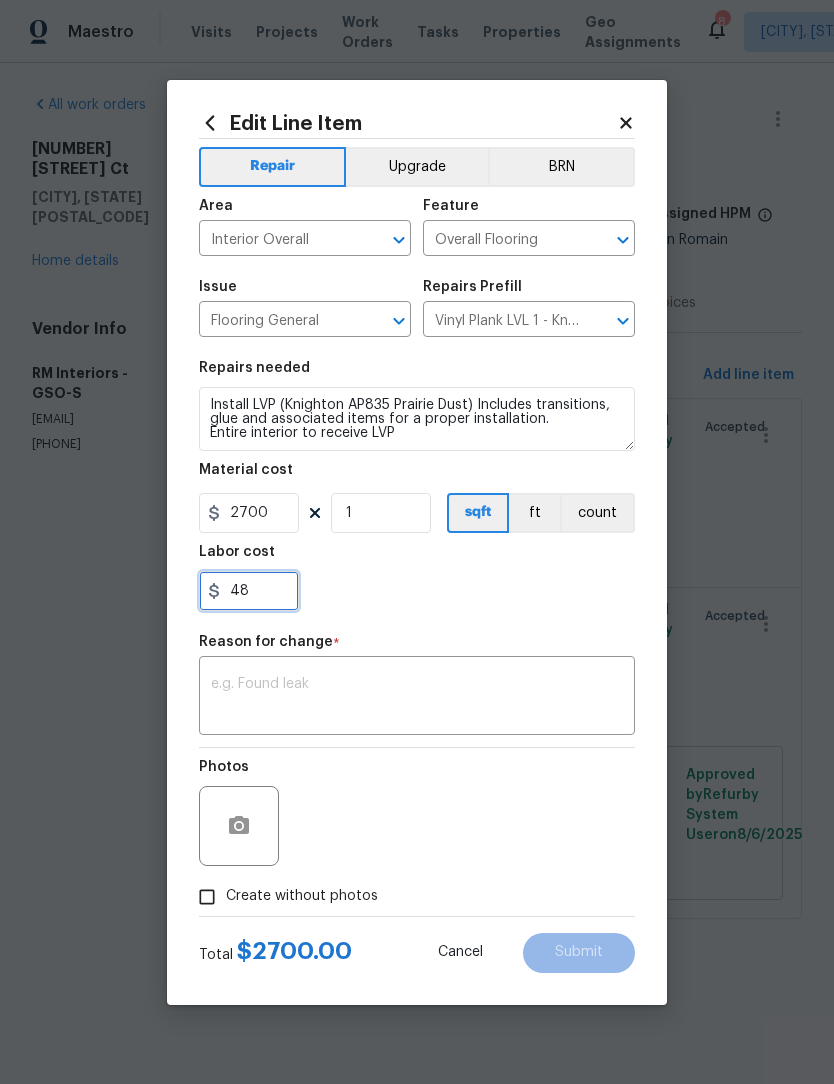 type on "48" 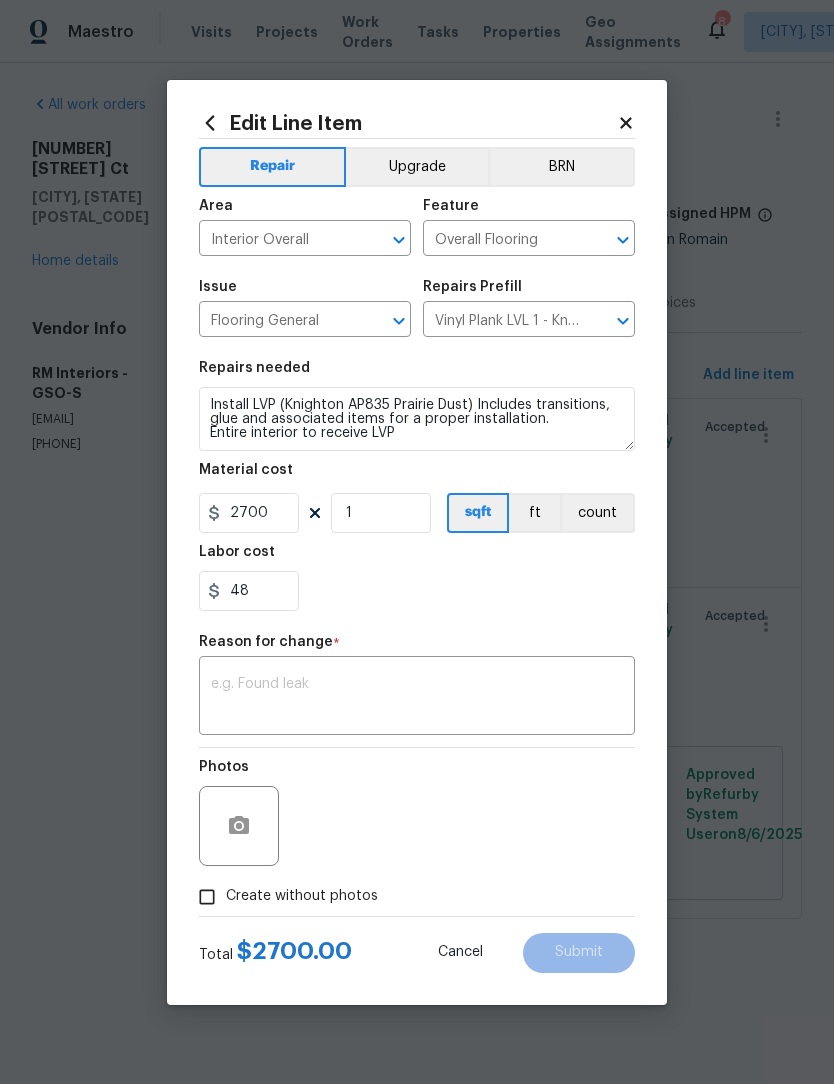 click at bounding box center (417, 698) 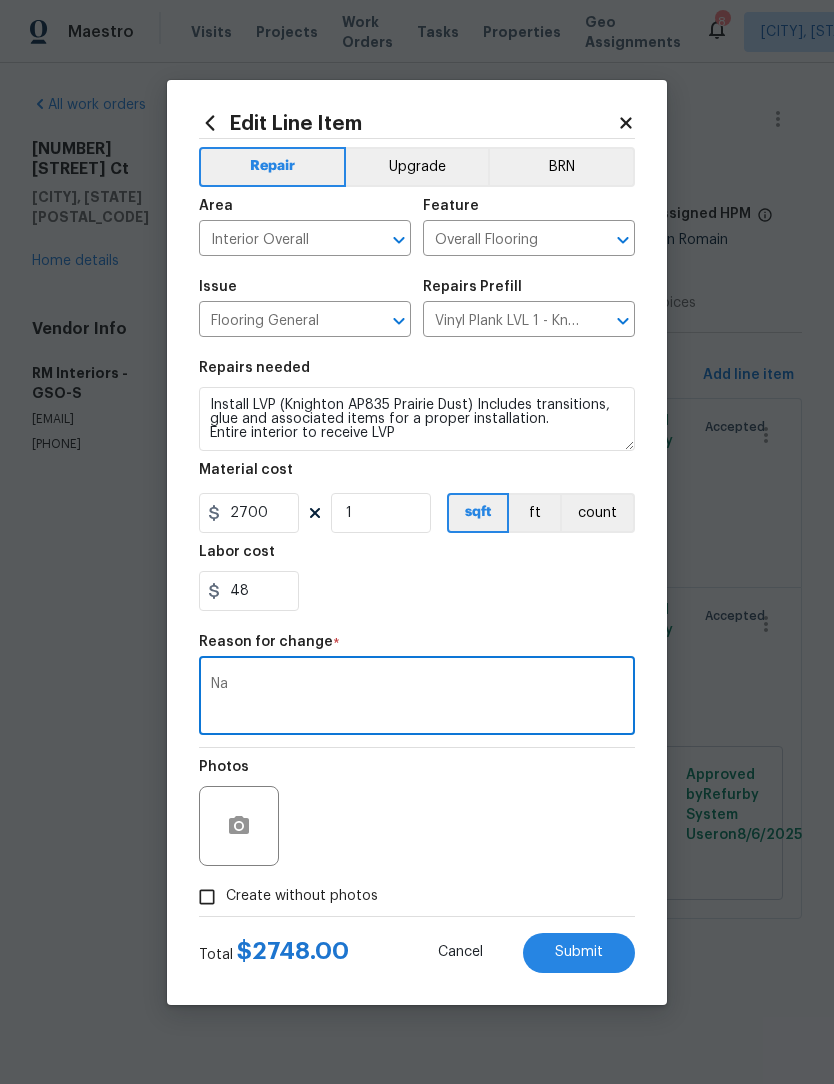 type on "Na" 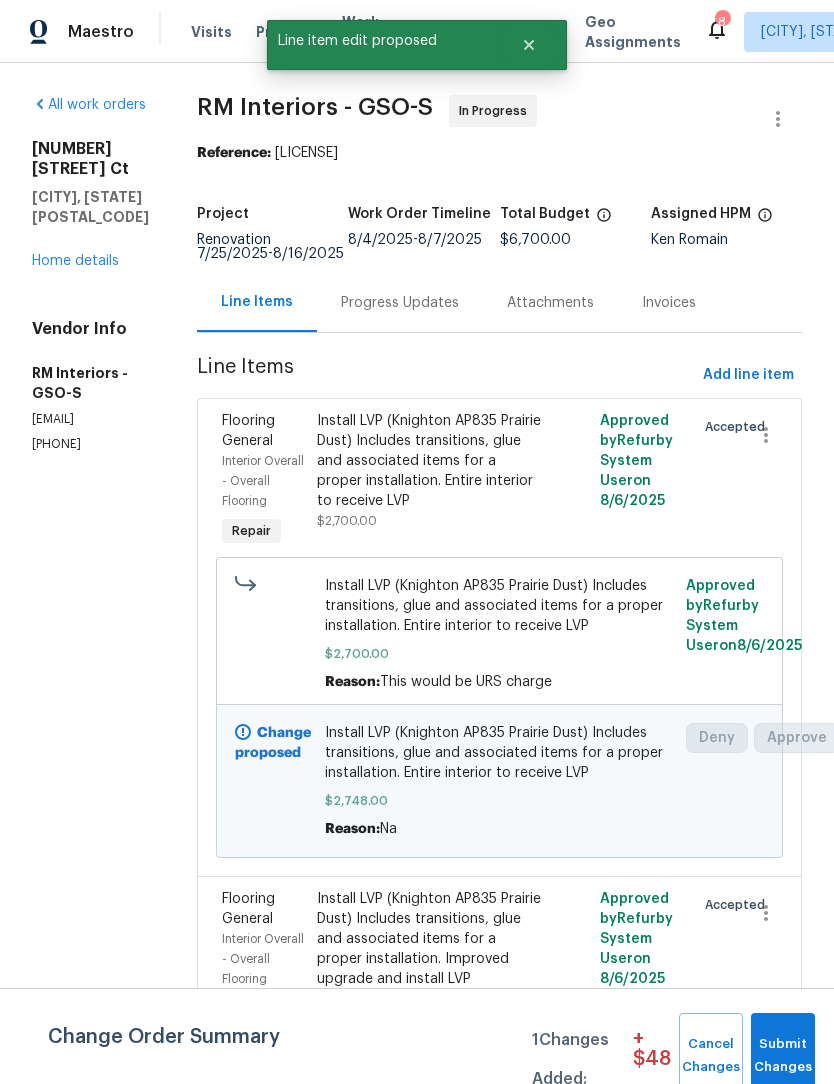 click on "Submit Changes" at bounding box center (783, 1056) 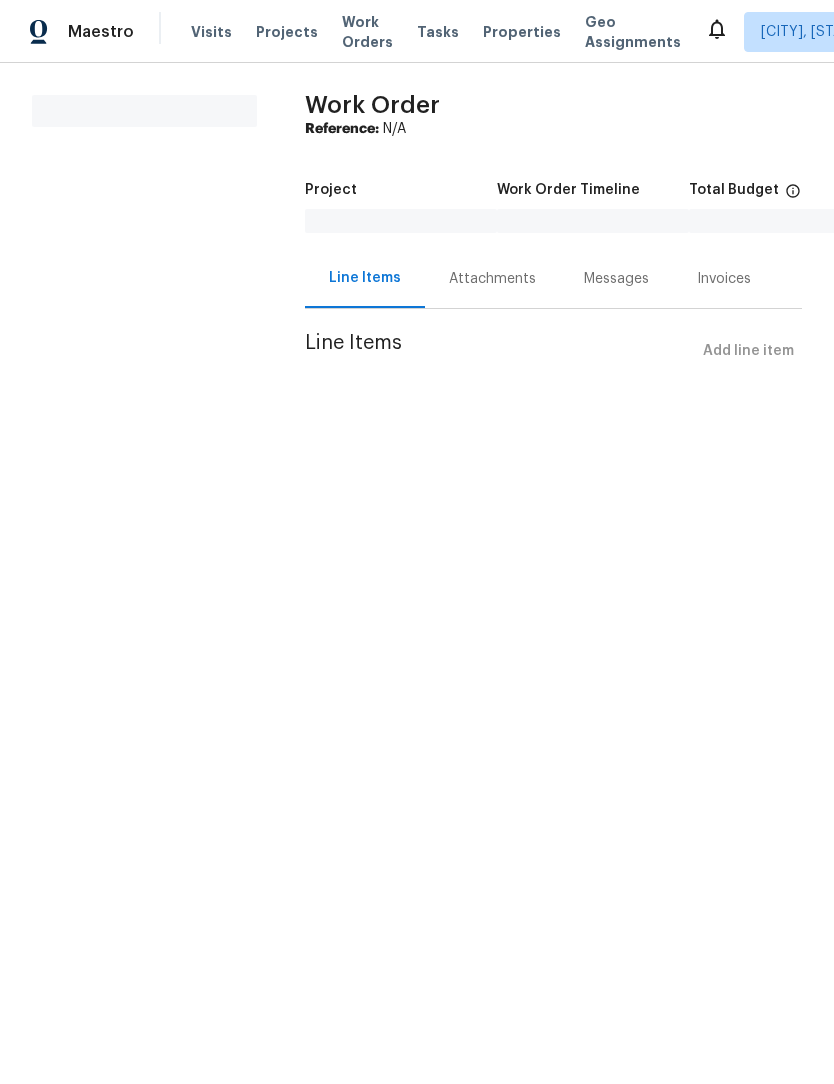 scroll, scrollTop: 0, scrollLeft: 0, axis: both 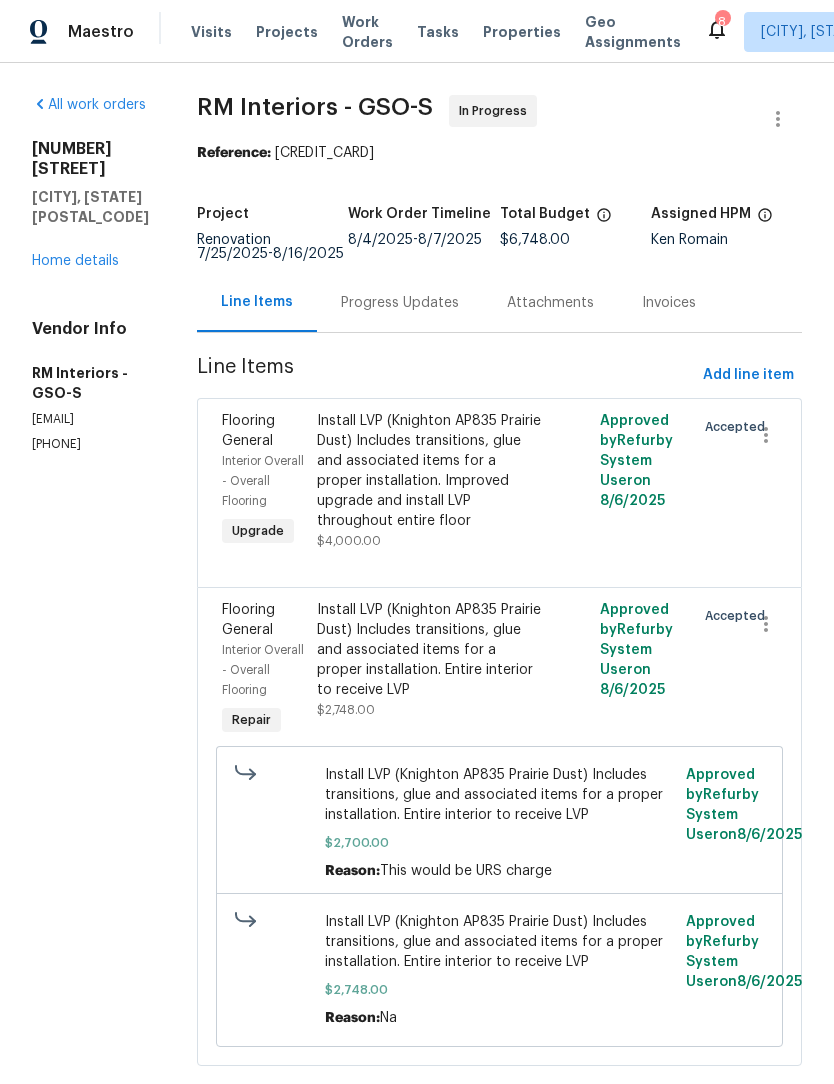 click on "Home details" at bounding box center [75, 261] 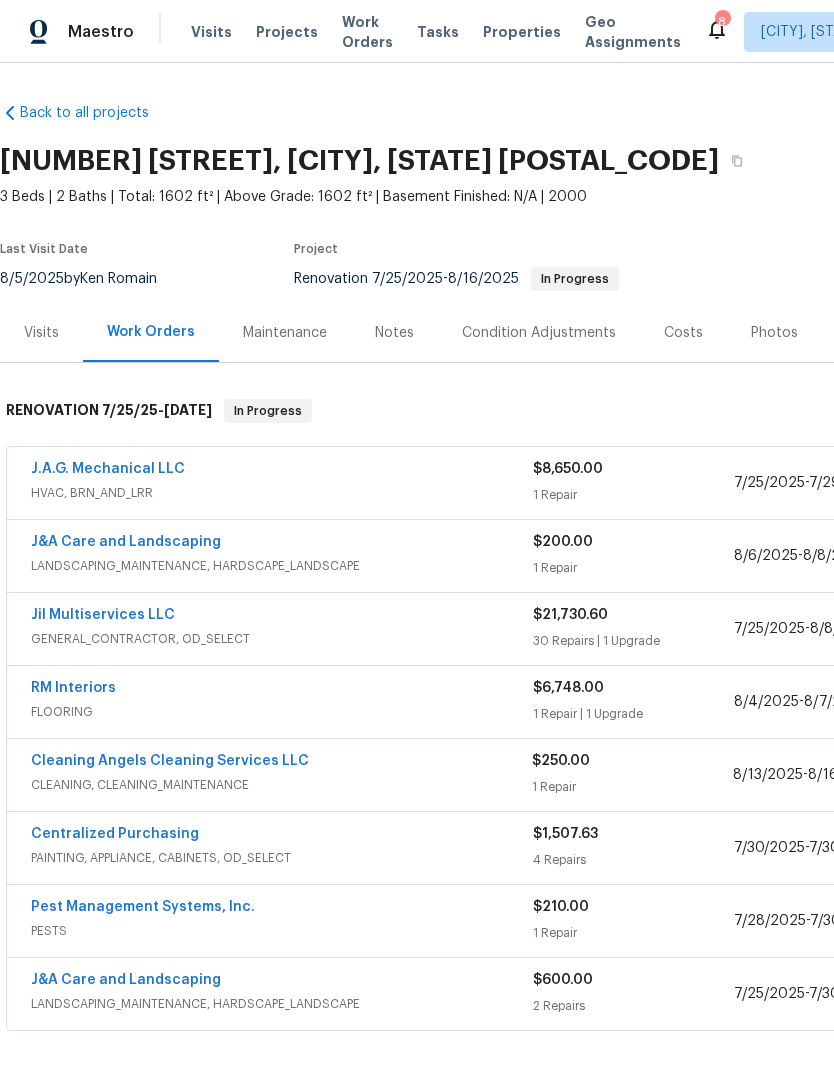 scroll, scrollTop: 0, scrollLeft: 0, axis: both 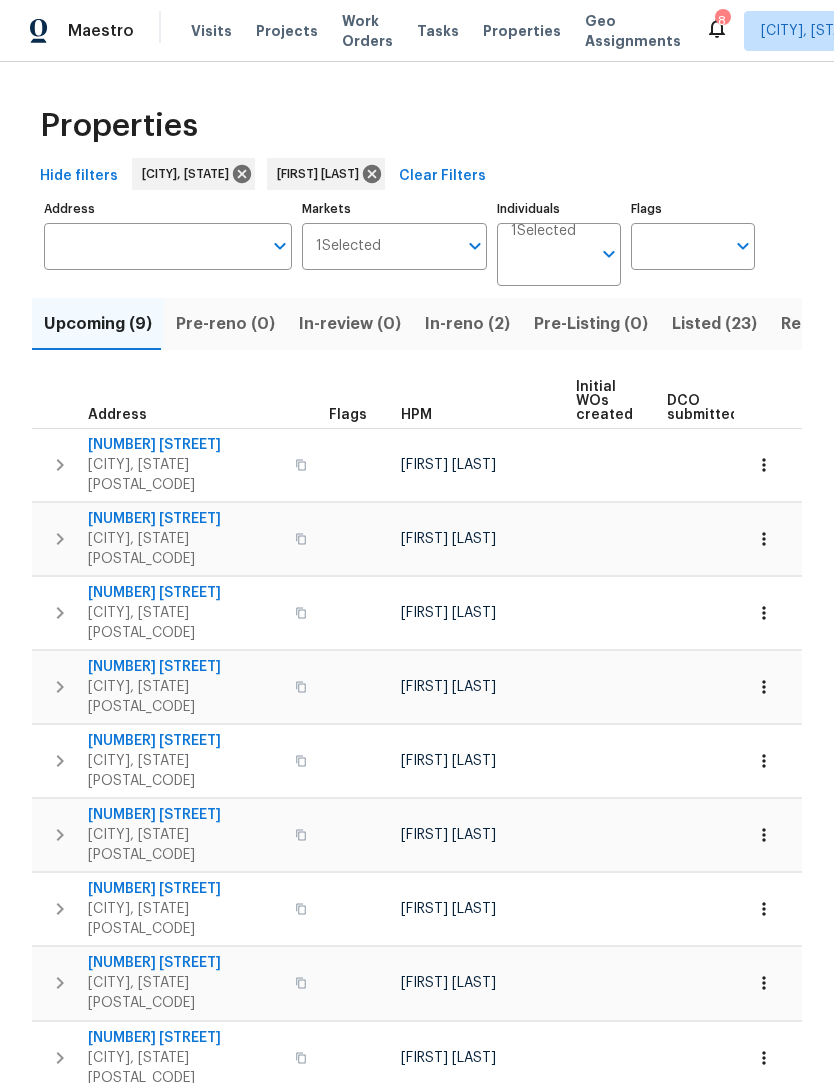 click 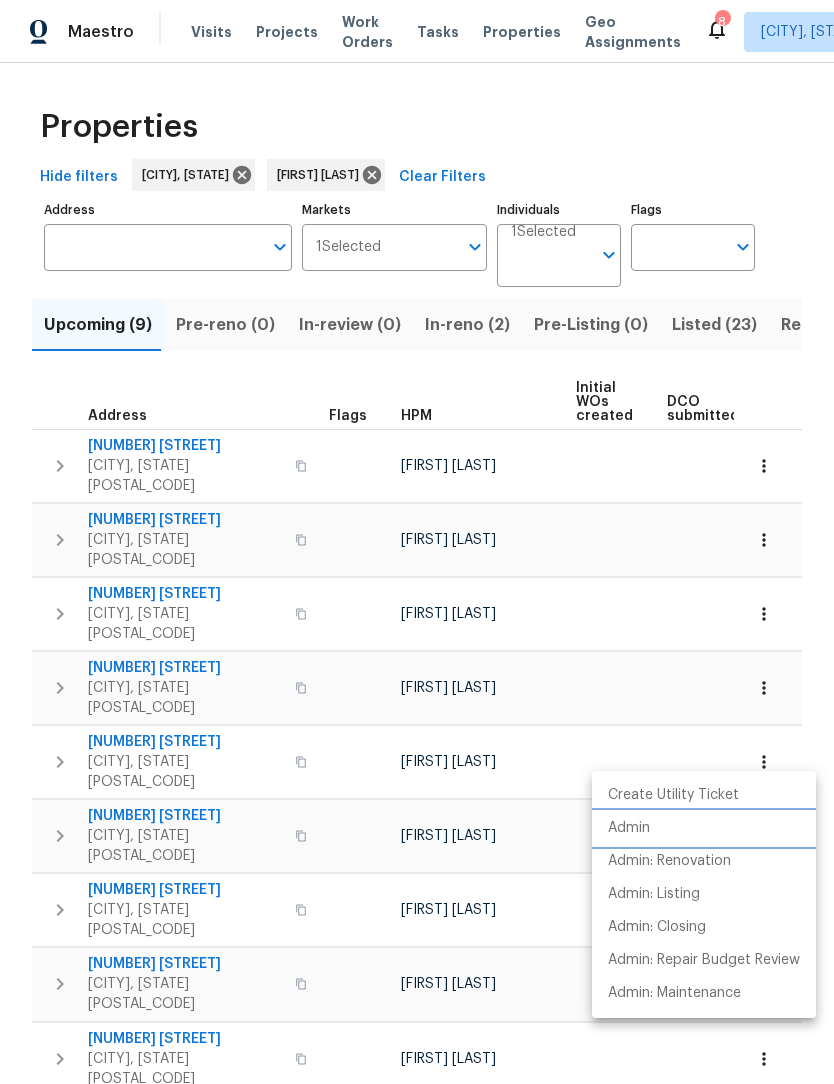 click on "Admin" at bounding box center [629, 828] 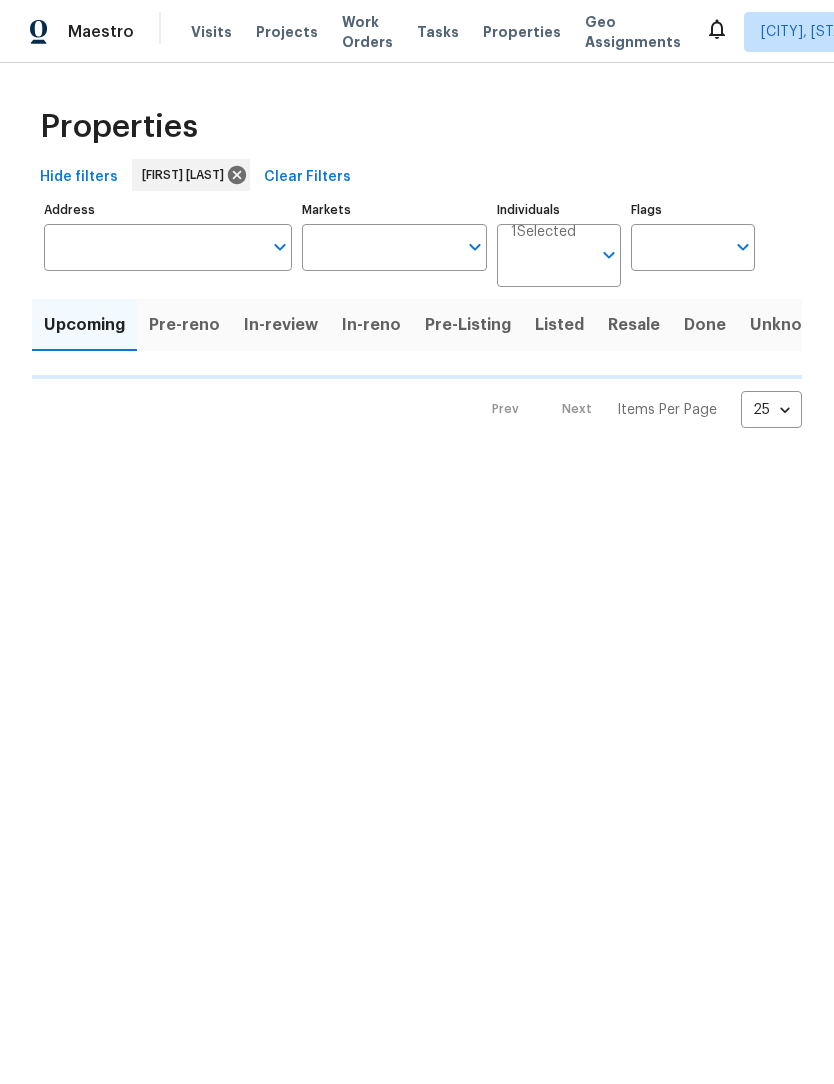 scroll, scrollTop: 0, scrollLeft: 0, axis: both 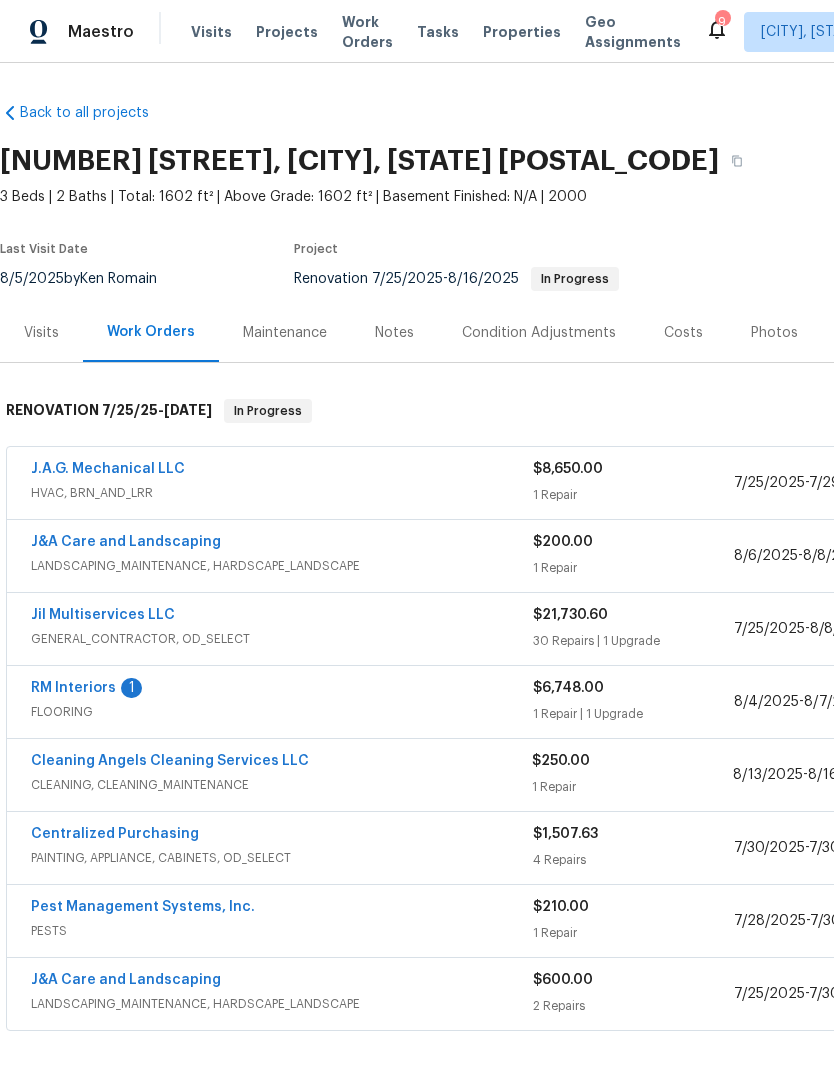 click on "RM Interiors" at bounding box center (73, 688) 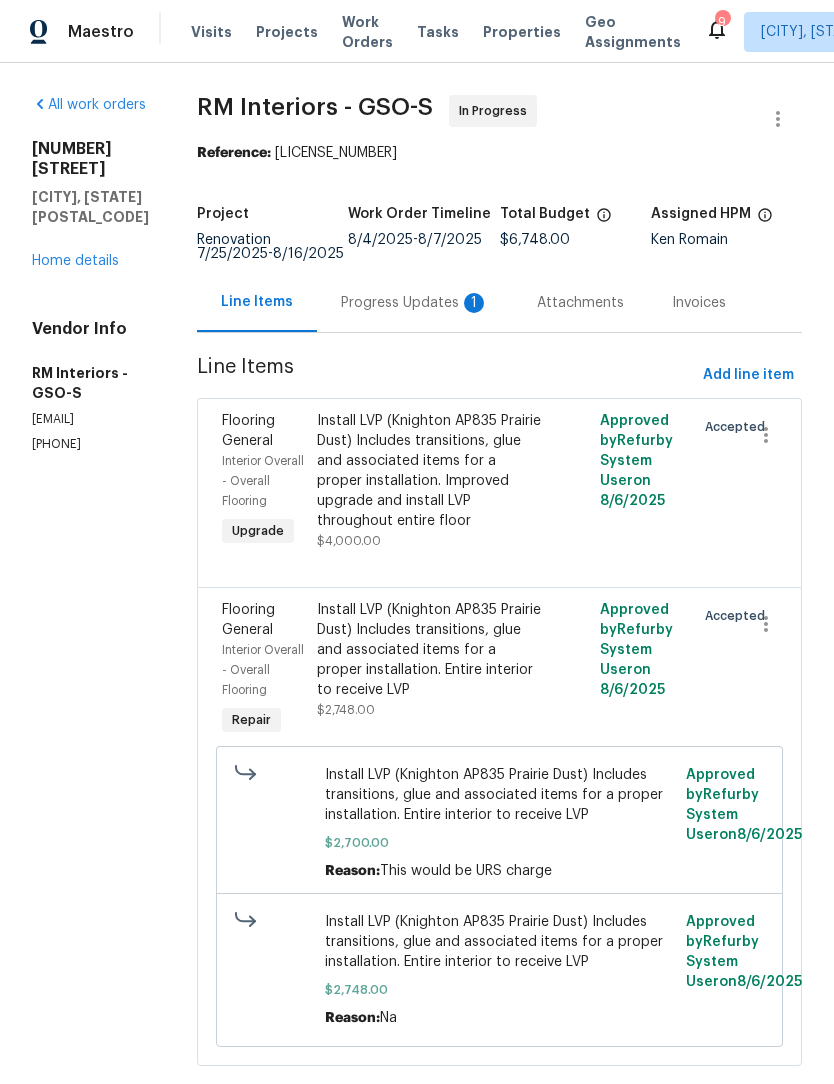 click on "Progress Updates 1" at bounding box center (415, 303) 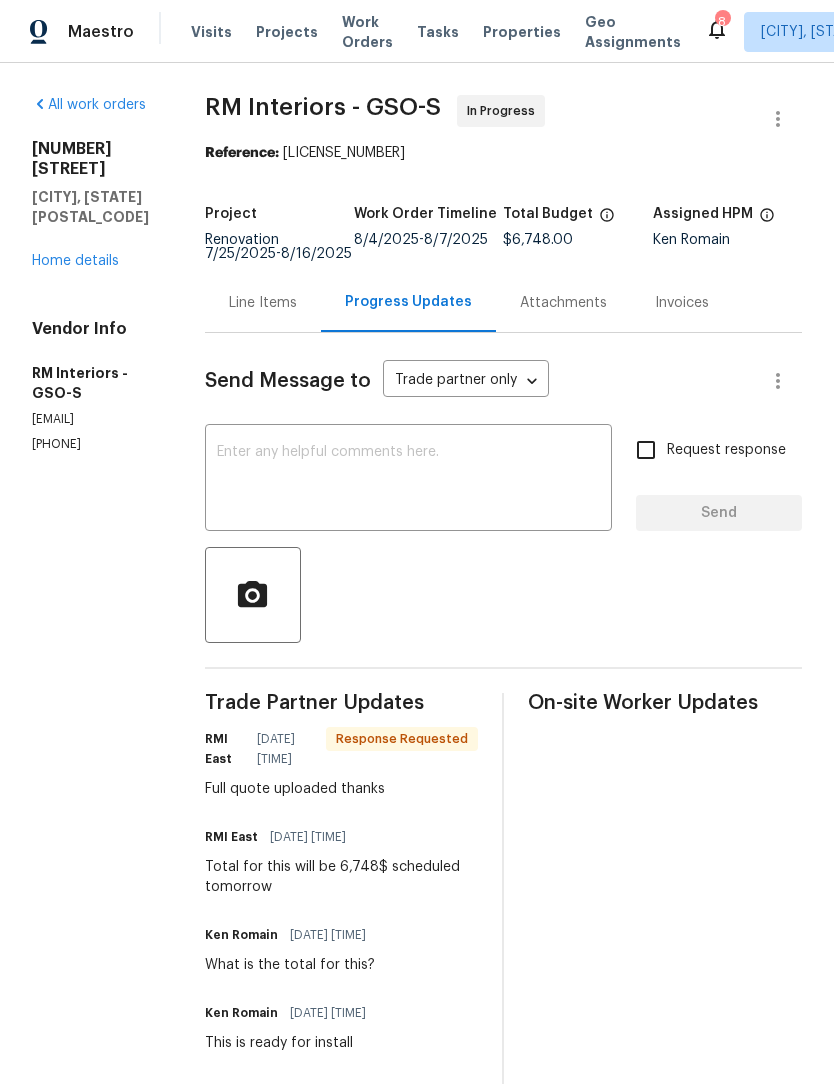 click at bounding box center (408, 480) 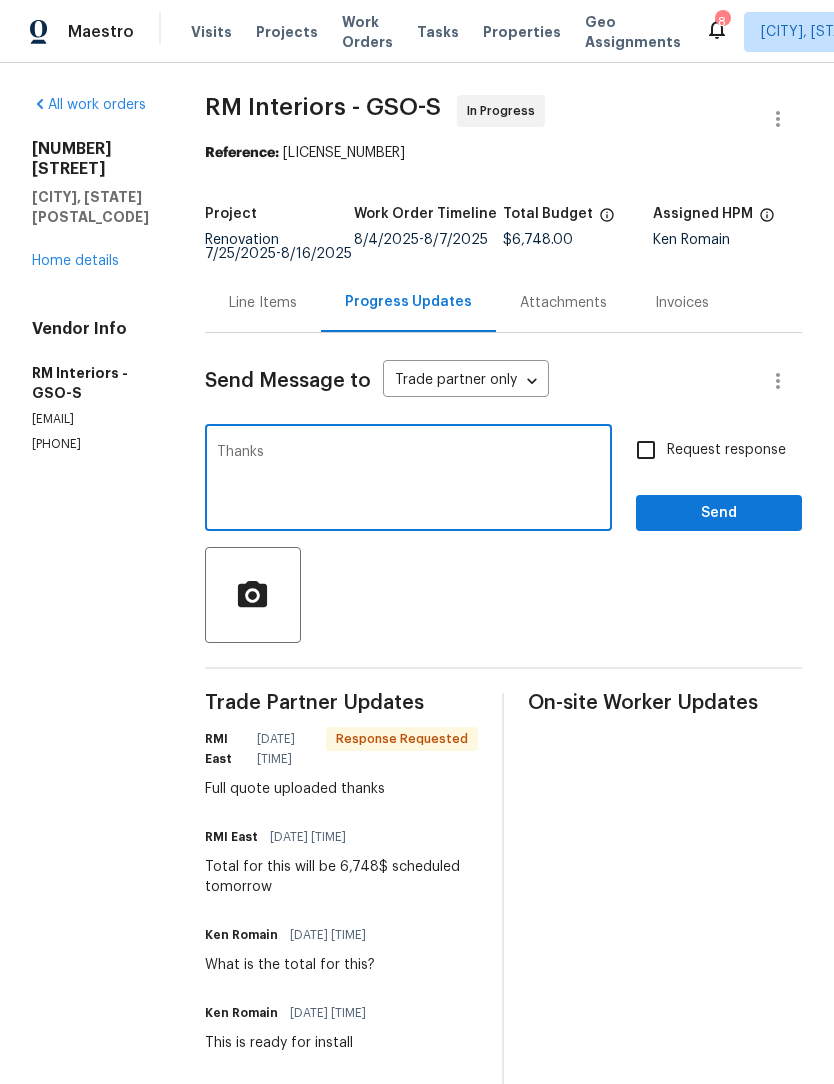 type on "Thanks" 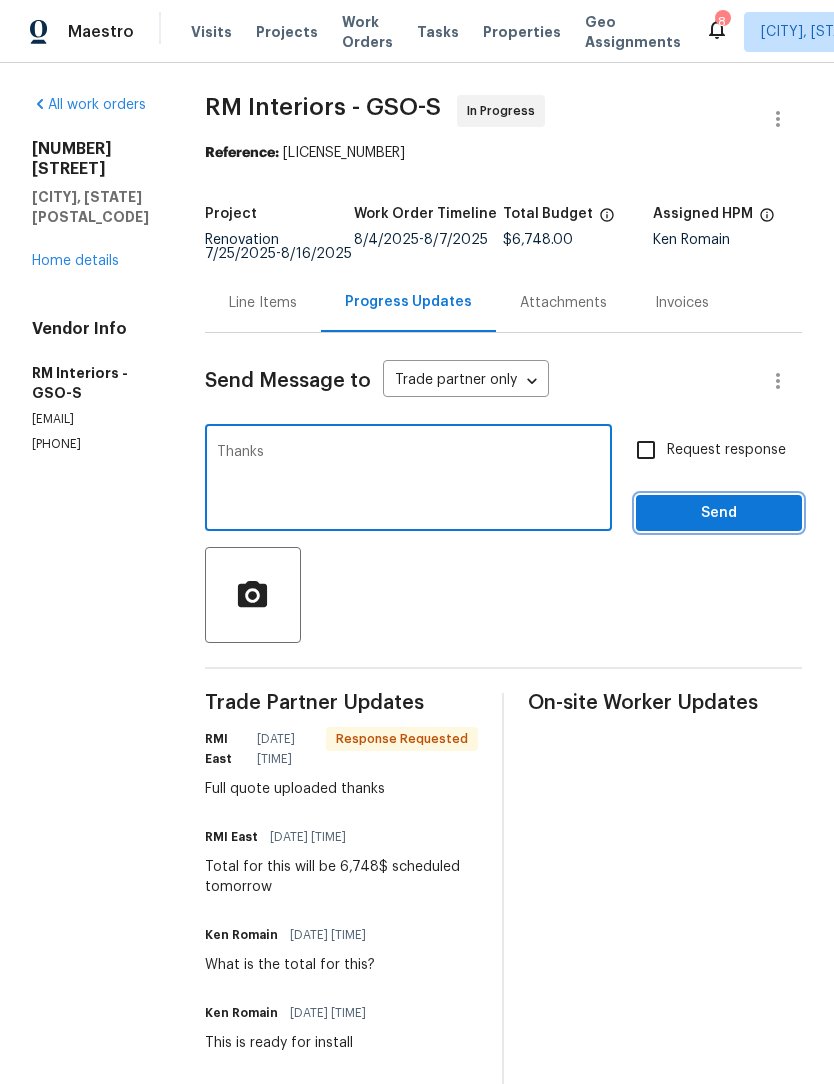 click on "Send" at bounding box center (719, 513) 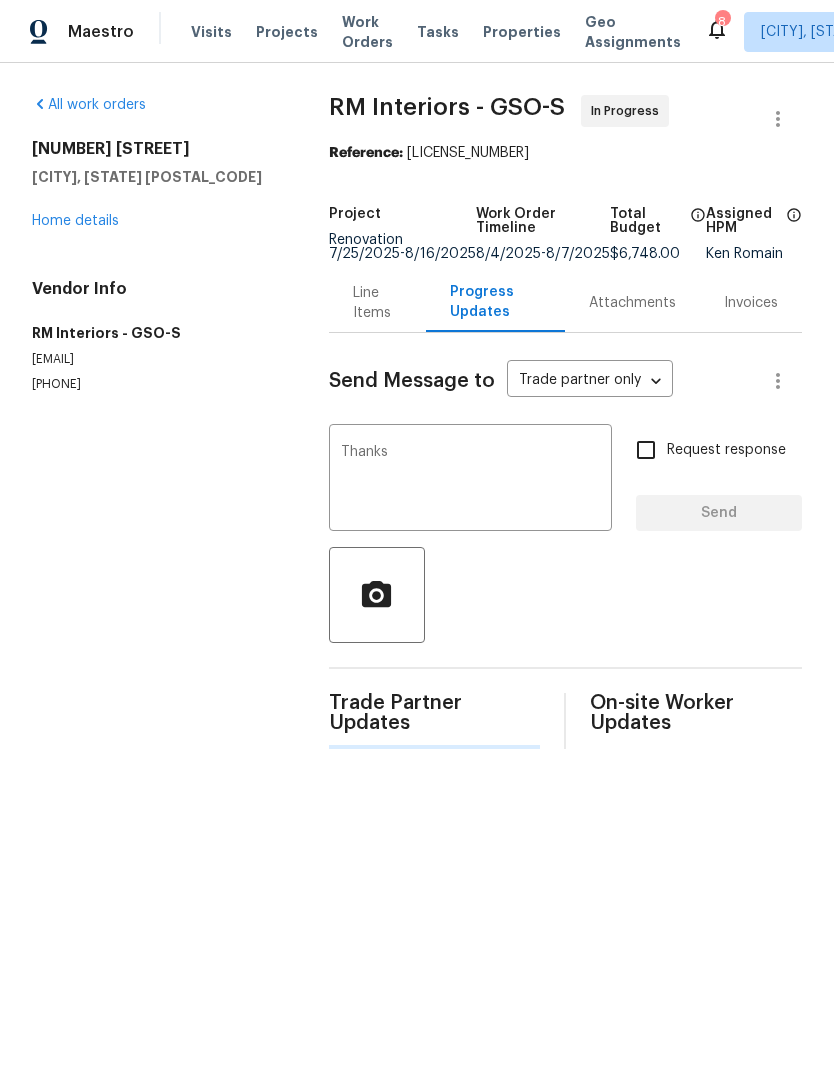 type 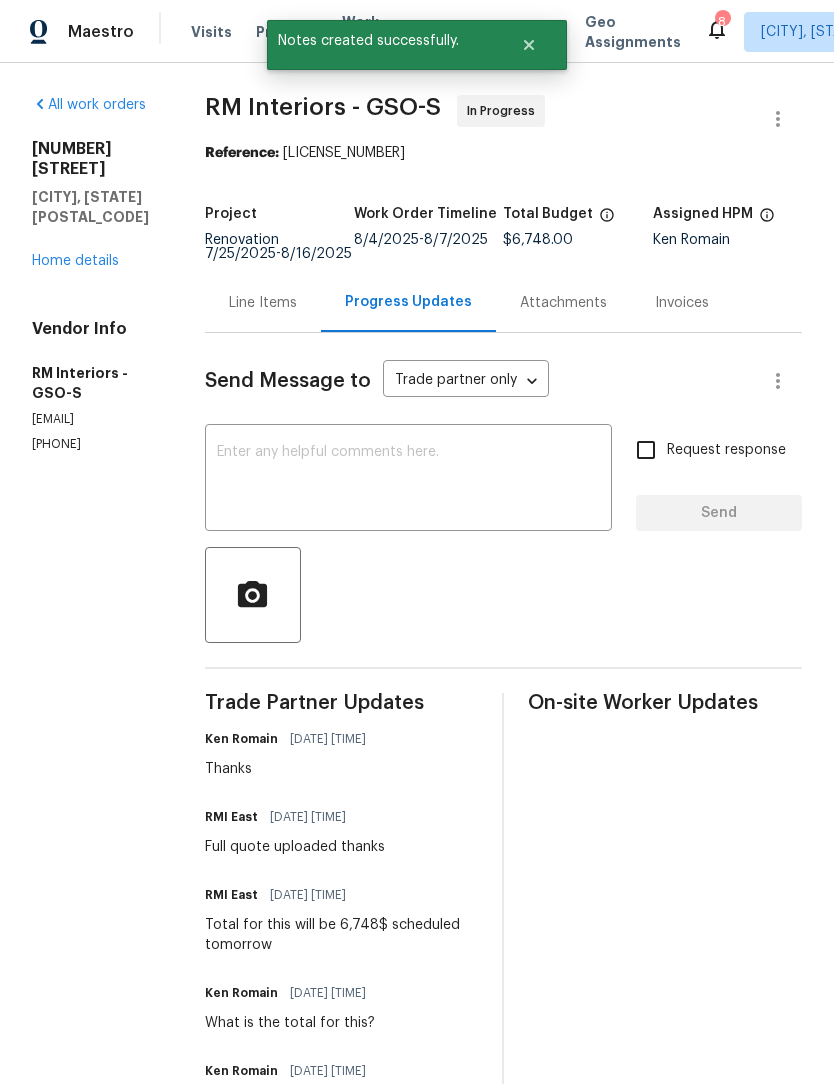 click on "All work orders [NUMBER] [STREET] [CITY], [STATE] [POSTAL_CODE] Home details Vendor Info RM Interiors - GSO-S [EMAIL] [PHONE]" at bounding box center (94, 274) 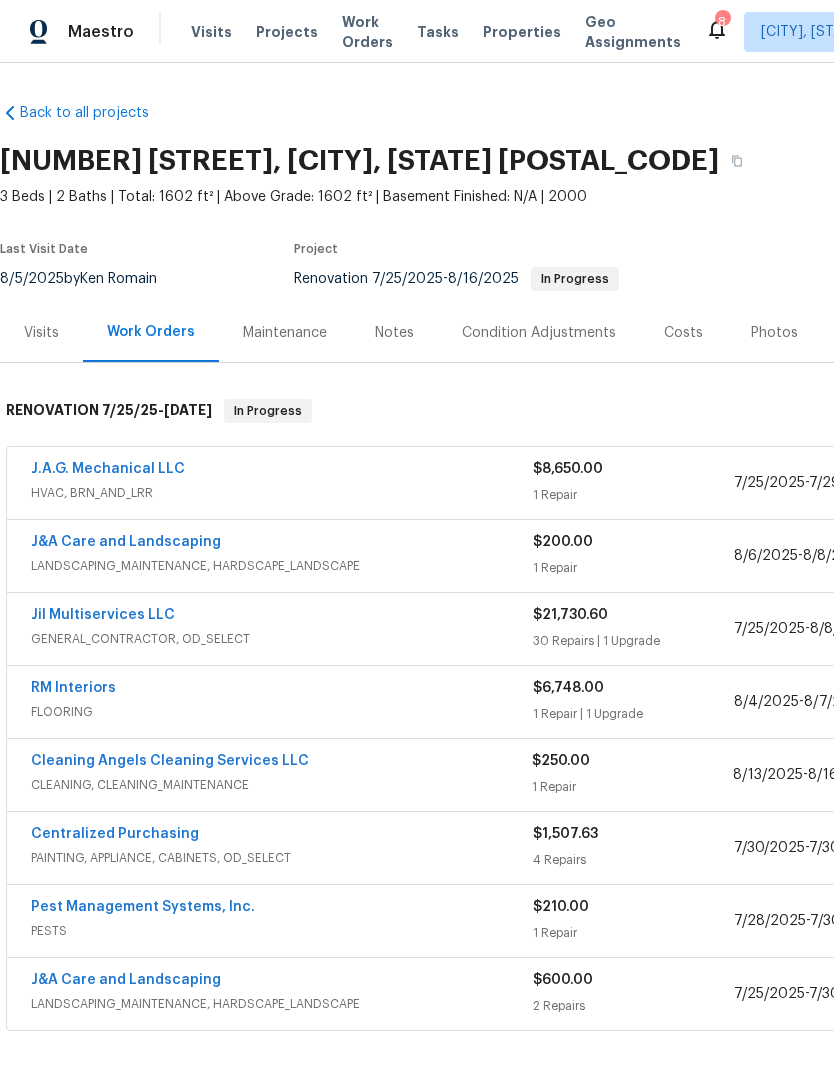 scroll, scrollTop: 0, scrollLeft: 0, axis: both 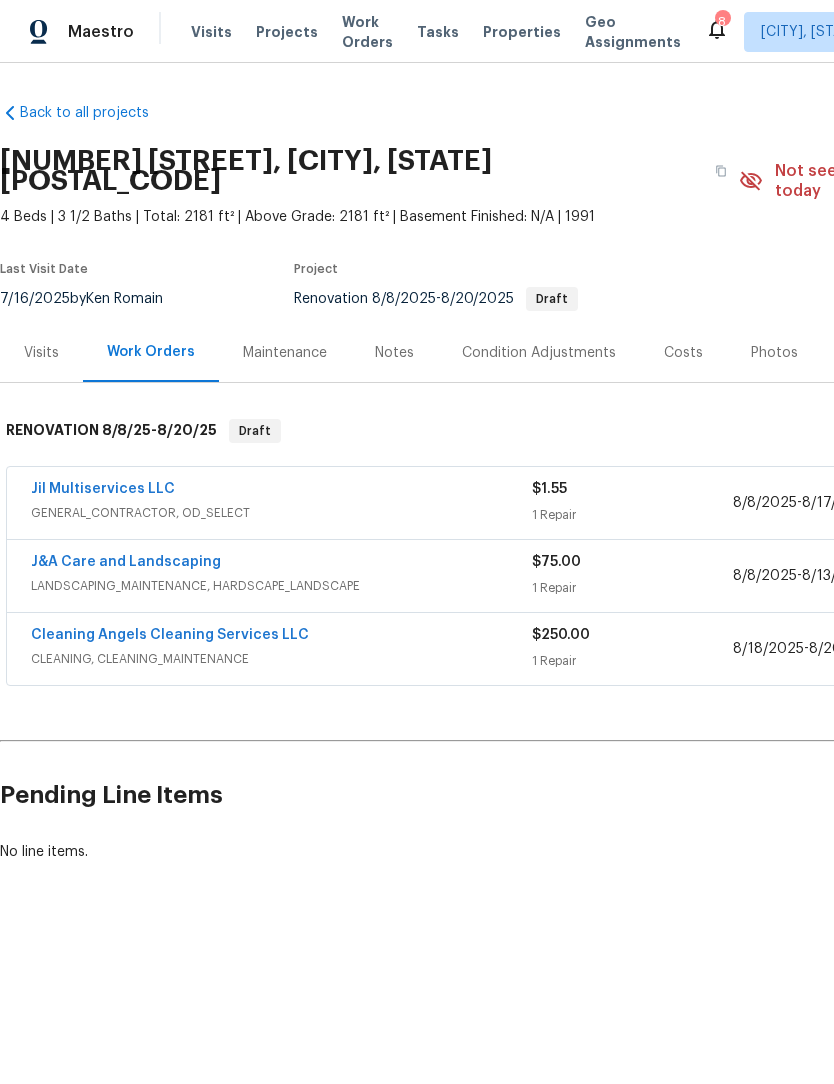 click on "Notes" at bounding box center [394, 352] 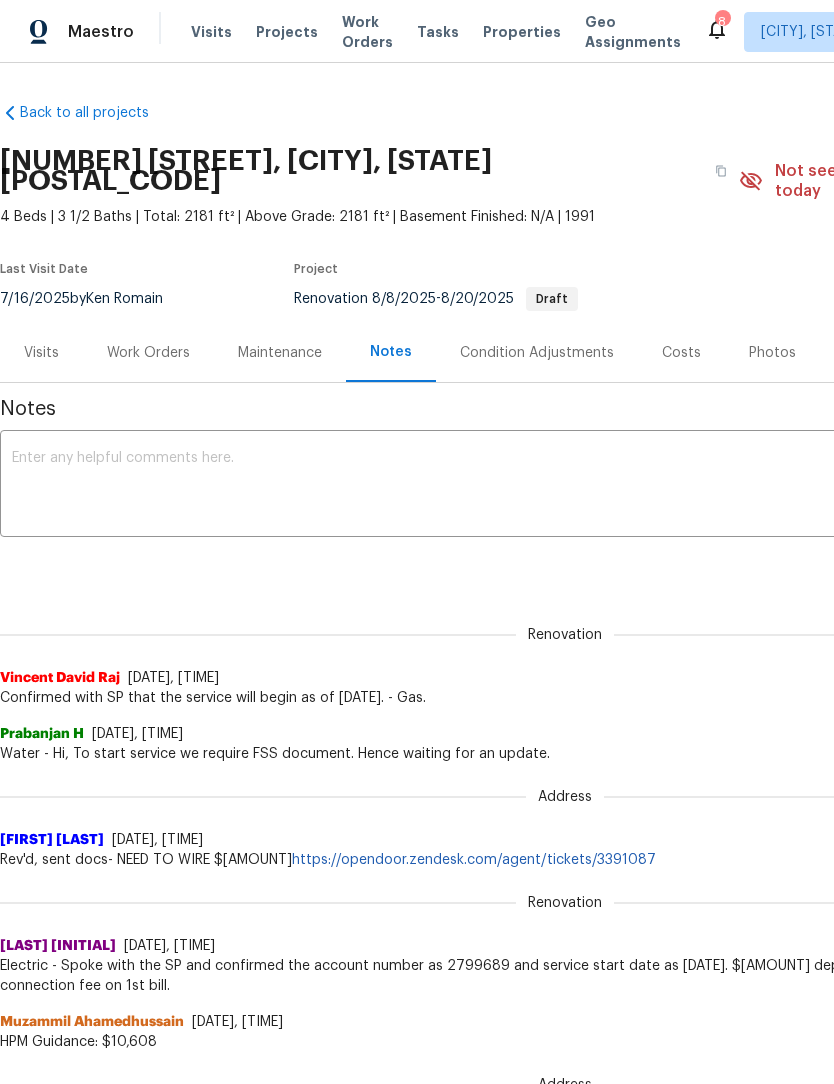 scroll, scrollTop: 0, scrollLeft: 0, axis: both 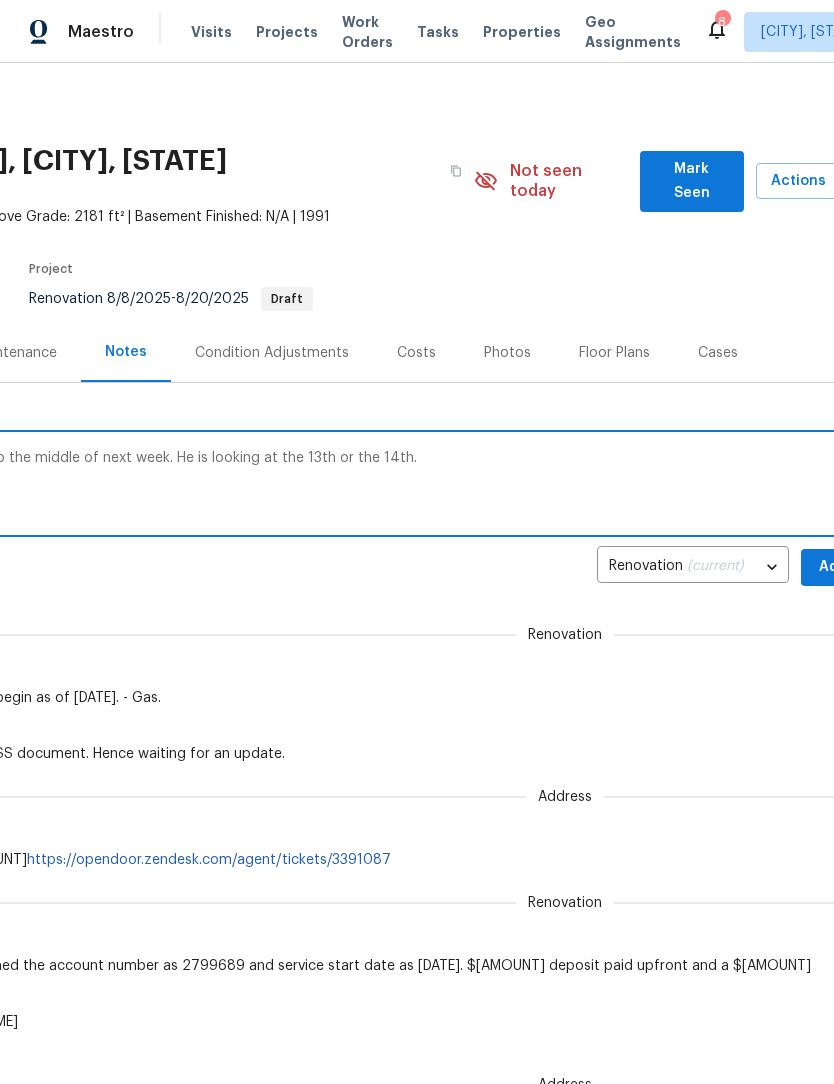 type on "Seller will not be vacating this home to the middle of next week. He is looking at the 13th or the 14th." 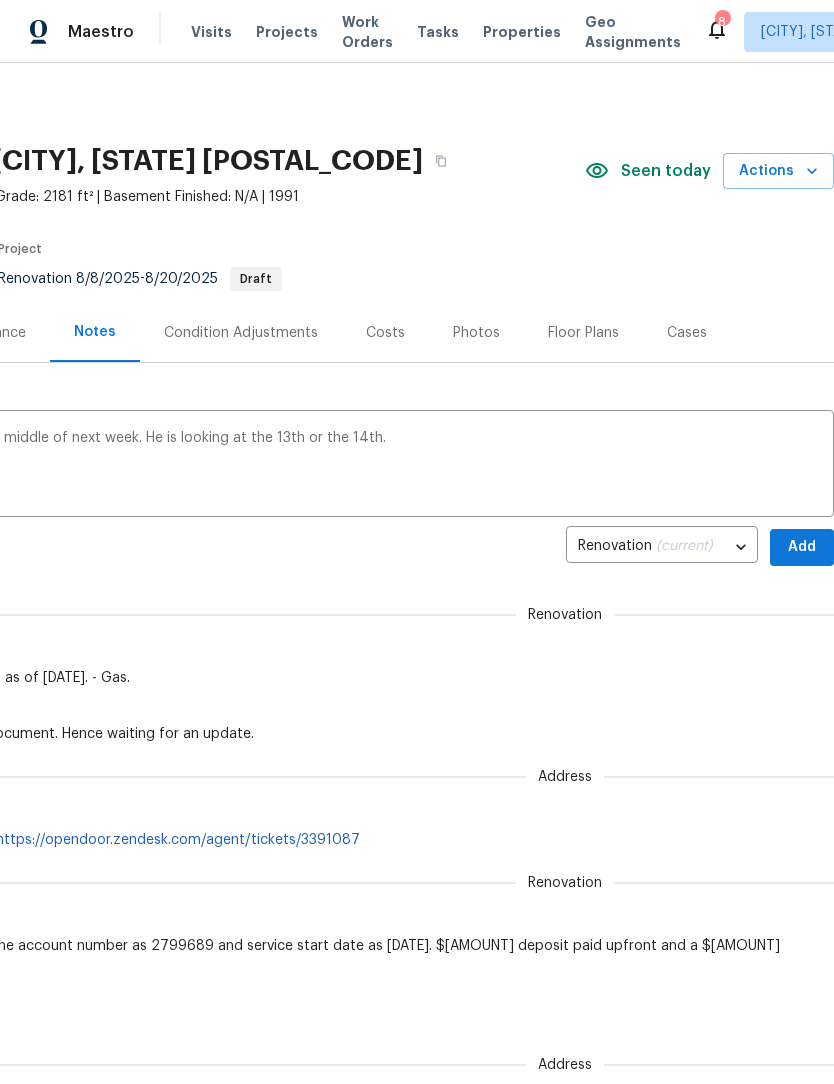 scroll, scrollTop: 0, scrollLeft: 296, axis: horizontal 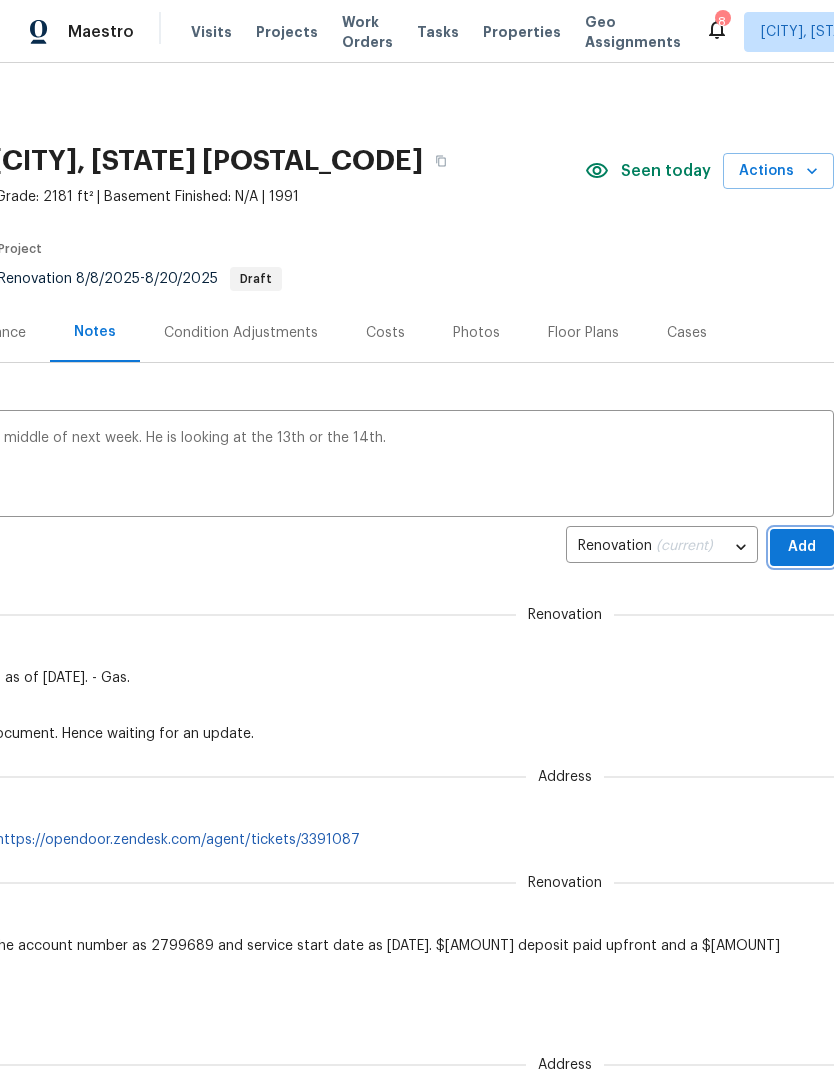 click on "Add" at bounding box center [802, 547] 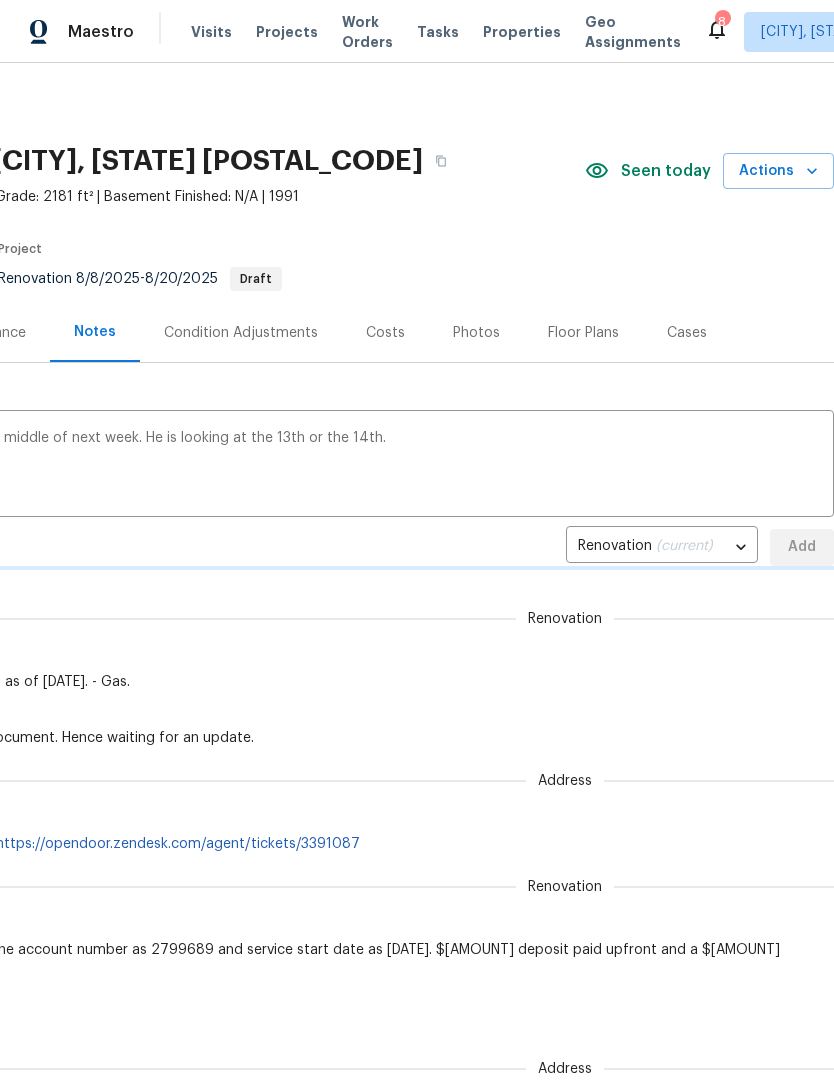 type 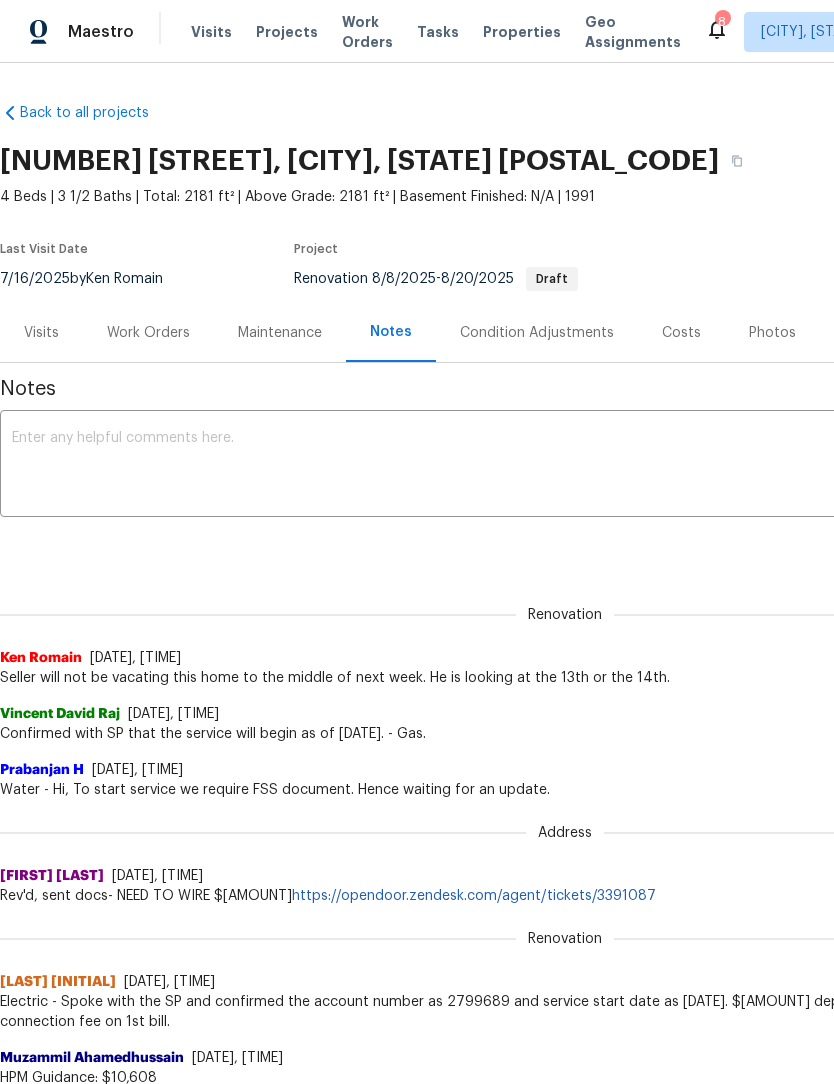 scroll, scrollTop: 0, scrollLeft: 0, axis: both 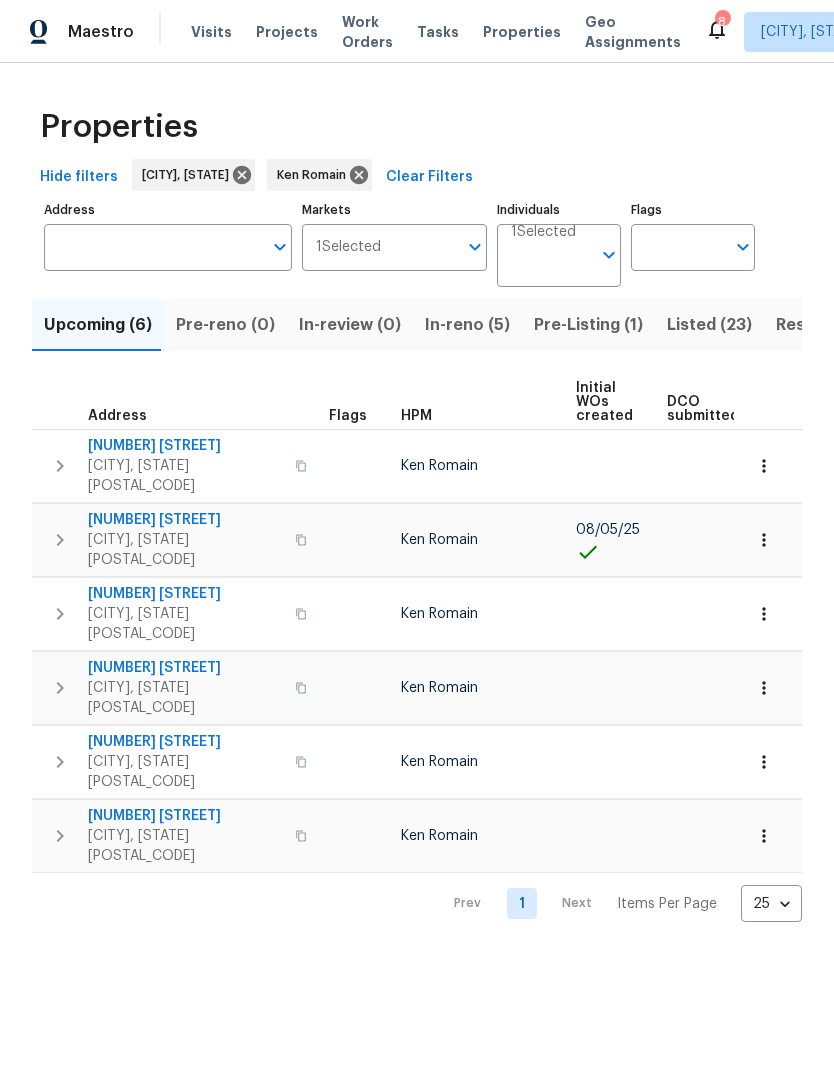 click on "[NUMBER] [STREET]" at bounding box center [185, 446] 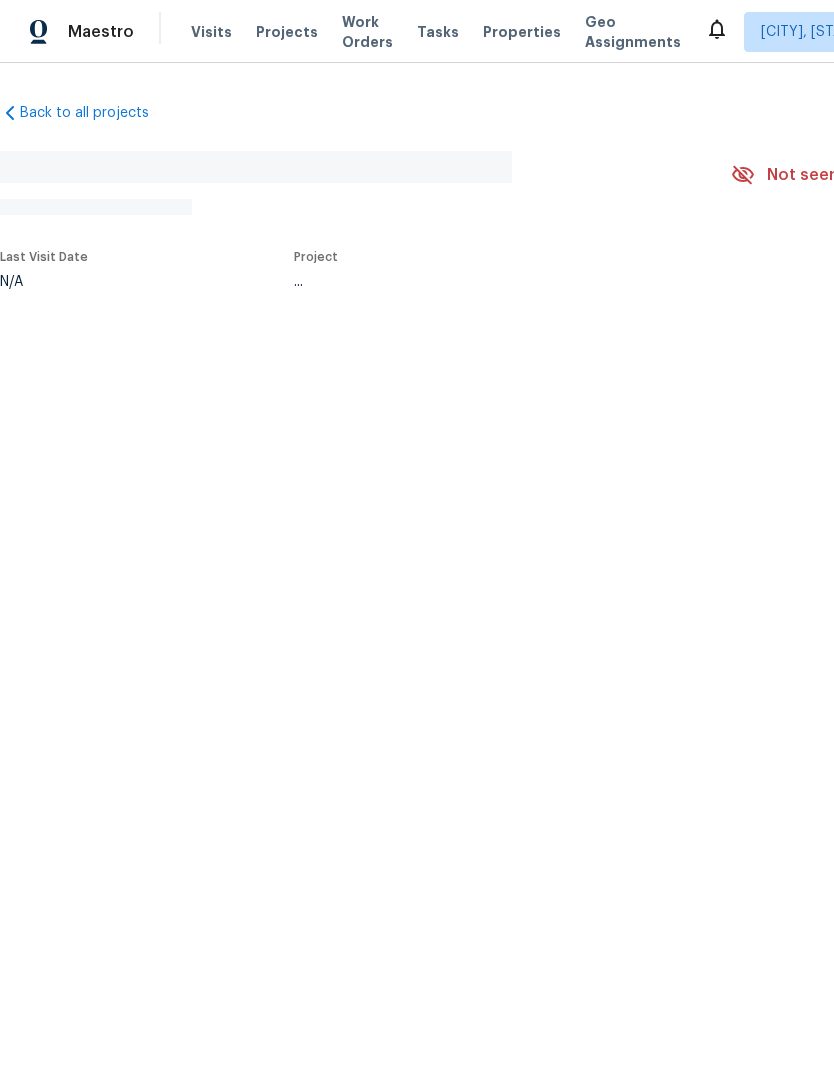 scroll, scrollTop: 0, scrollLeft: 0, axis: both 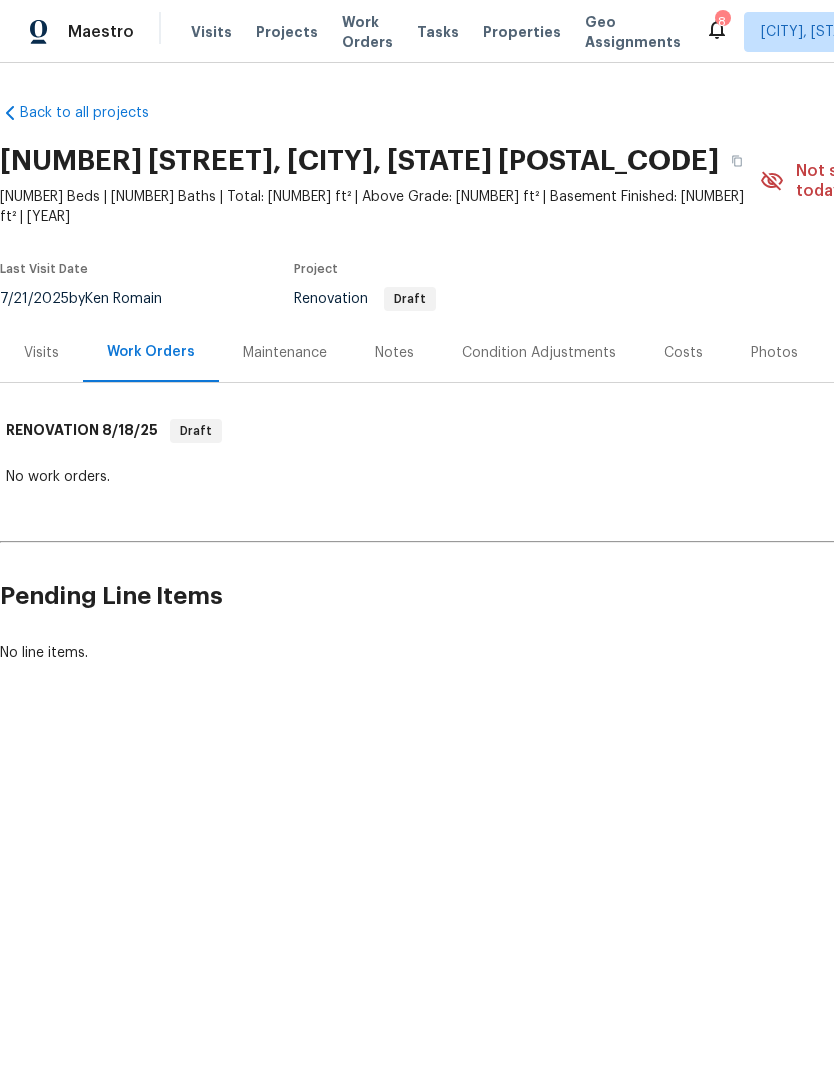 click on "Notes" at bounding box center (394, 353) 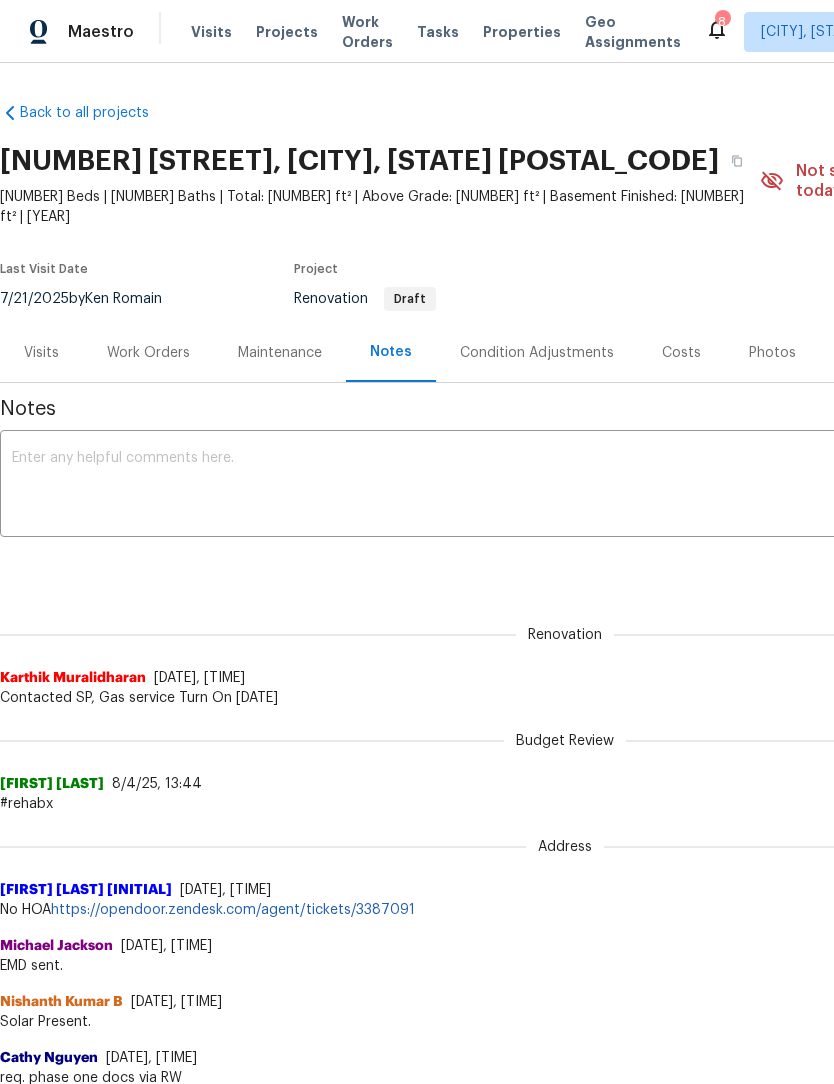 scroll, scrollTop: 0, scrollLeft: 0, axis: both 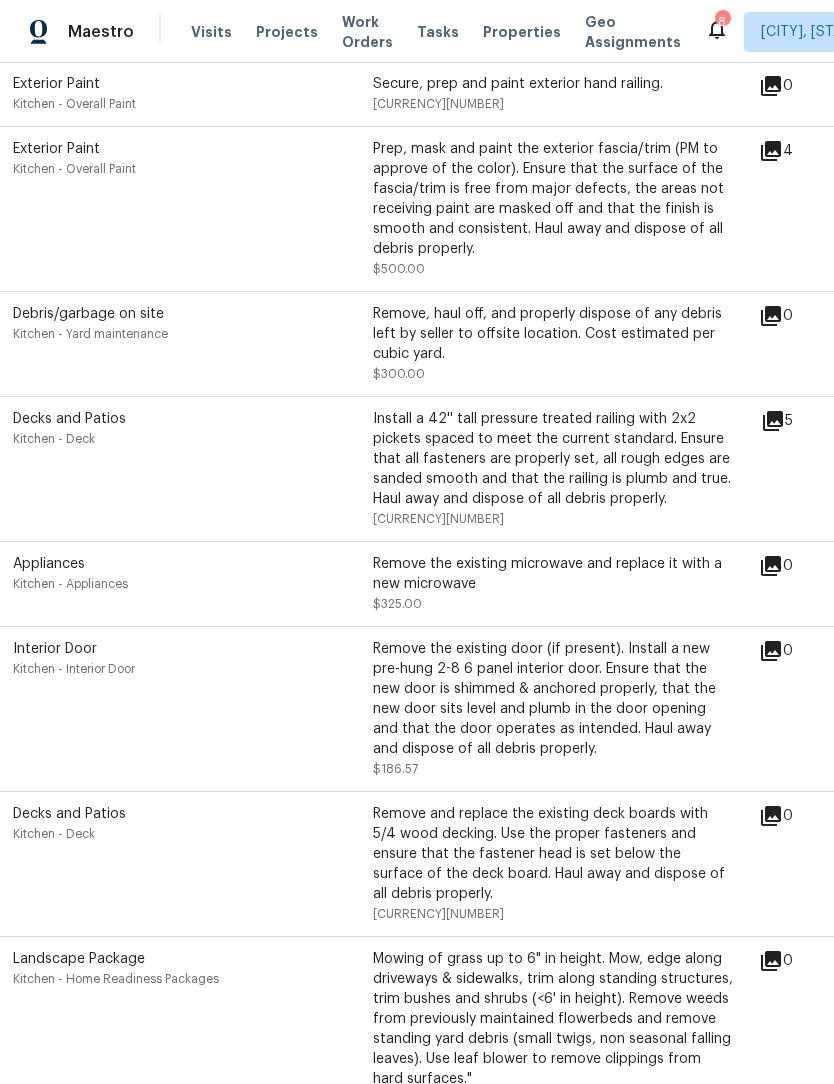 click 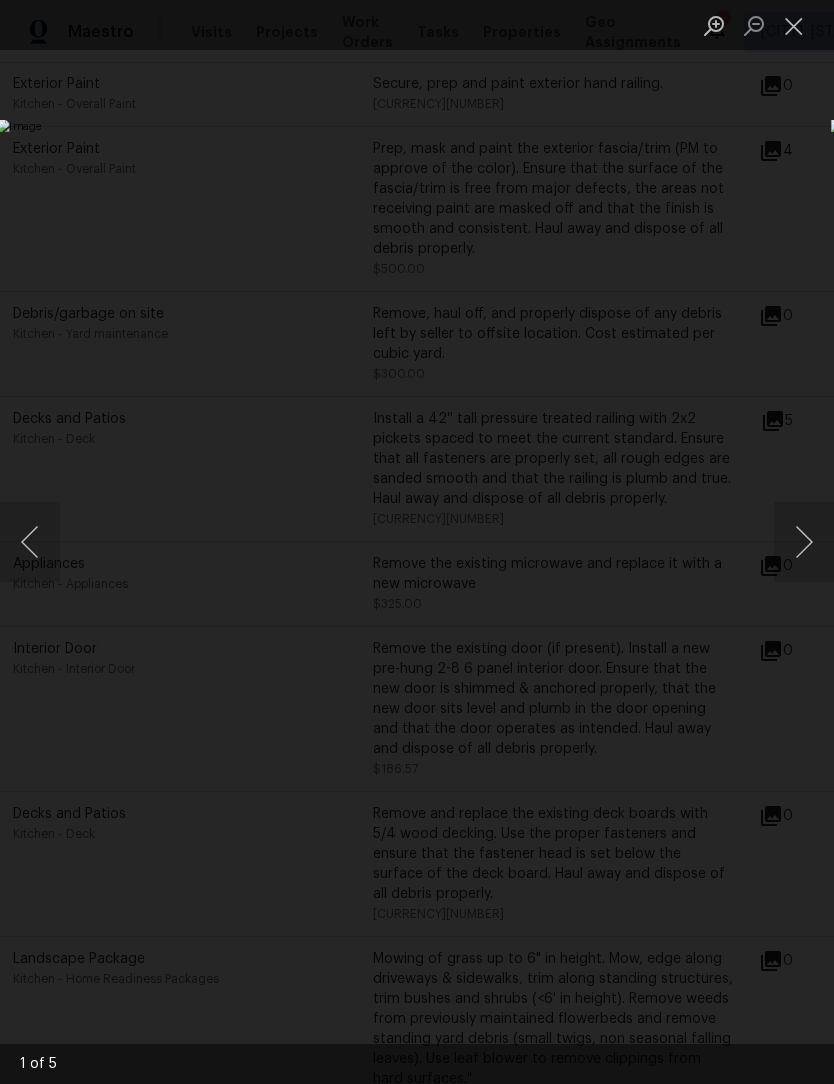 click at bounding box center (804, 542) 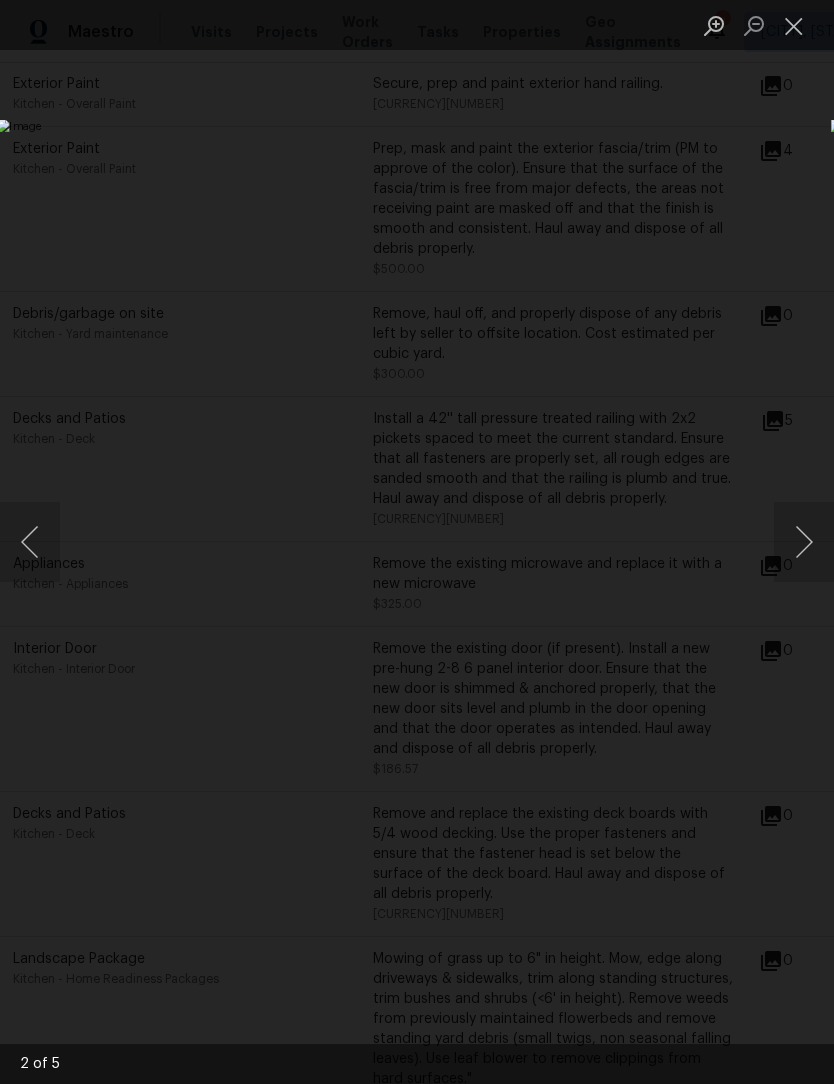 click at bounding box center [804, 542] 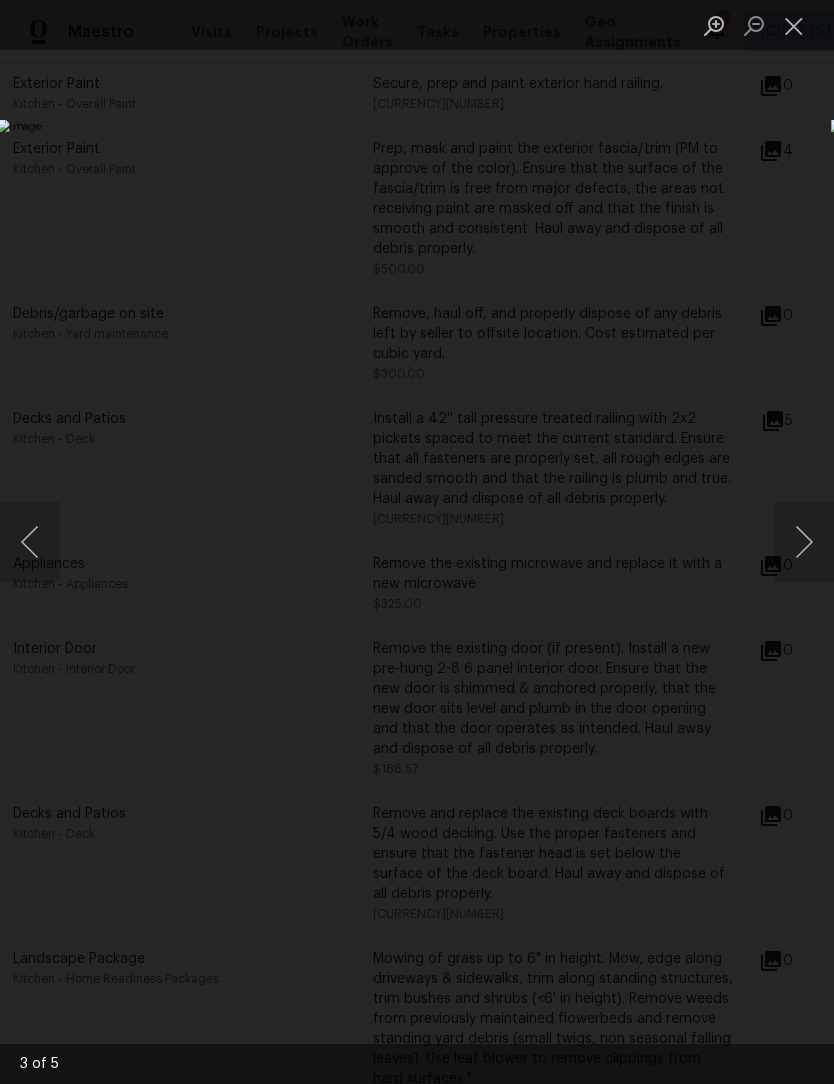 click at bounding box center (794, 25) 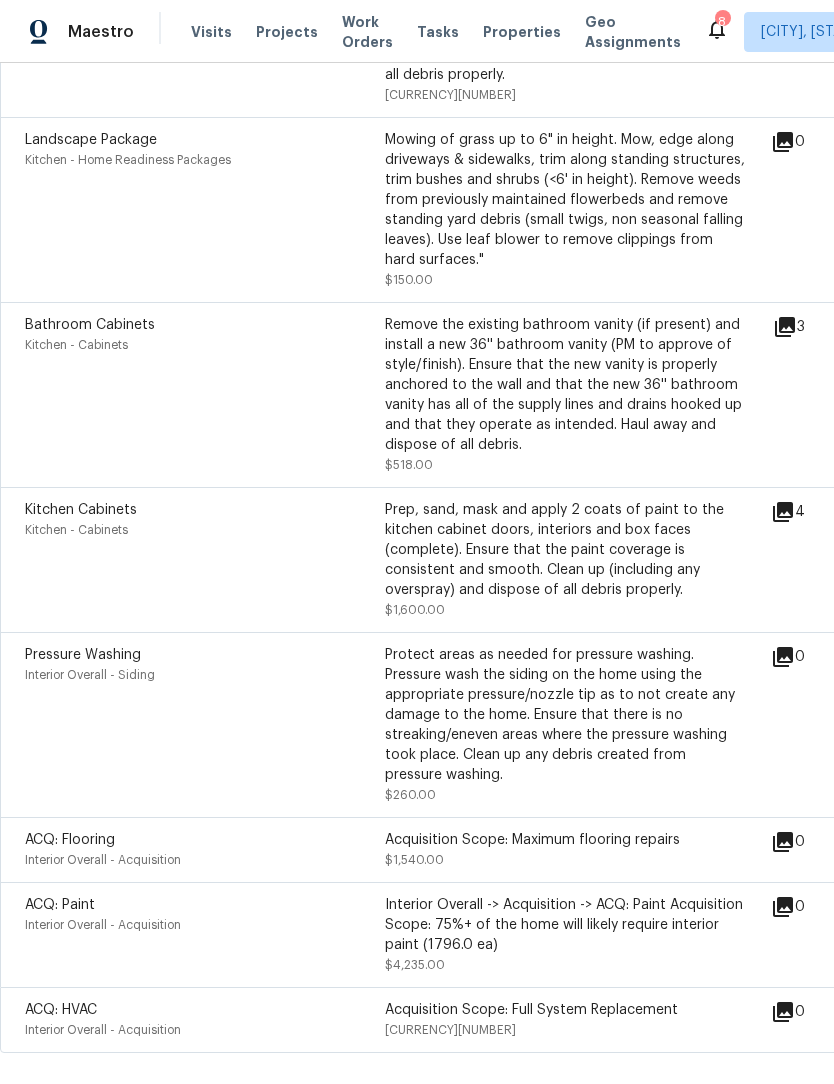 scroll, scrollTop: 1522, scrollLeft: 0, axis: vertical 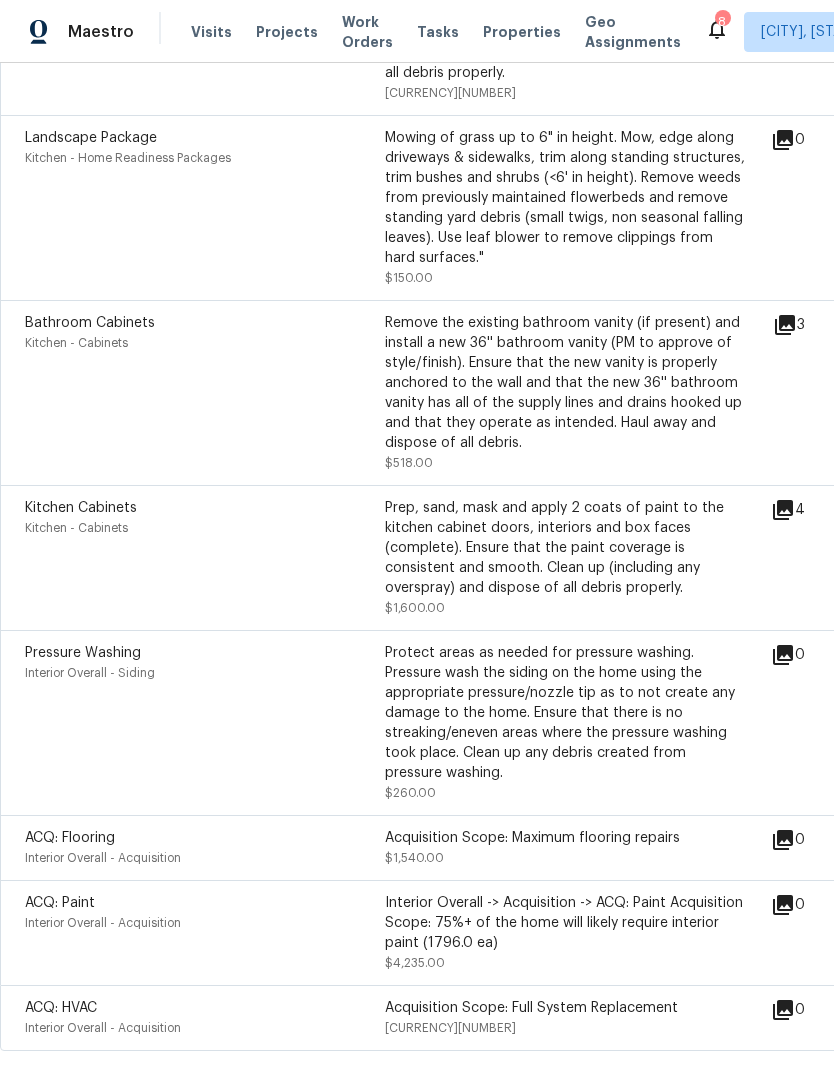 click 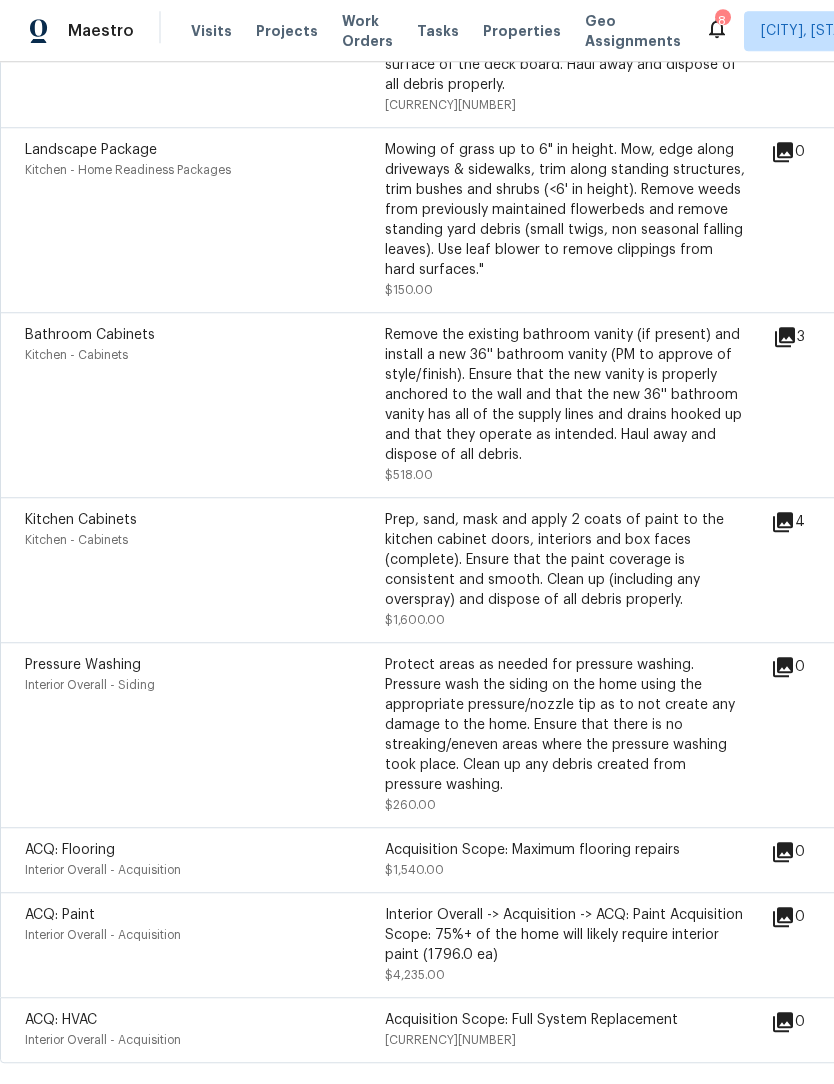 scroll, scrollTop: 0, scrollLeft: 0, axis: both 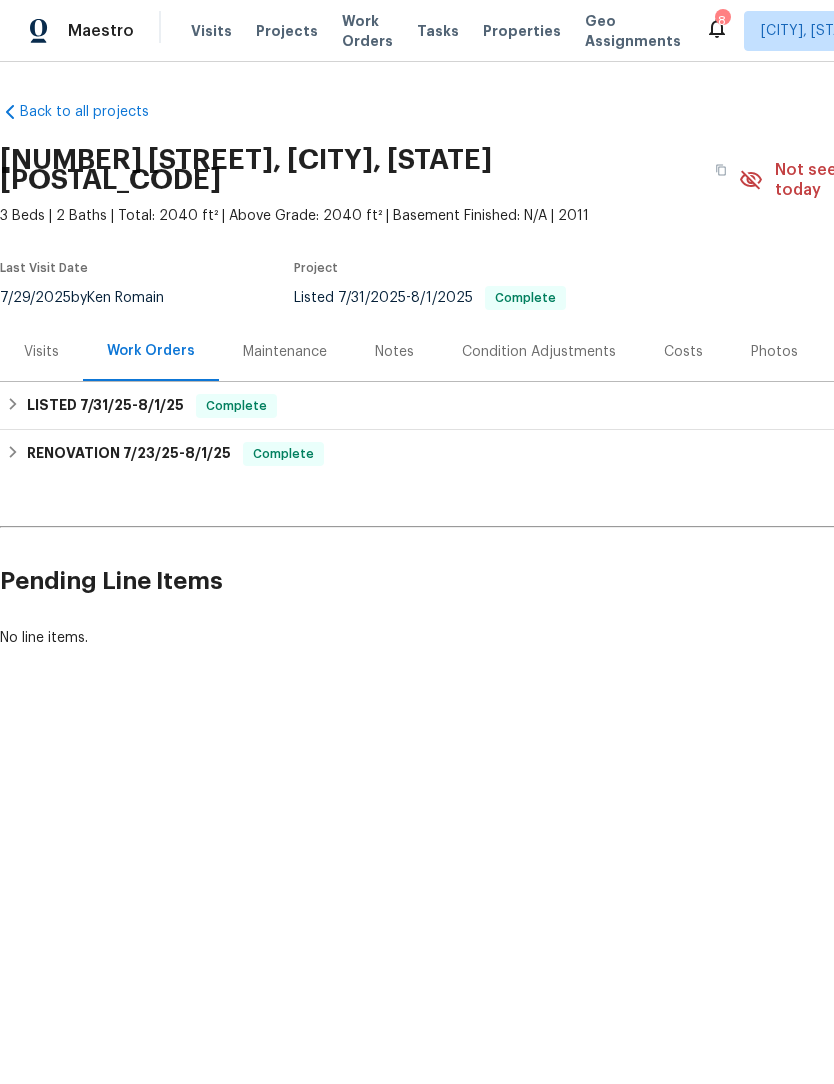 click on "Work Orders" at bounding box center (367, 32) 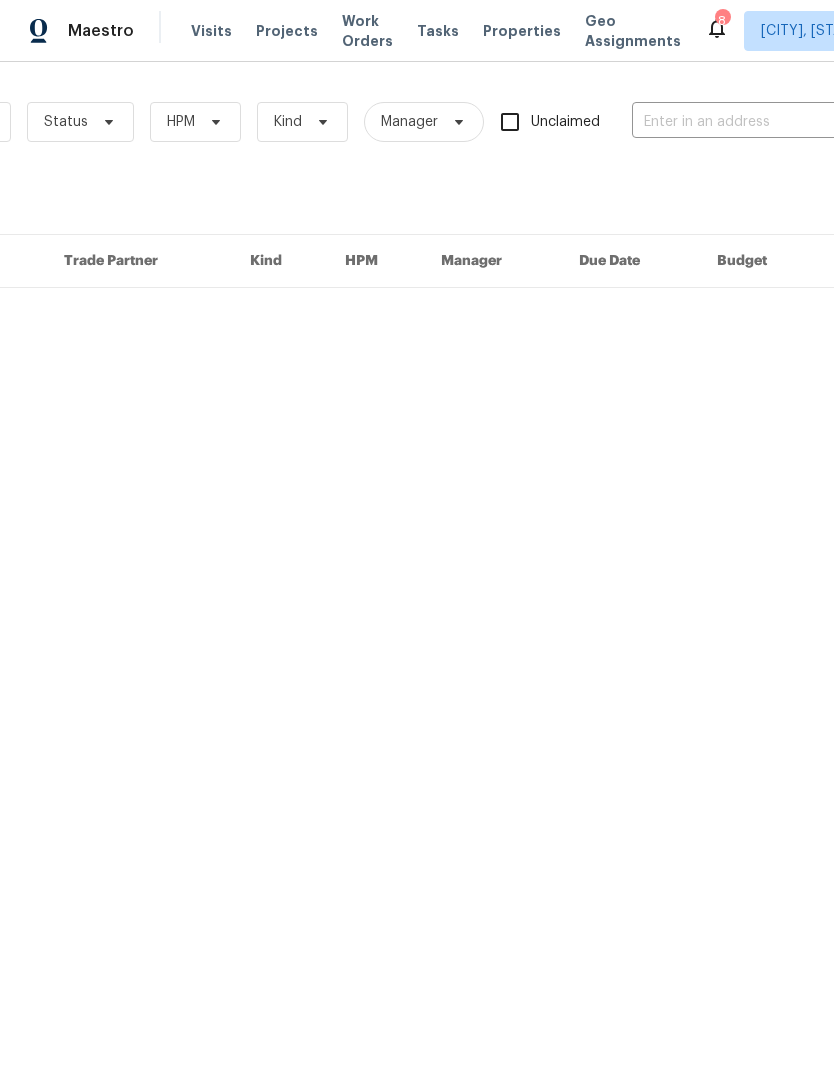 scroll, scrollTop: 0, scrollLeft: 216, axis: horizontal 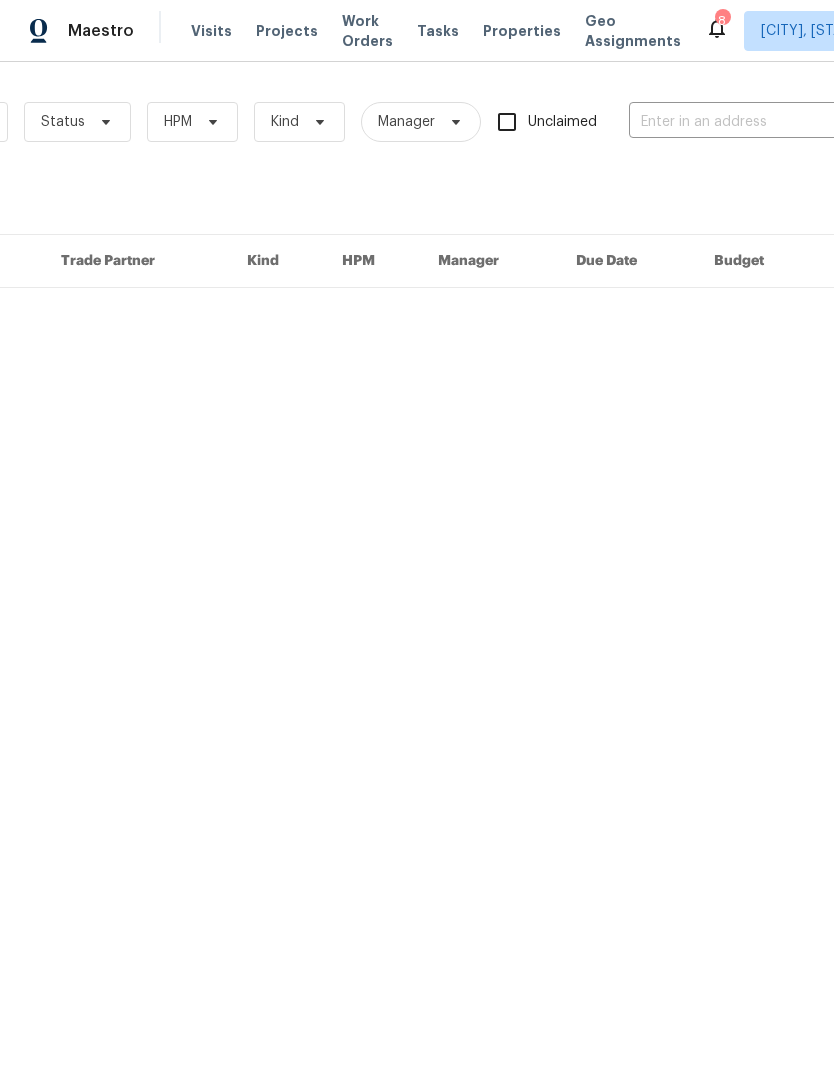 click at bounding box center (729, 123) 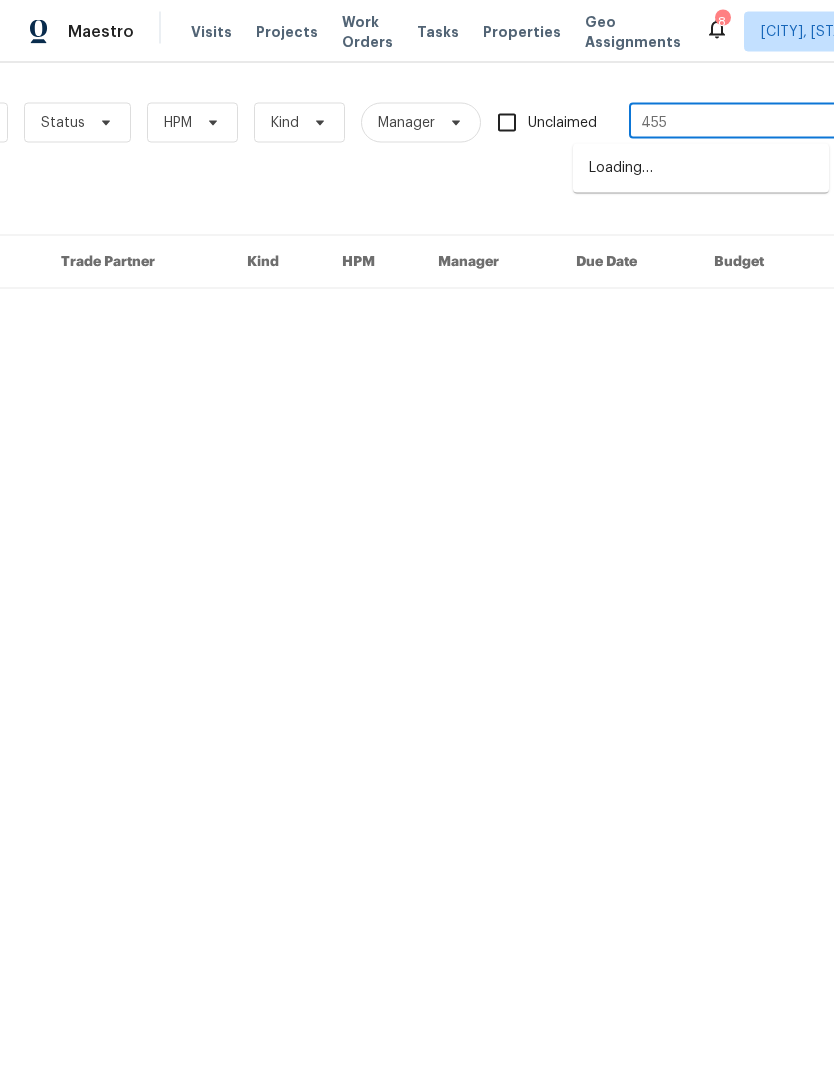 type on "4555" 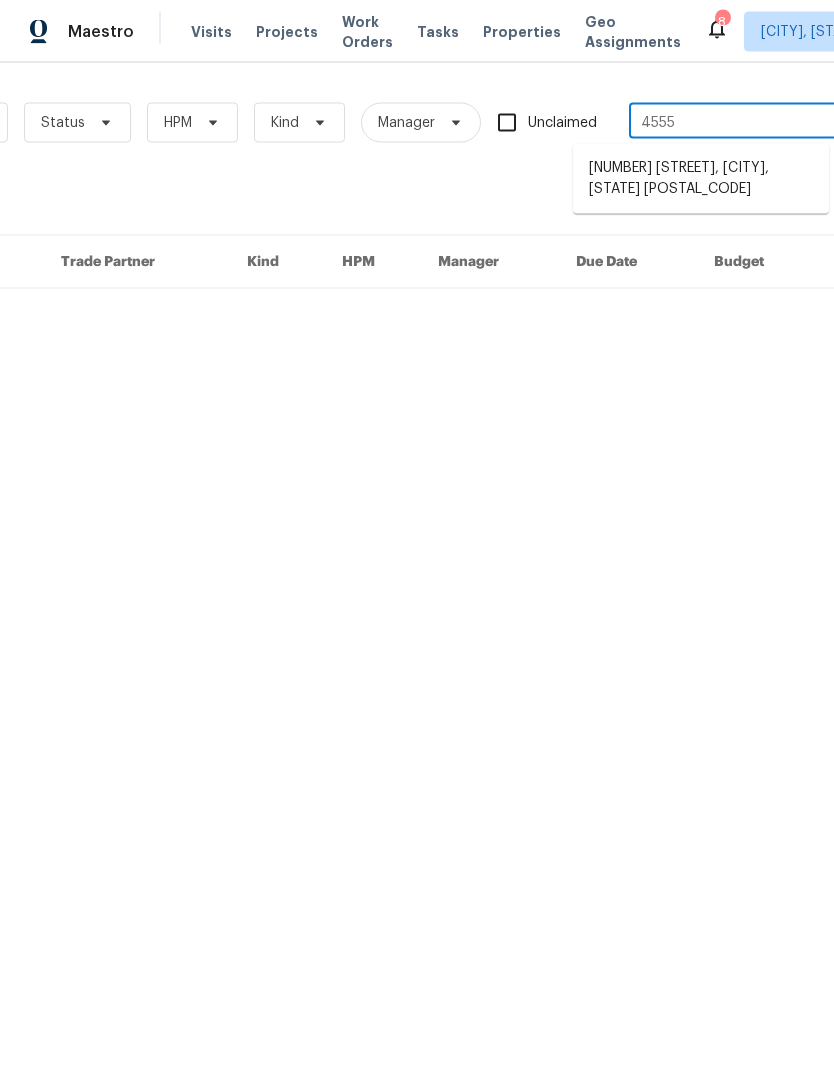 click on "[NUMBER] [STREET], [CITY], [STATE] [POSTAL_CODE]" at bounding box center [701, 179] 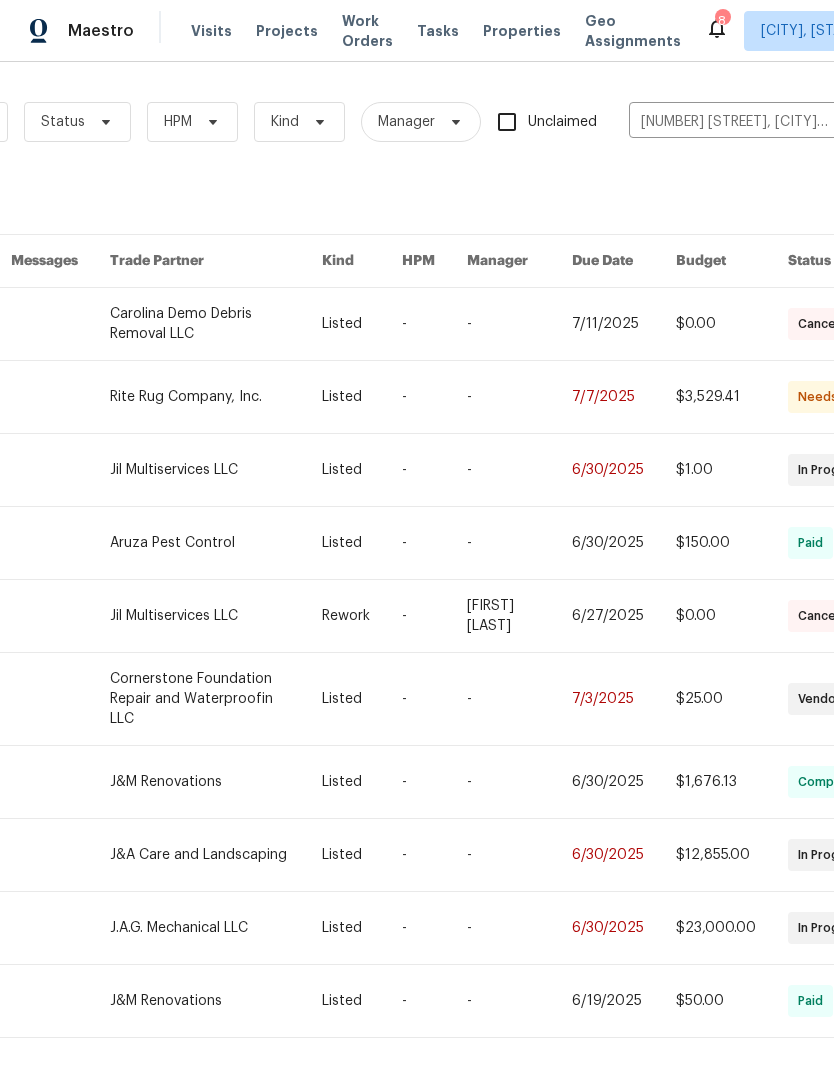 scroll, scrollTop: 1, scrollLeft: 0, axis: vertical 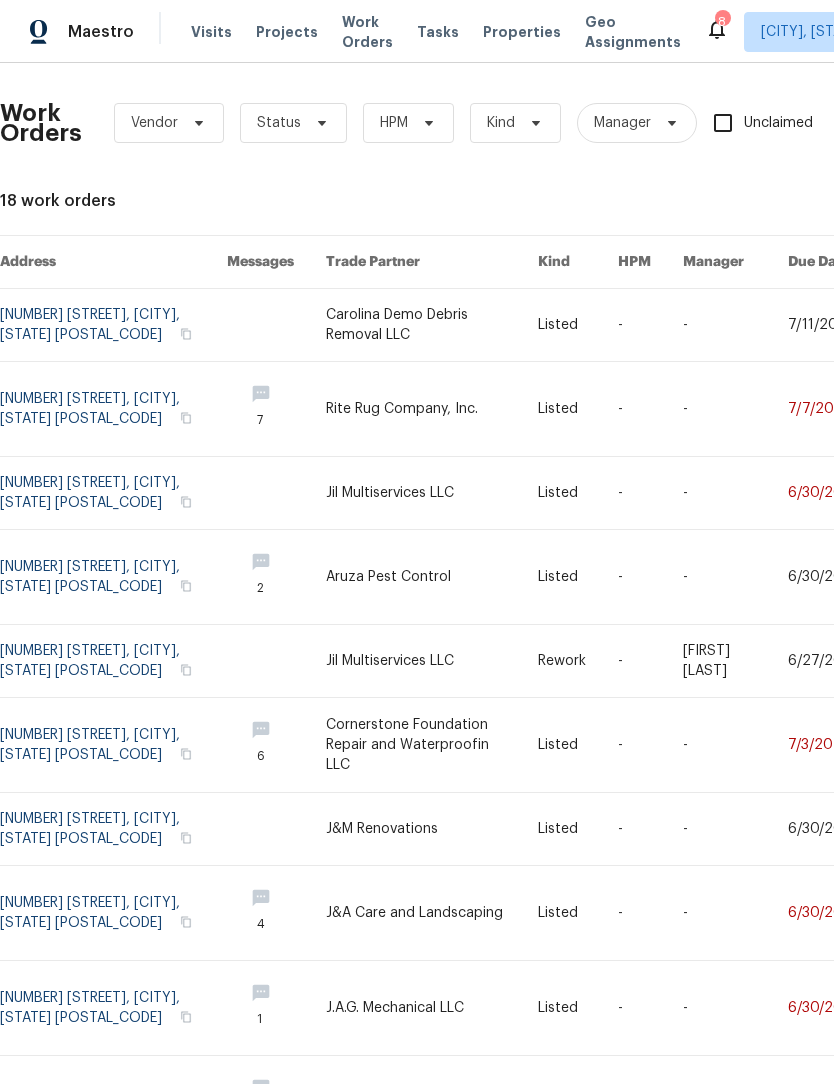 click at bounding box center [113, 409] 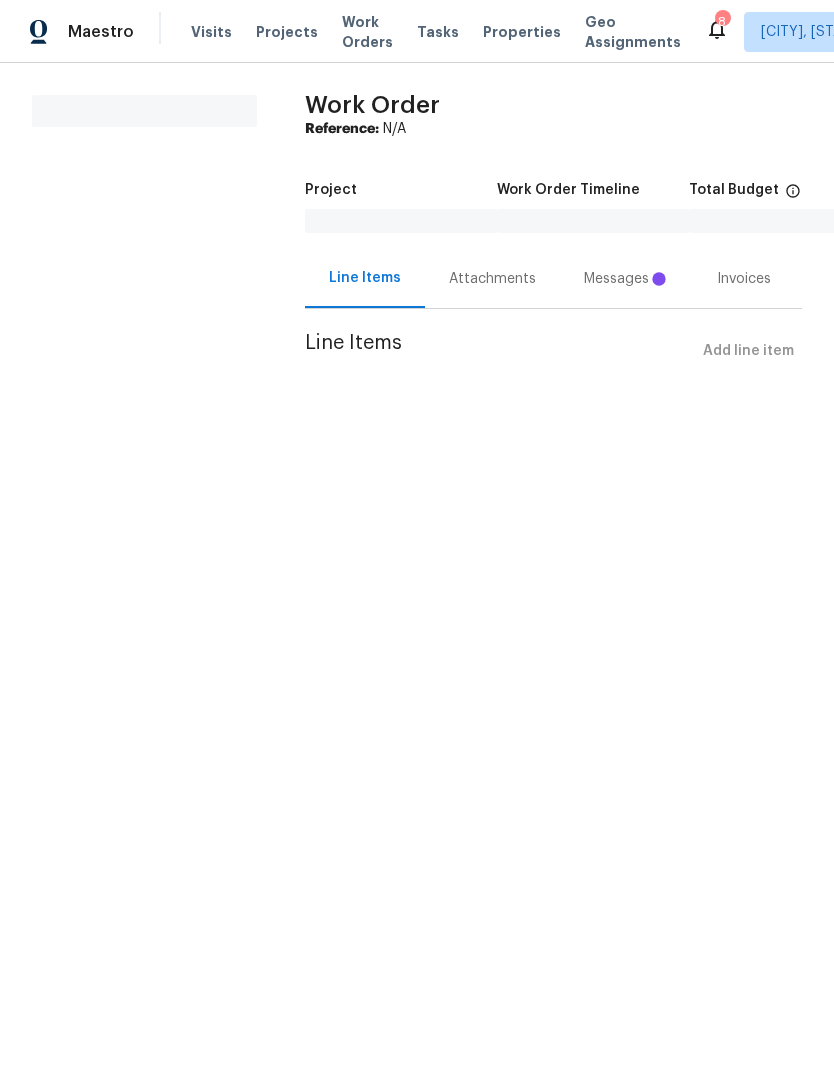 scroll, scrollTop: 0, scrollLeft: 0, axis: both 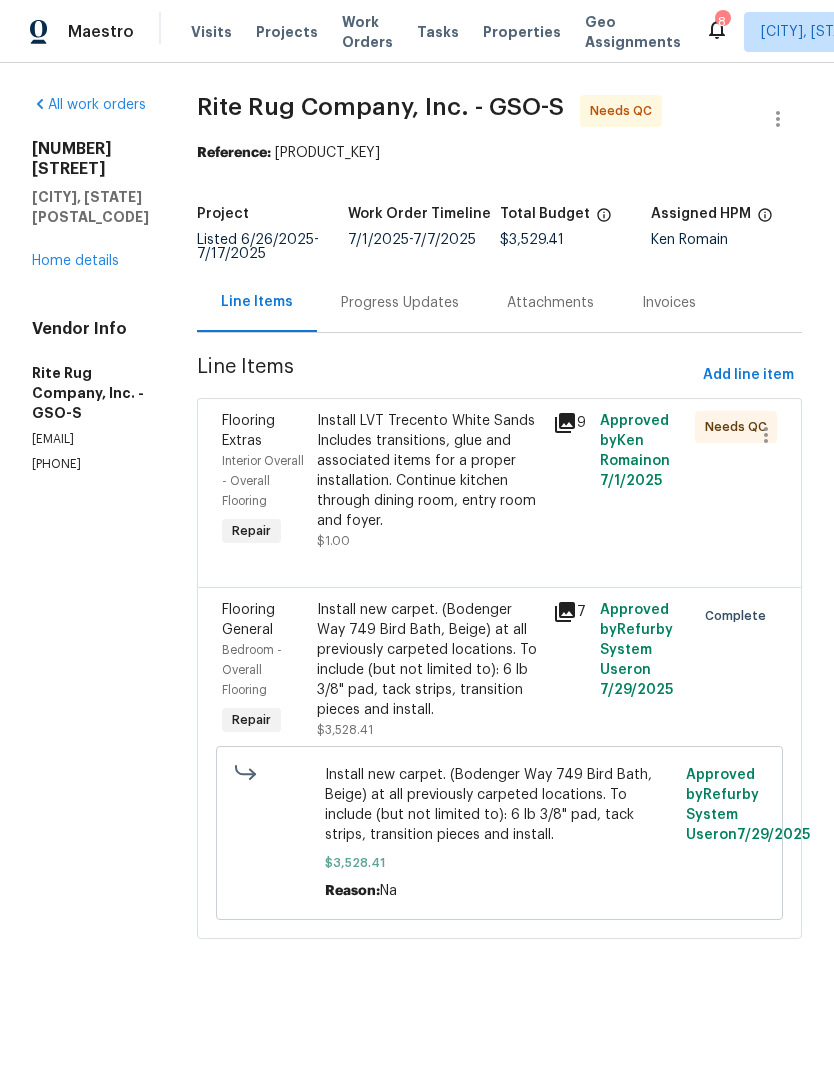 click on "Install LVT Trecento White Sands Includes transitions, glue and associated items for a proper installation. Continue kitchen through dining room, entry room and foyer." at bounding box center [429, 471] 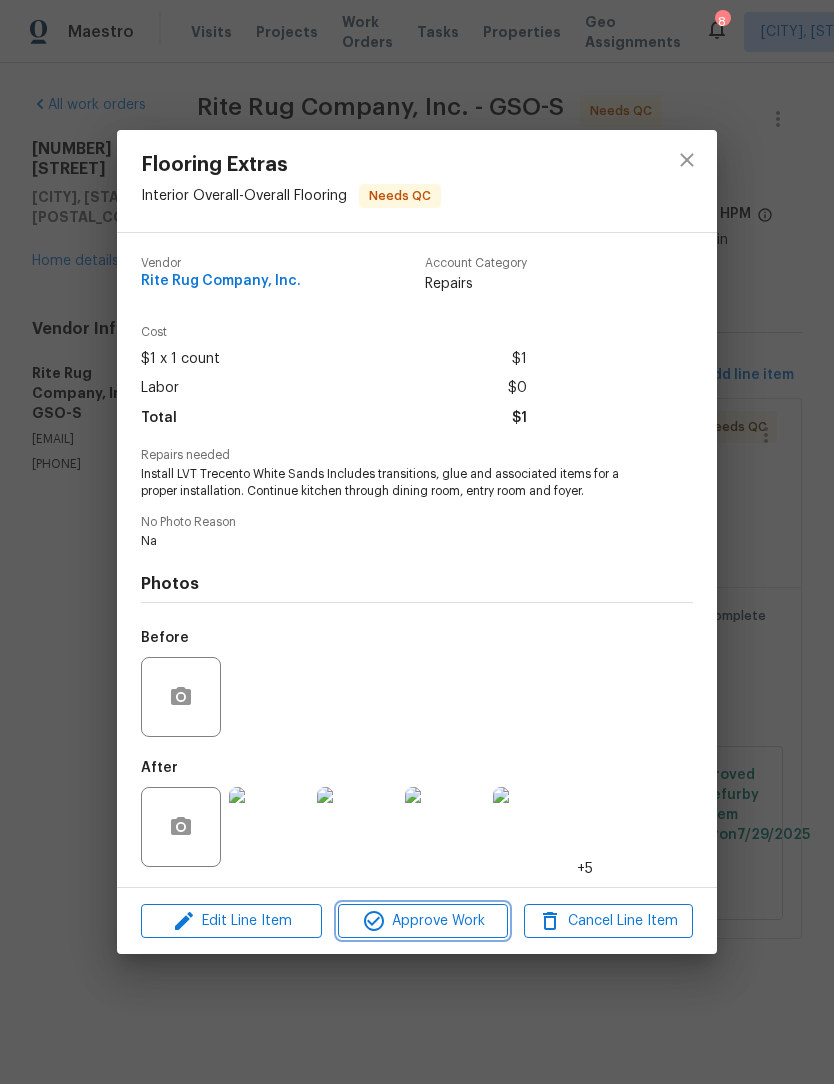 click on "Approve Work" at bounding box center [422, 921] 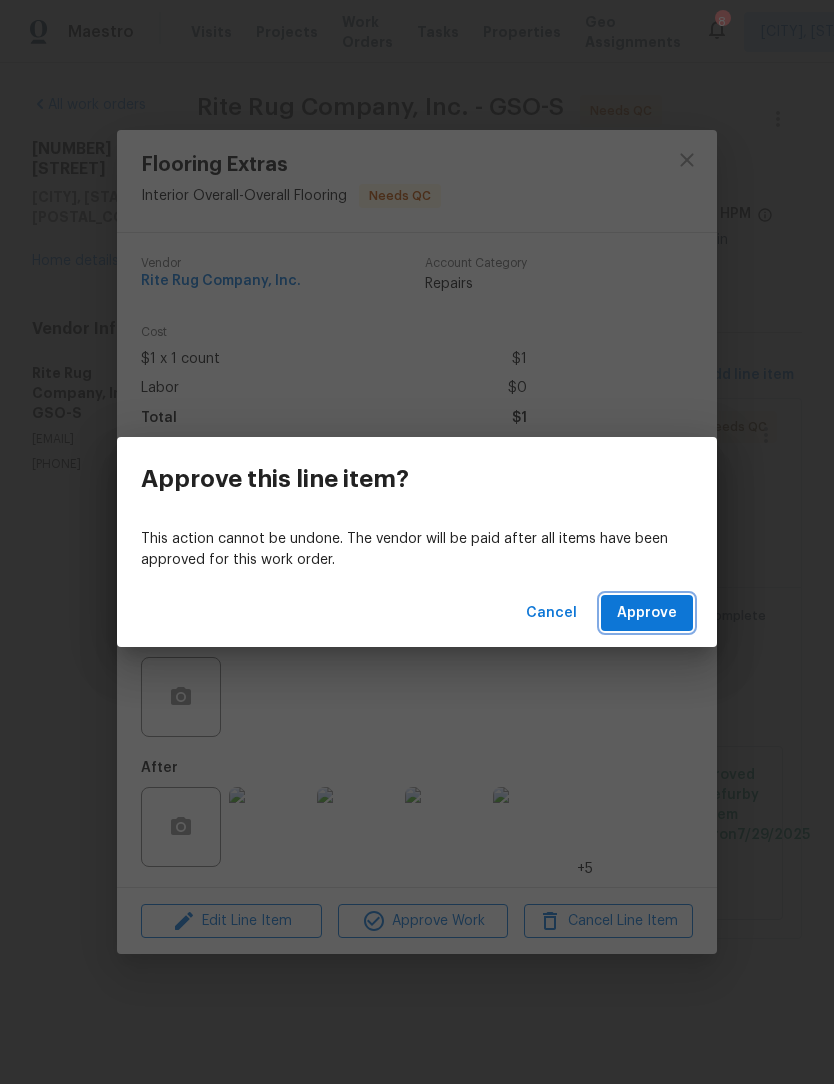 click on "Approve" at bounding box center (647, 613) 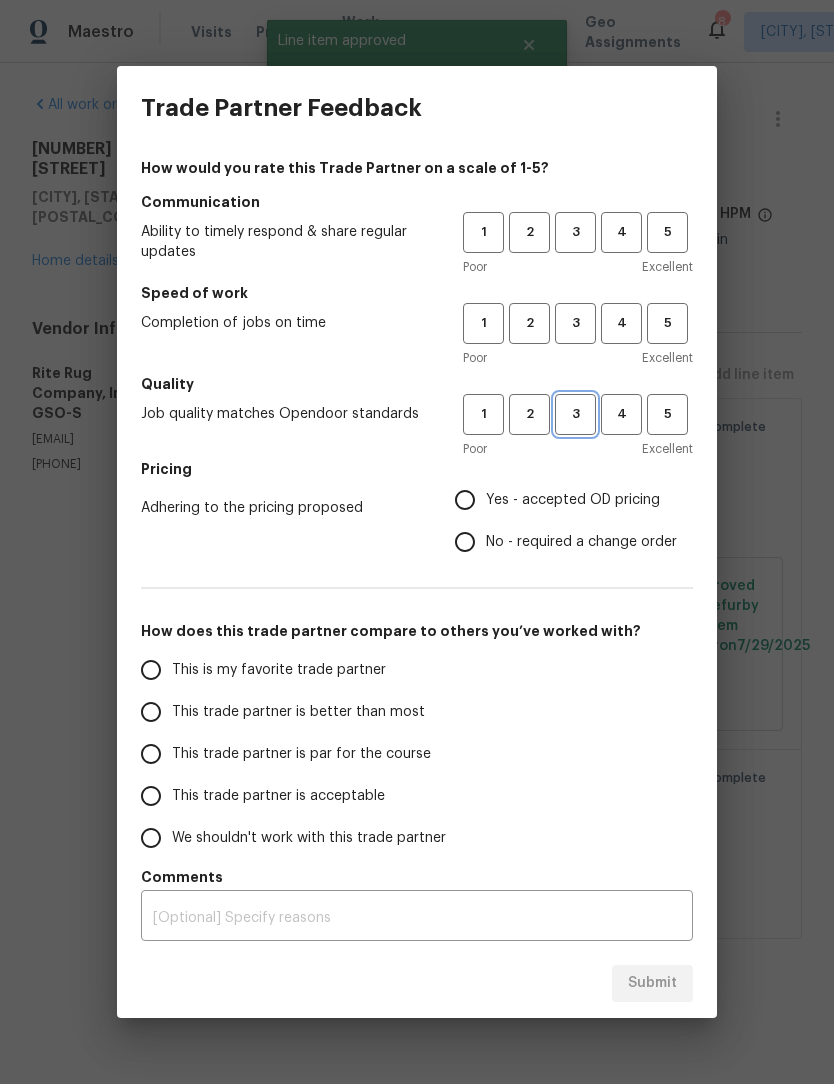 click on "3" at bounding box center [575, 414] 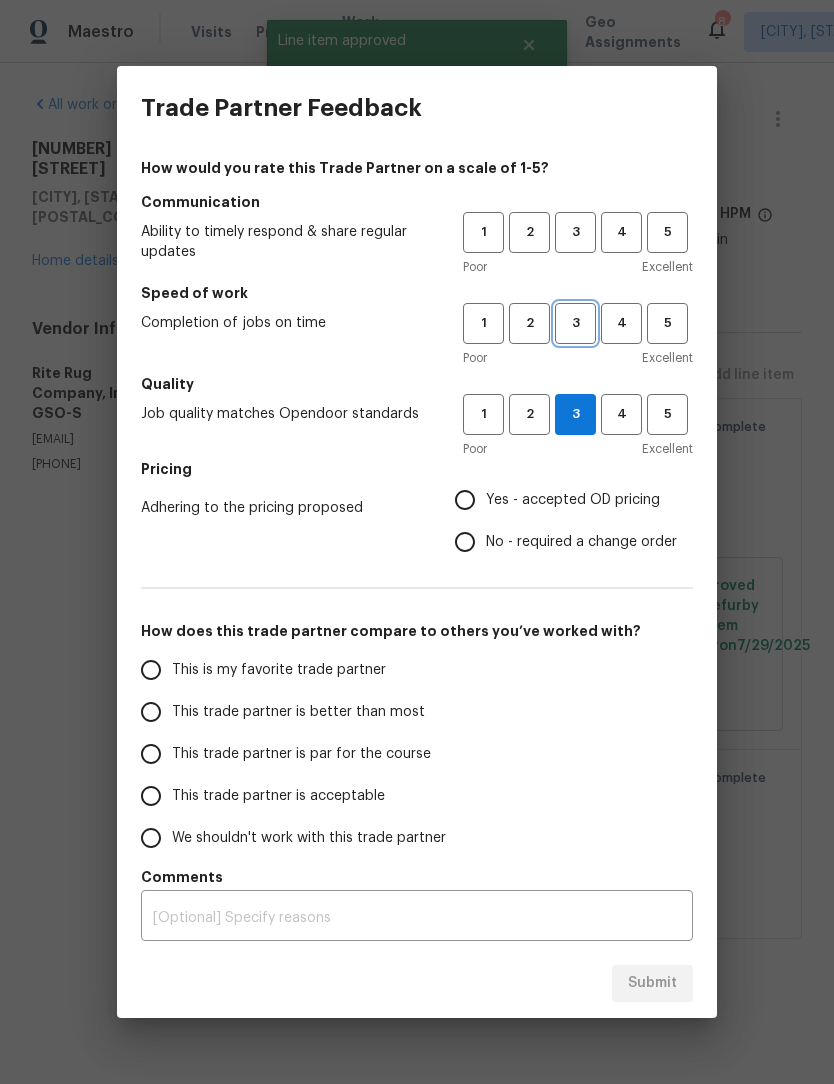 click on "3" at bounding box center [575, 323] 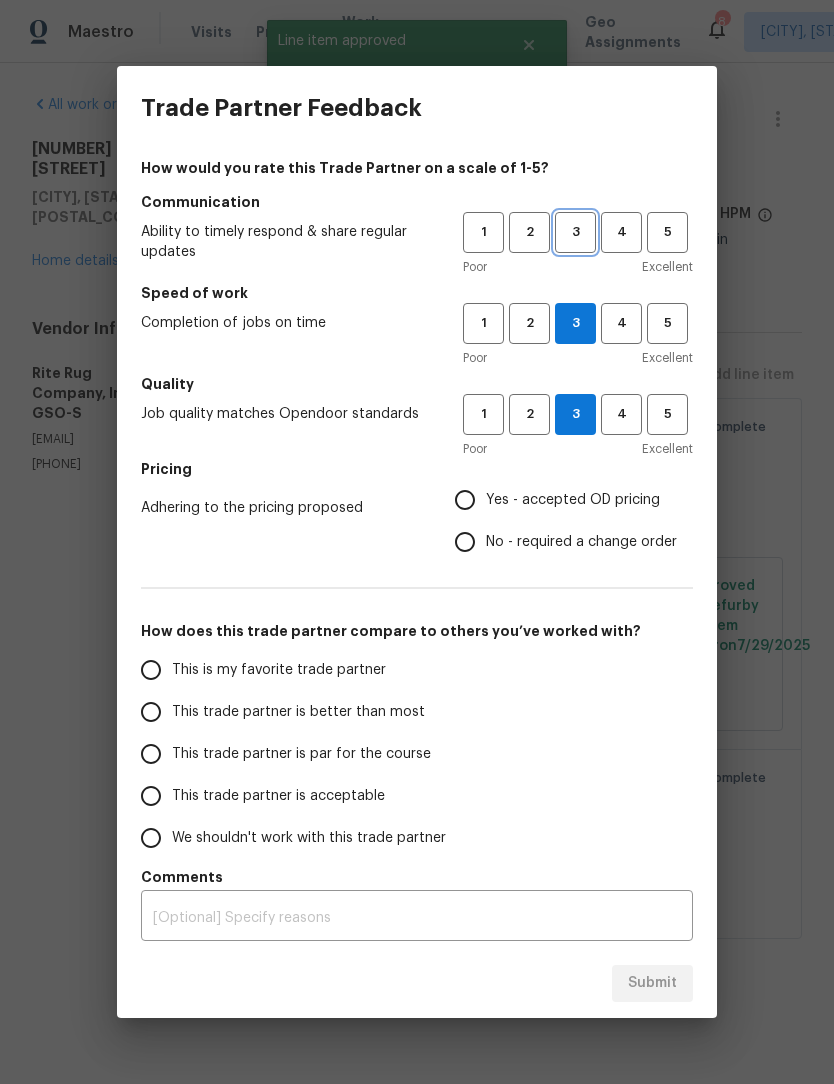 click on "3" at bounding box center [575, 232] 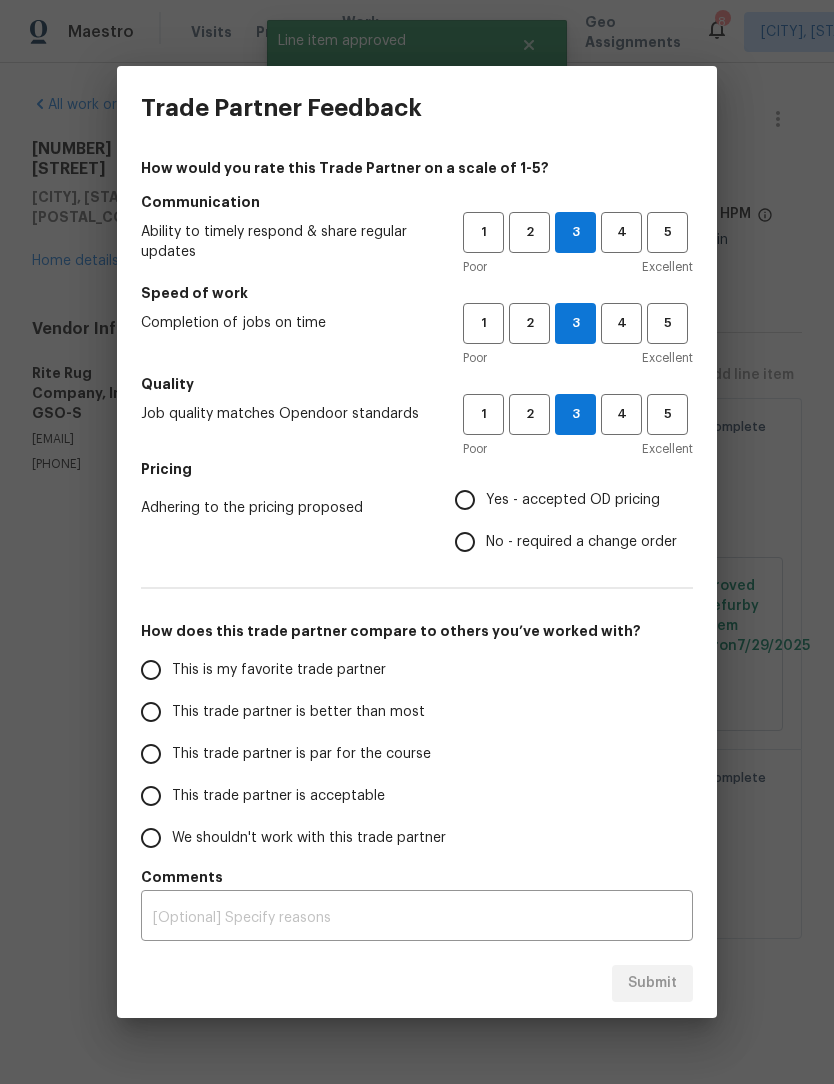 click on "Yes - accepted OD pricing" at bounding box center [465, 500] 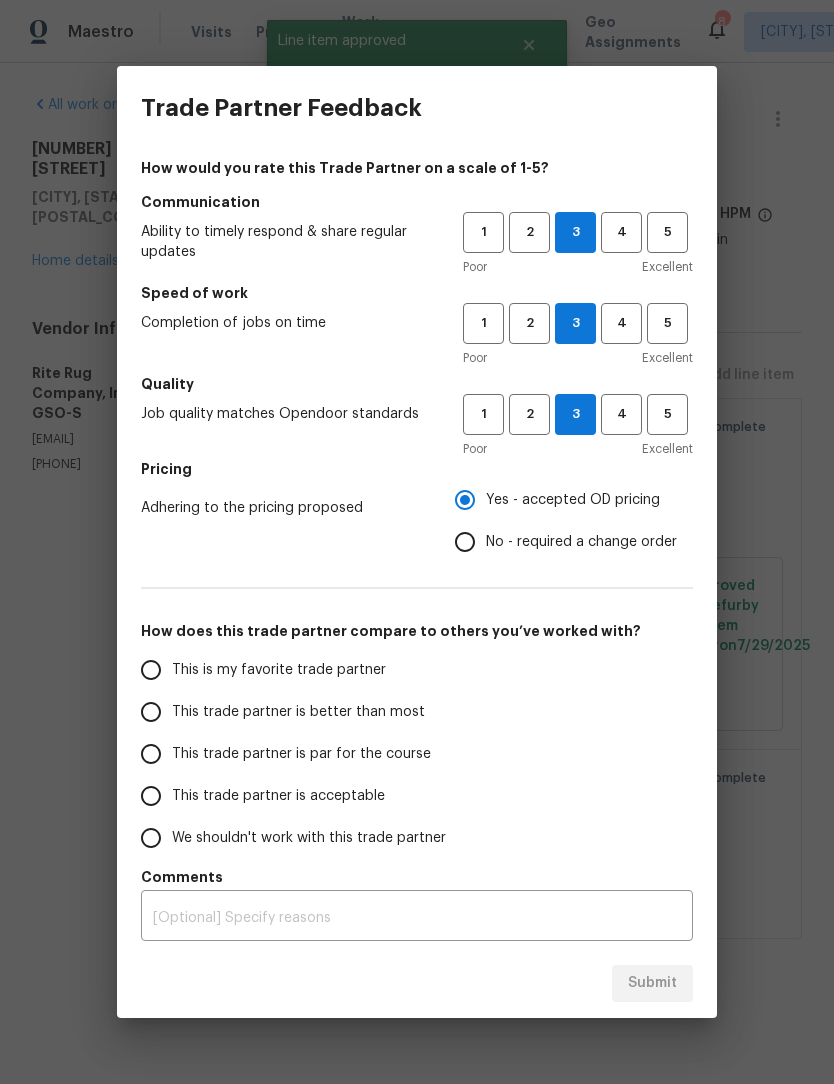 click on "This trade partner is par for the course" at bounding box center [151, 754] 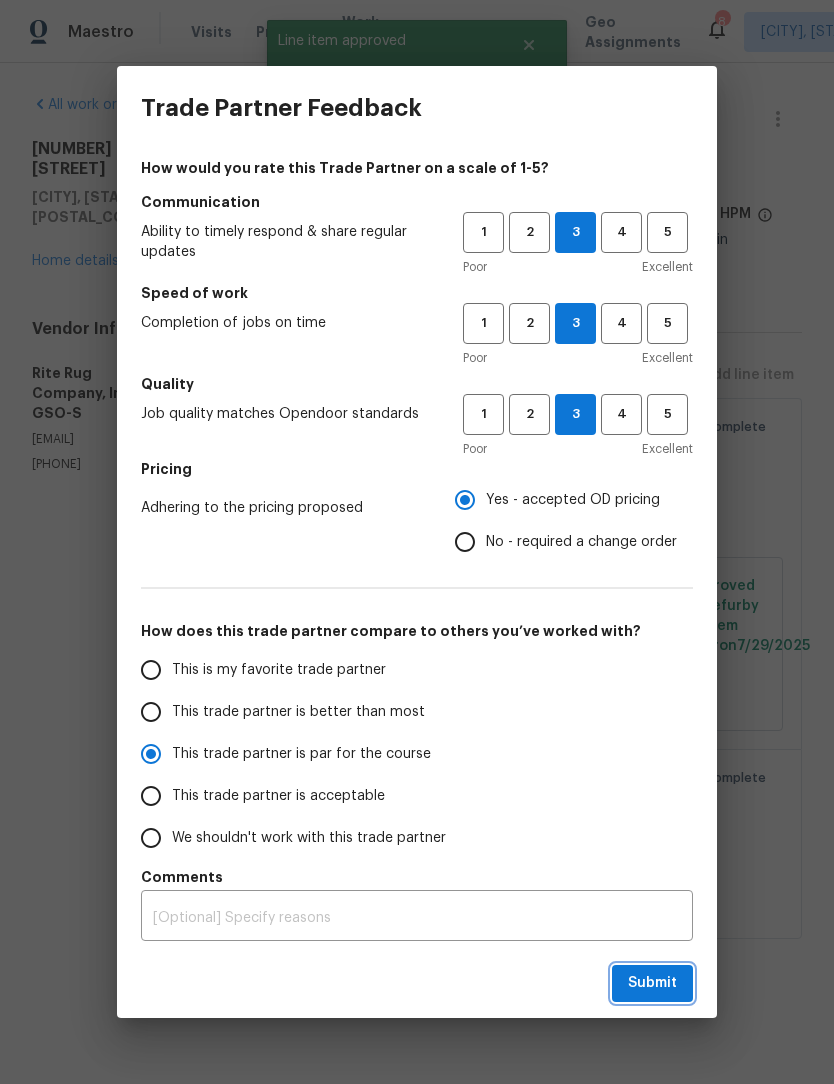 click on "Submit" at bounding box center [652, 983] 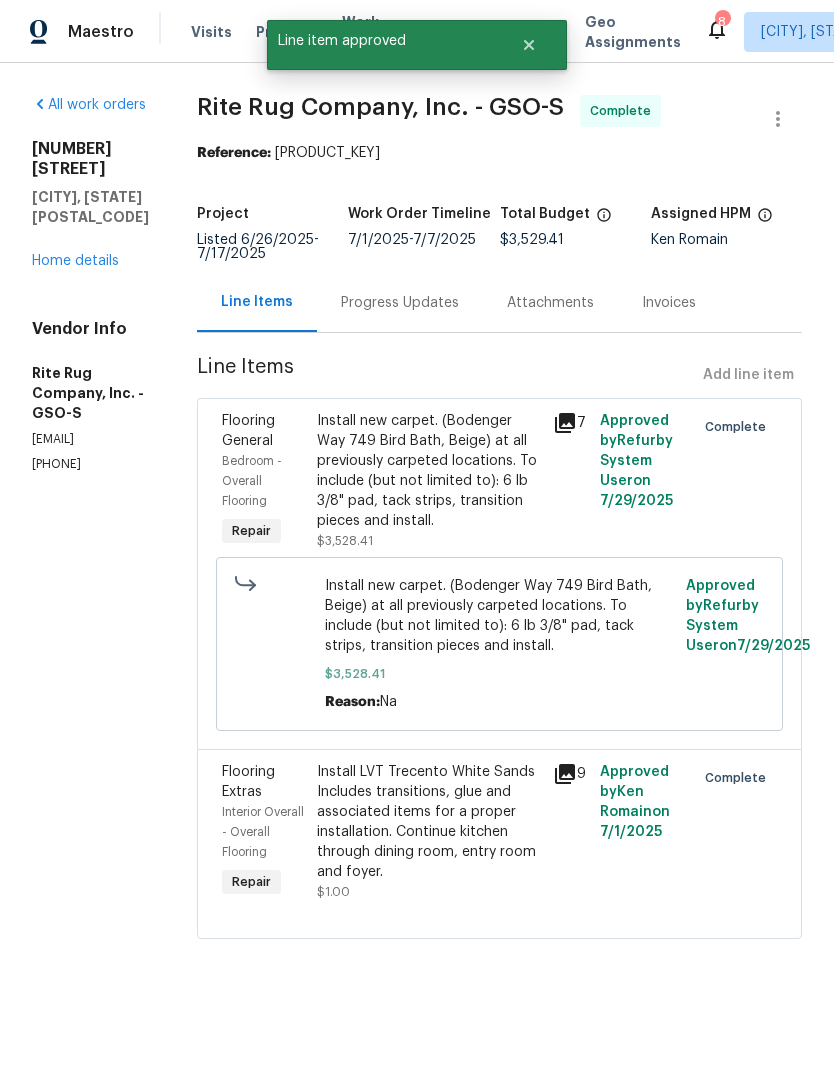 radio on "false" 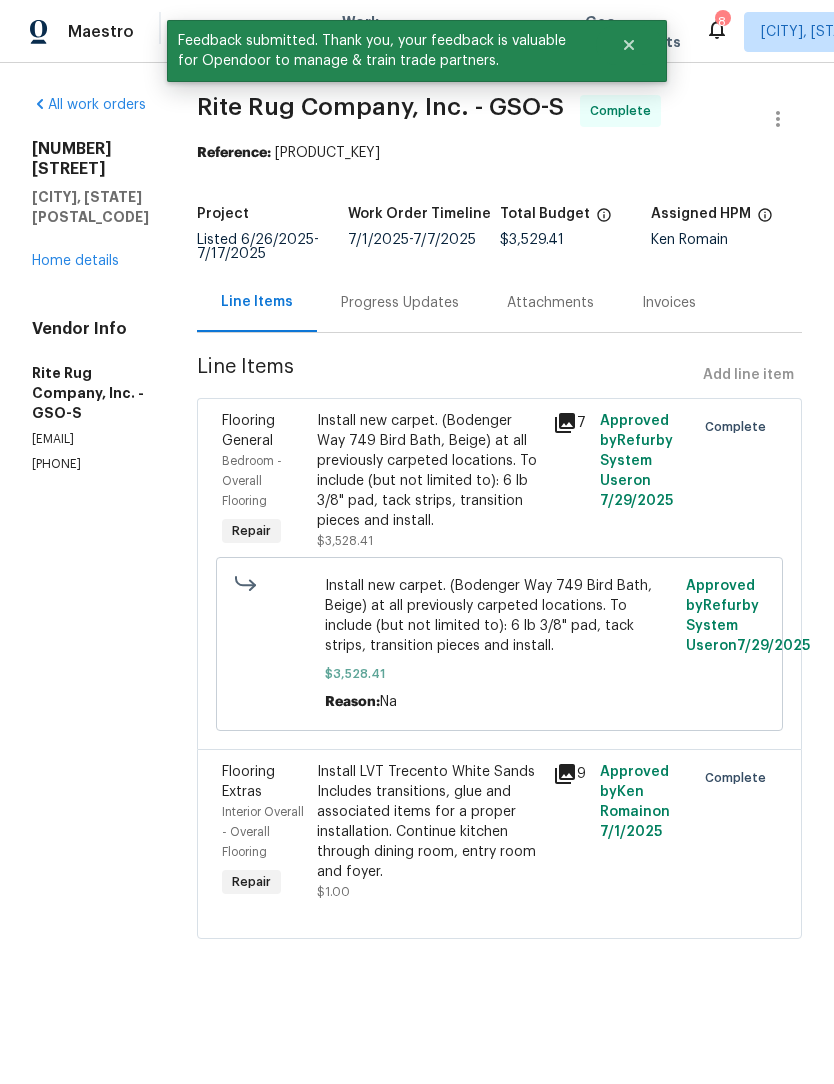 click on "Home details" at bounding box center [75, 261] 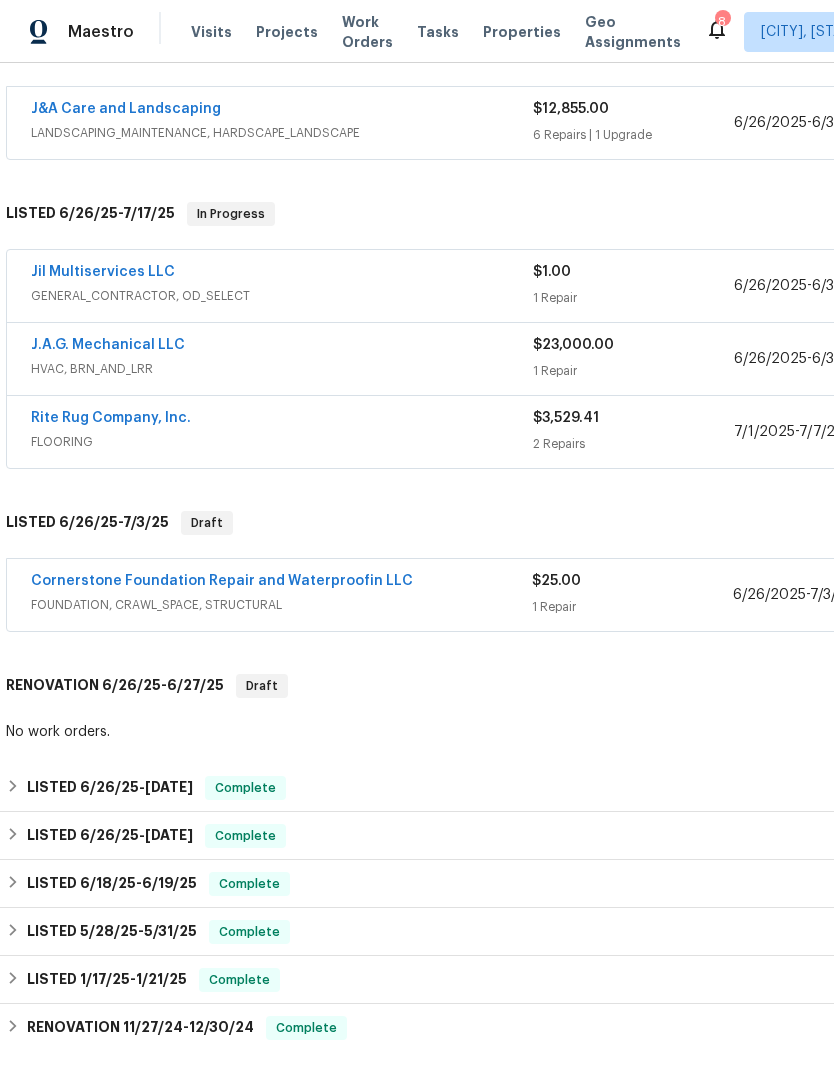 scroll, scrollTop: 380, scrollLeft: 0, axis: vertical 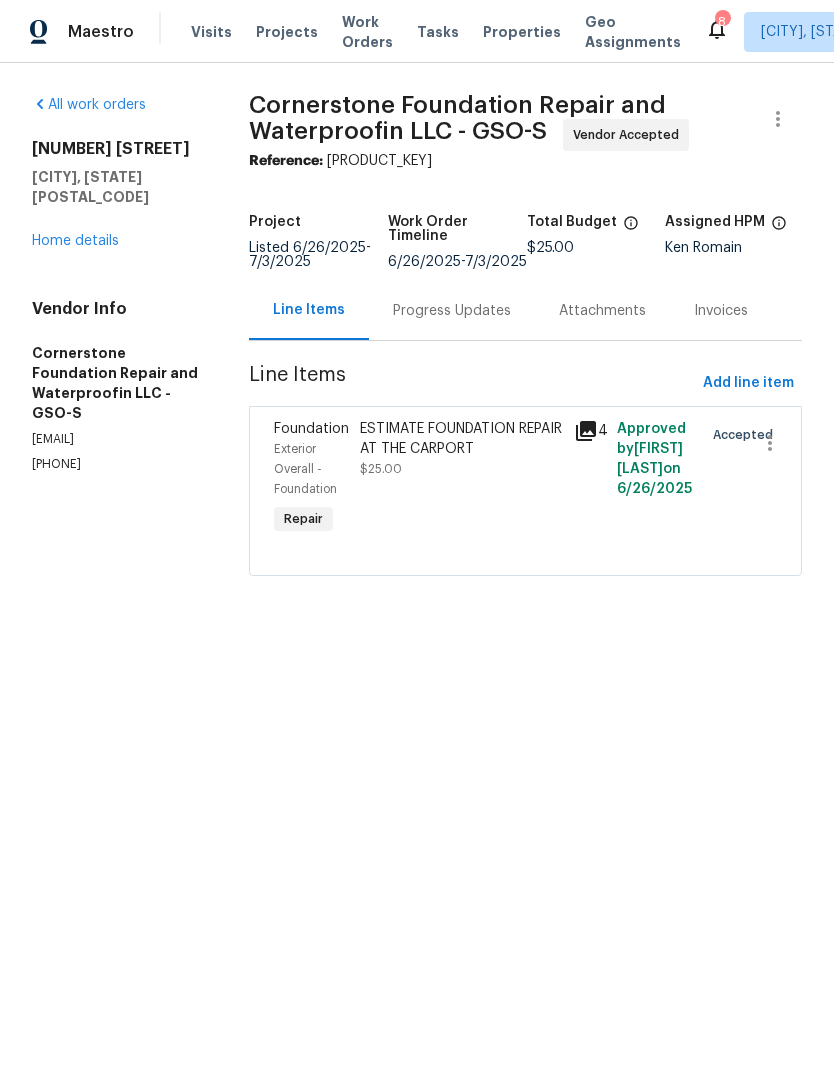 click on "Progress Updates" at bounding box center (452, 311) 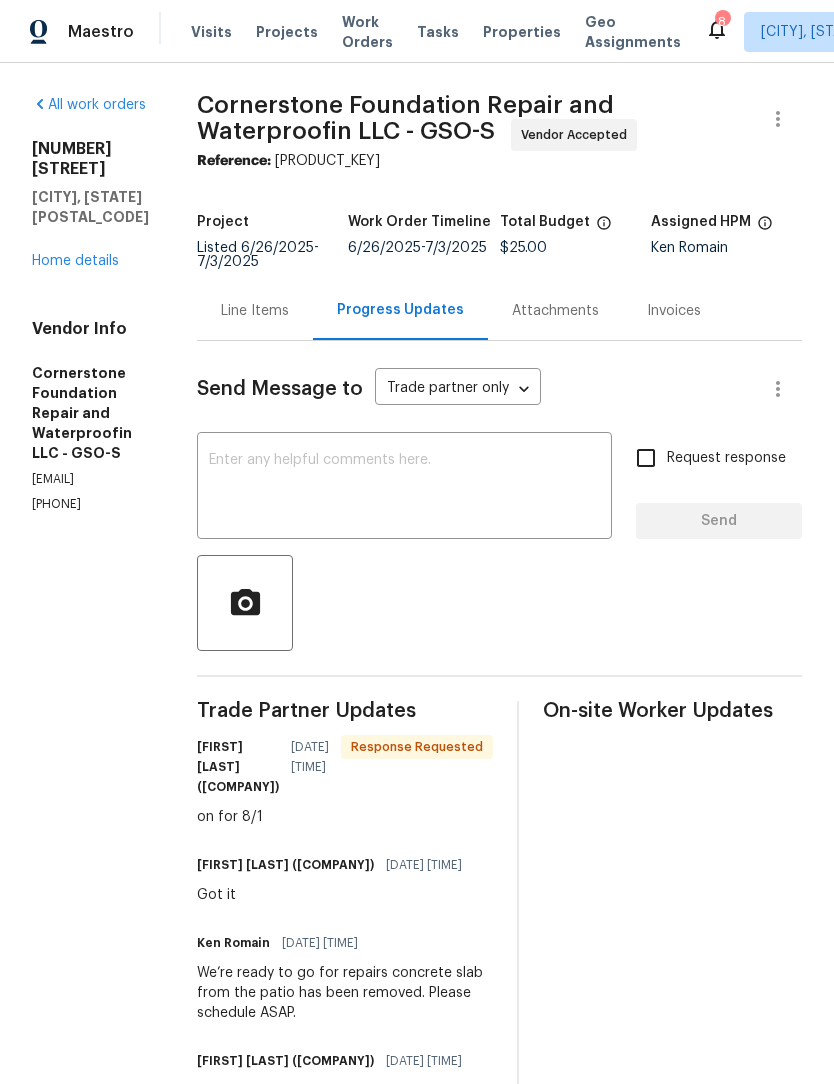 click at bounding box center (404, 488) 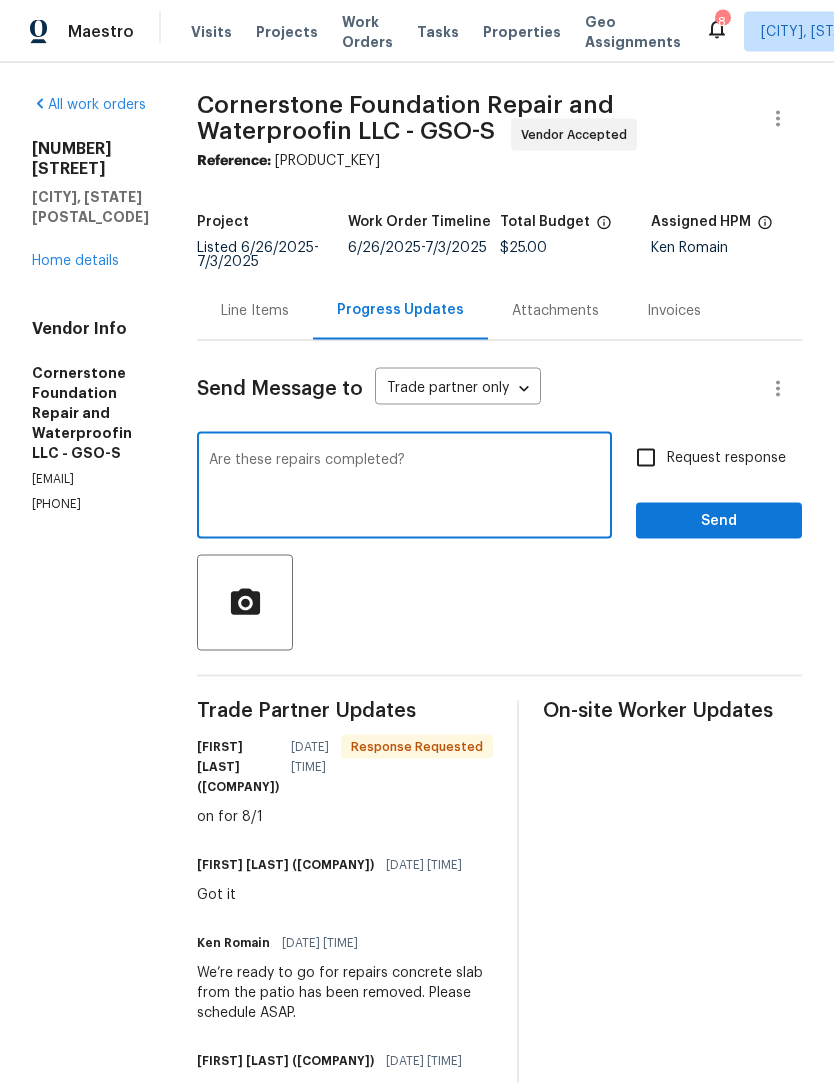 type on "Are these repairs completed?" 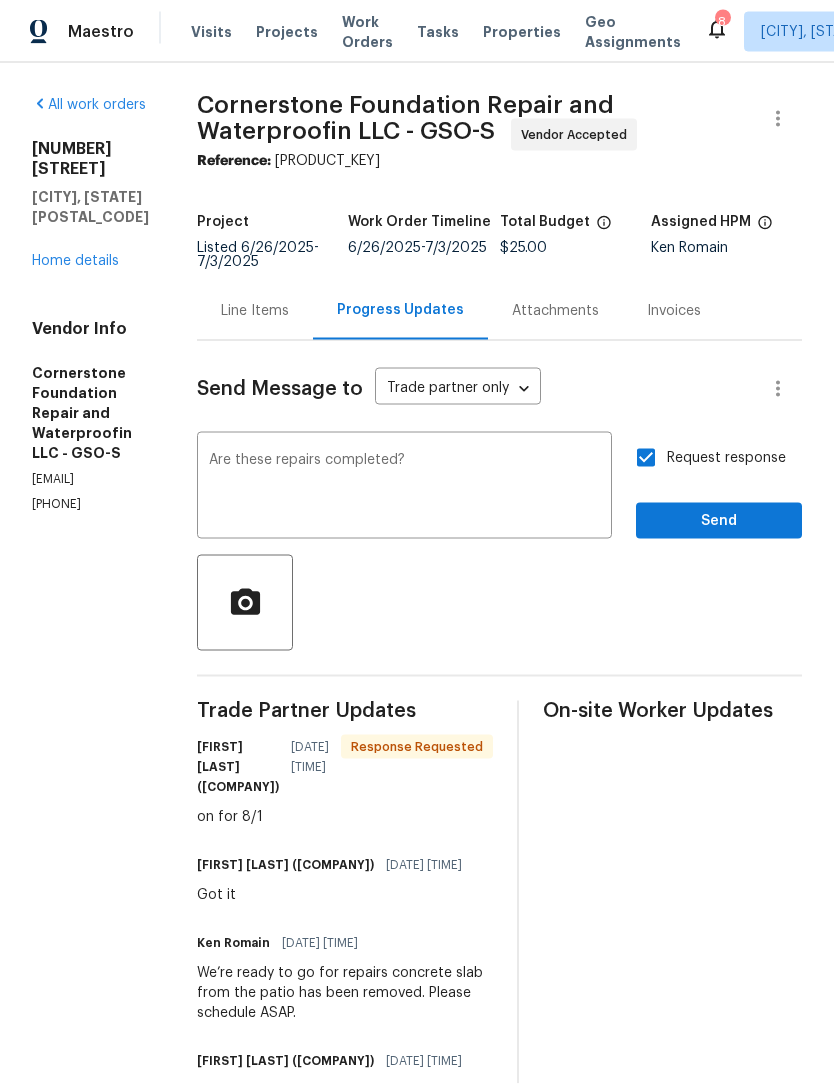 scroll, scrollTop: 1, scrollLeft: 0, axis: vertical 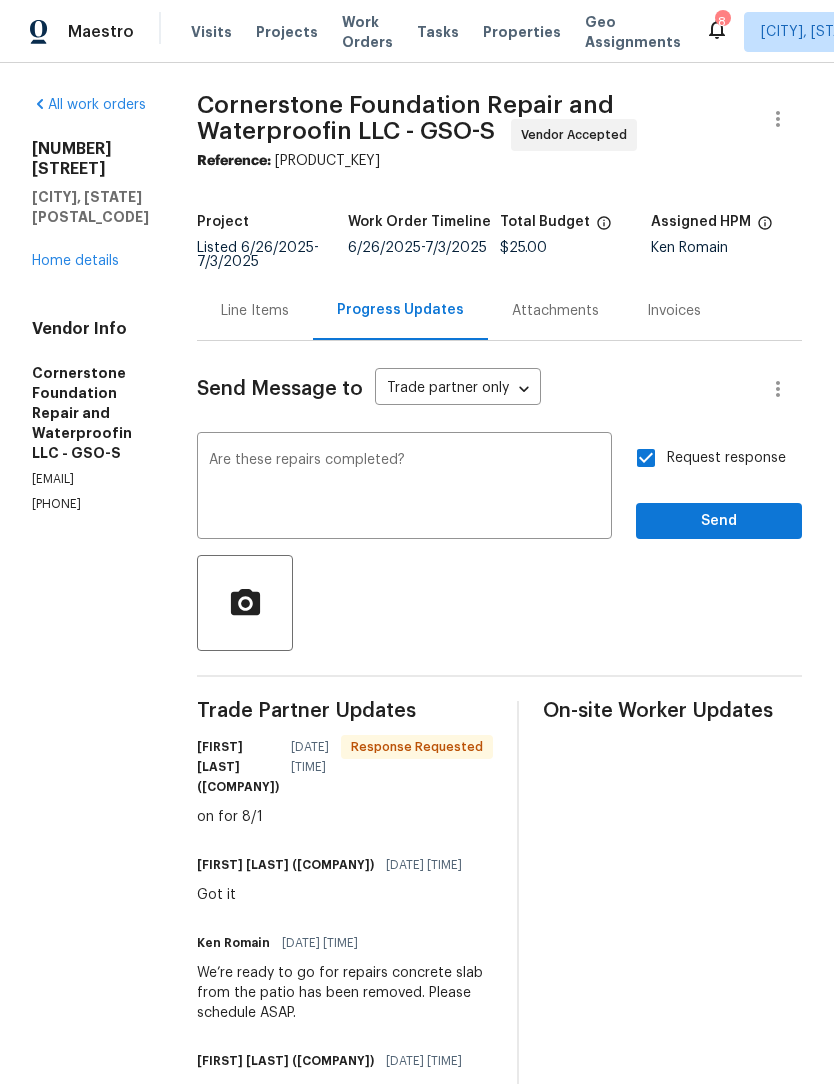 click on "Send" at bounding box center (719, 521) 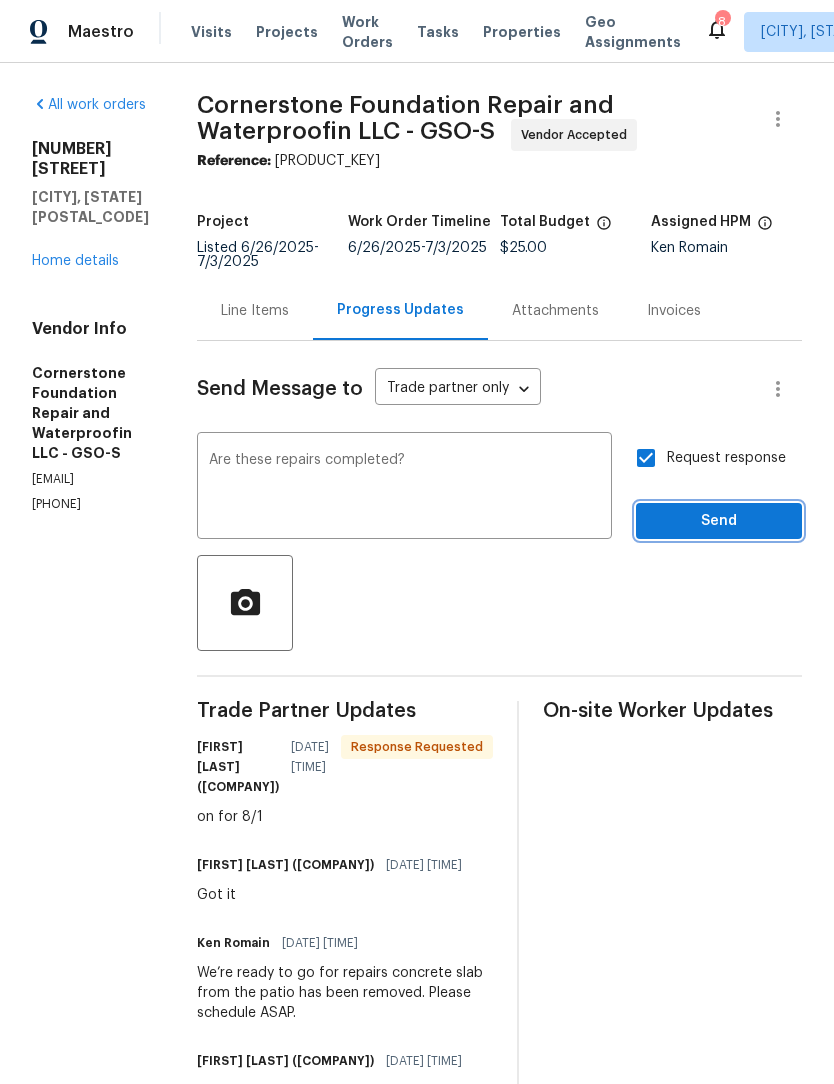 scroll, scrollTop: 0, scrollLeft: 0, axis: both 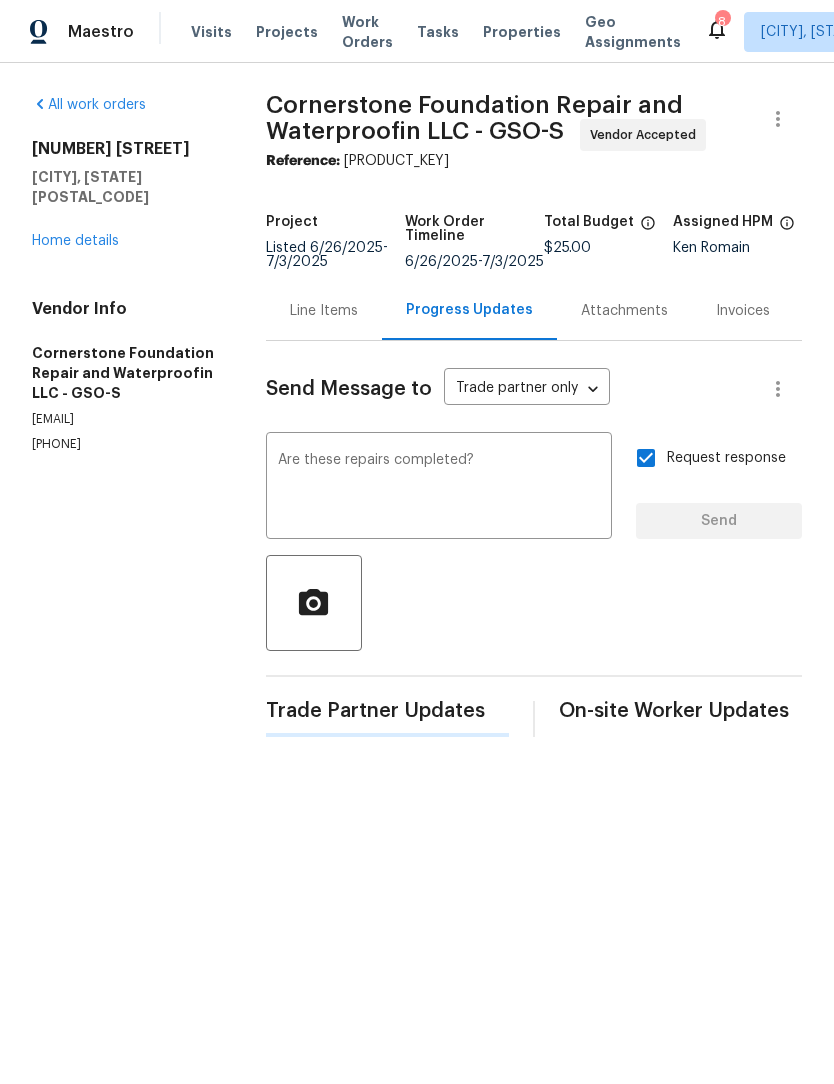 type 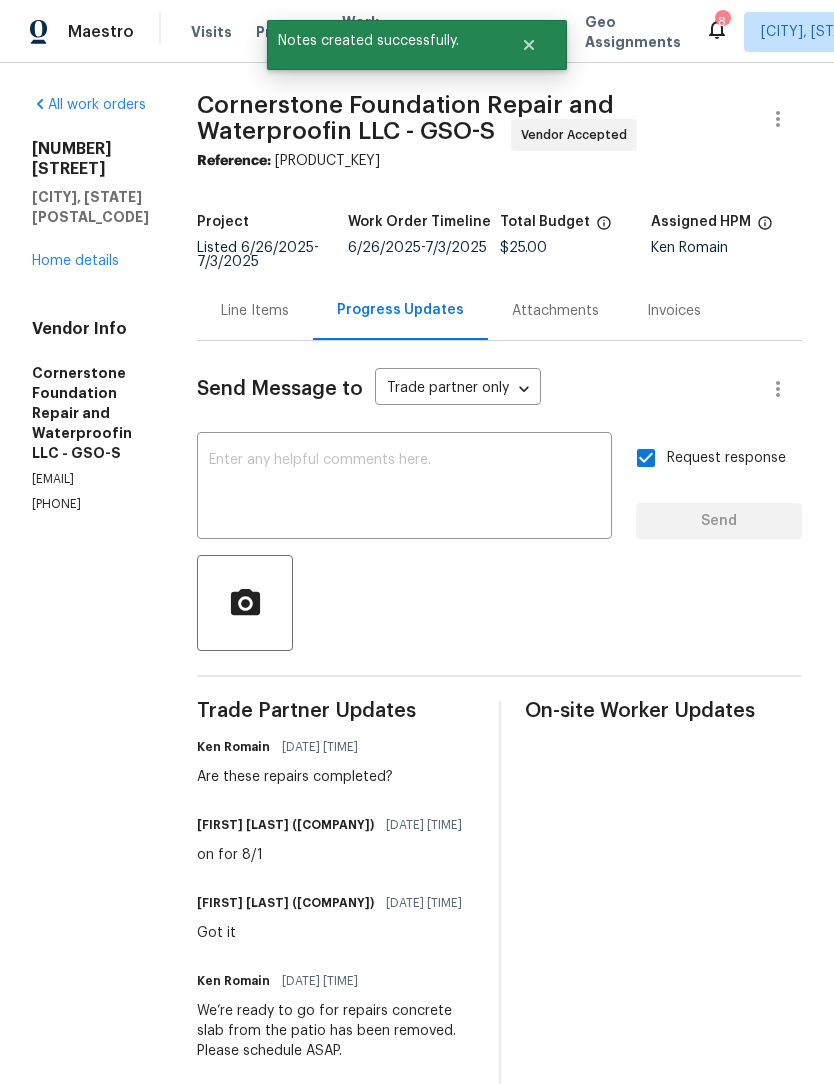 click on "Home details" at bounding box center (75, 261) 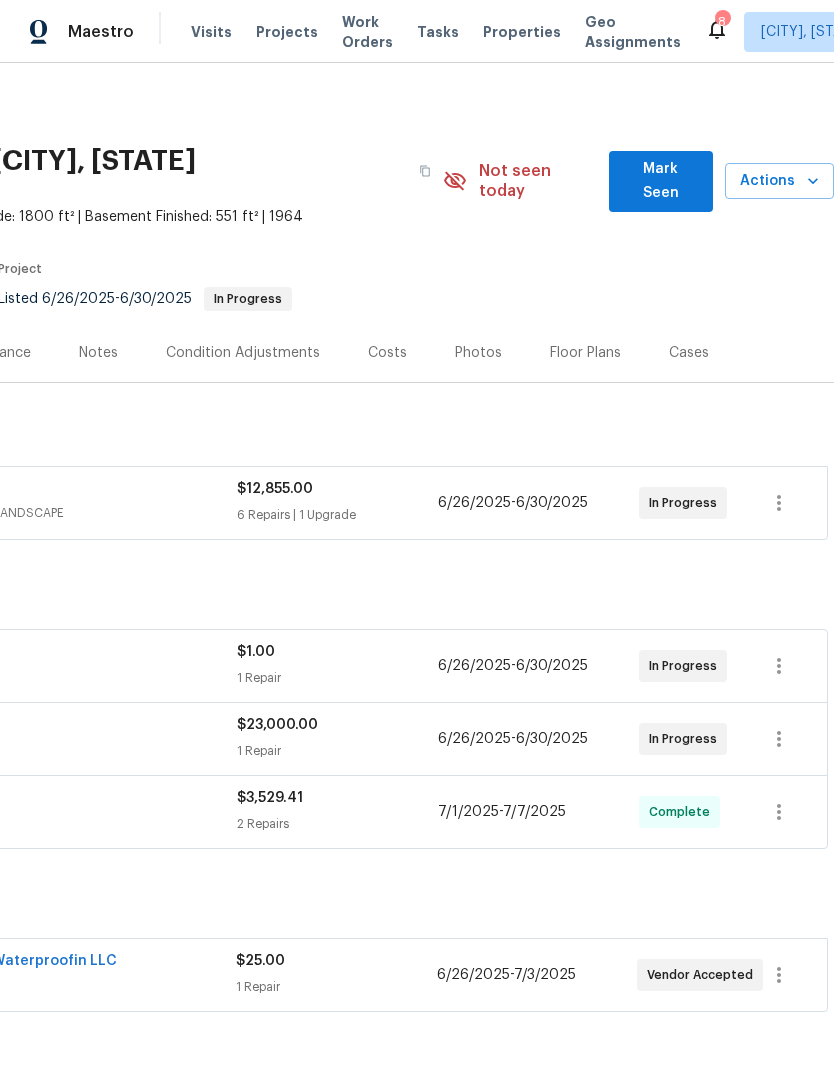 scroll, scrollTop: 0, scrollLeft: 296, axis: horizontal 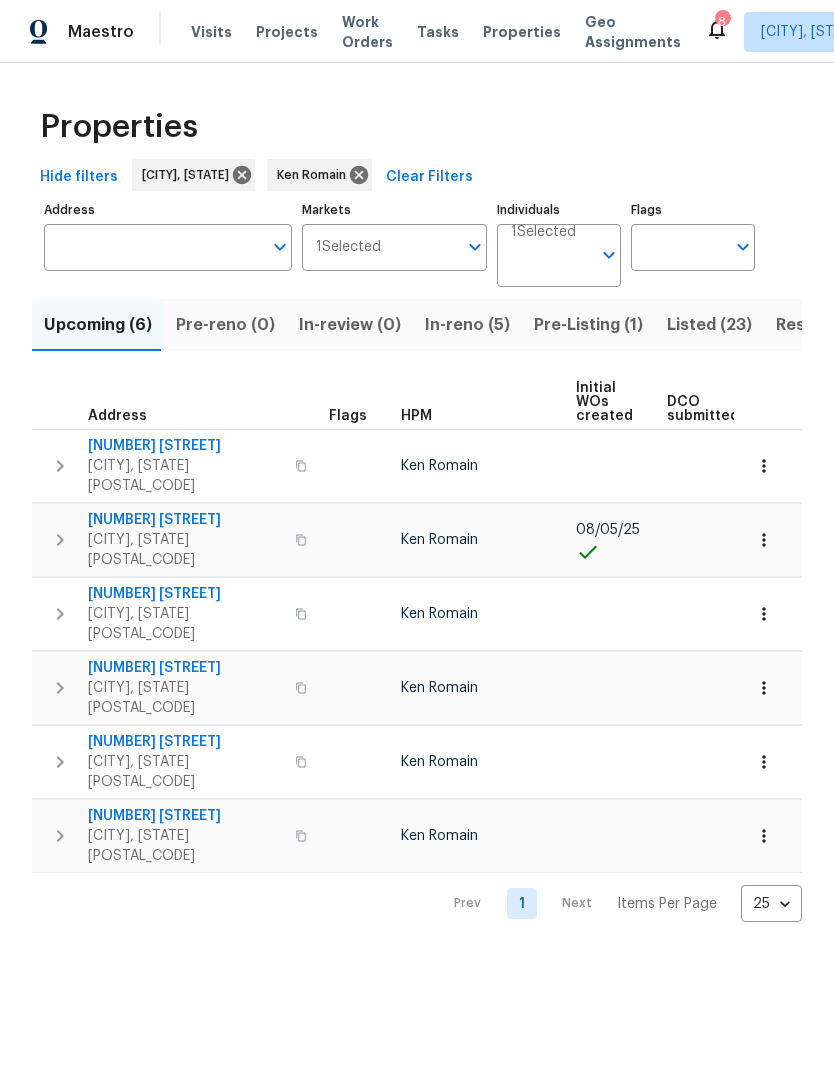 click on "Resale (9)" at bounding box center (815, 325) 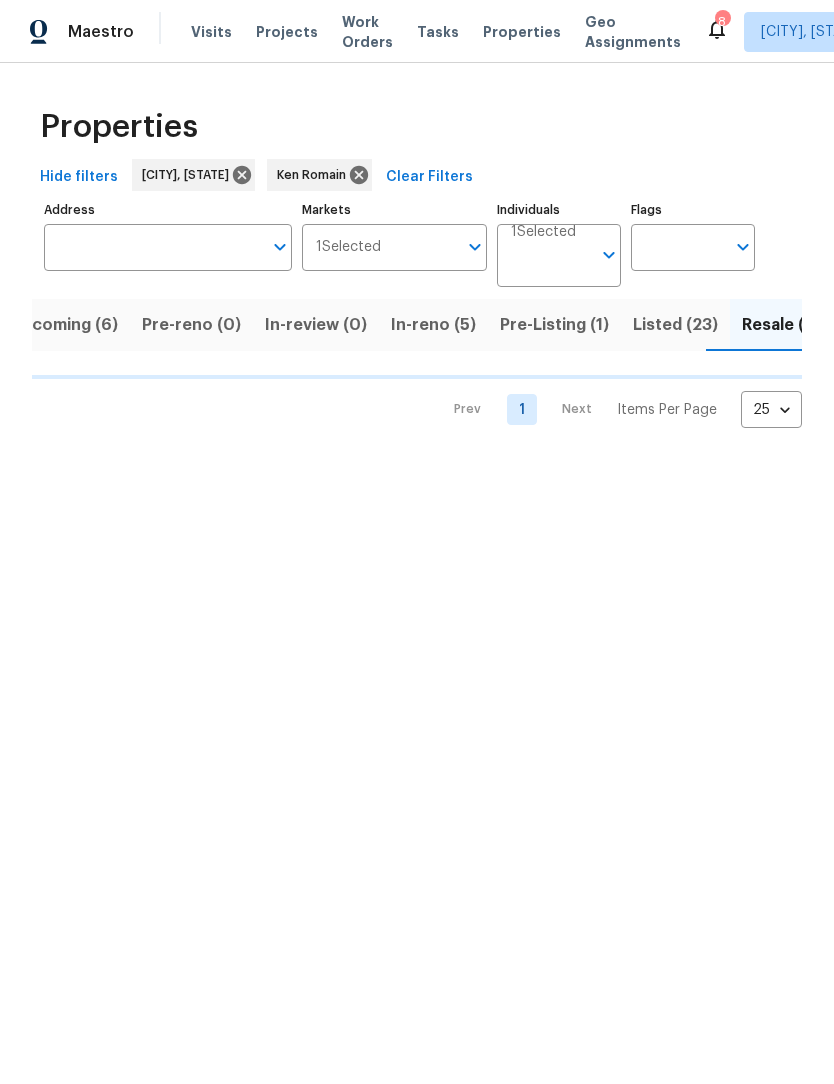 scroll, scrollTop: 0, scrollLeft: 37, axis: horizontal 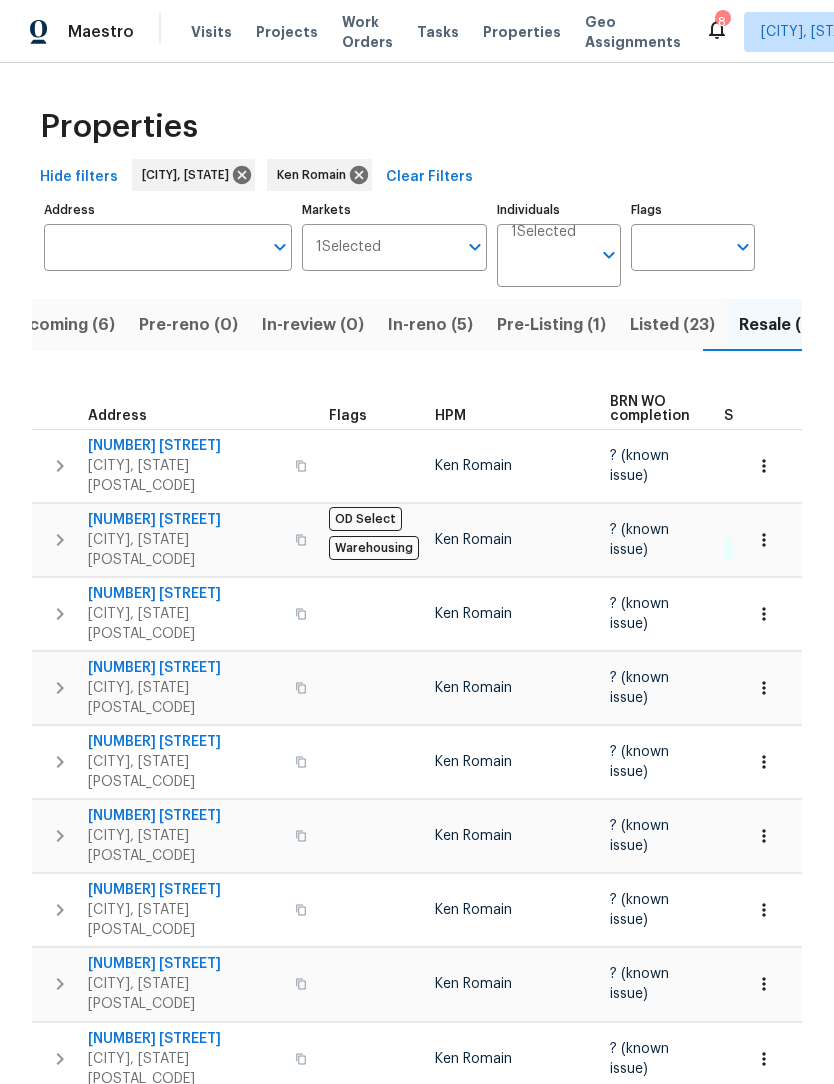 click on "Listed (23)" at bounding box center (672, 325) 